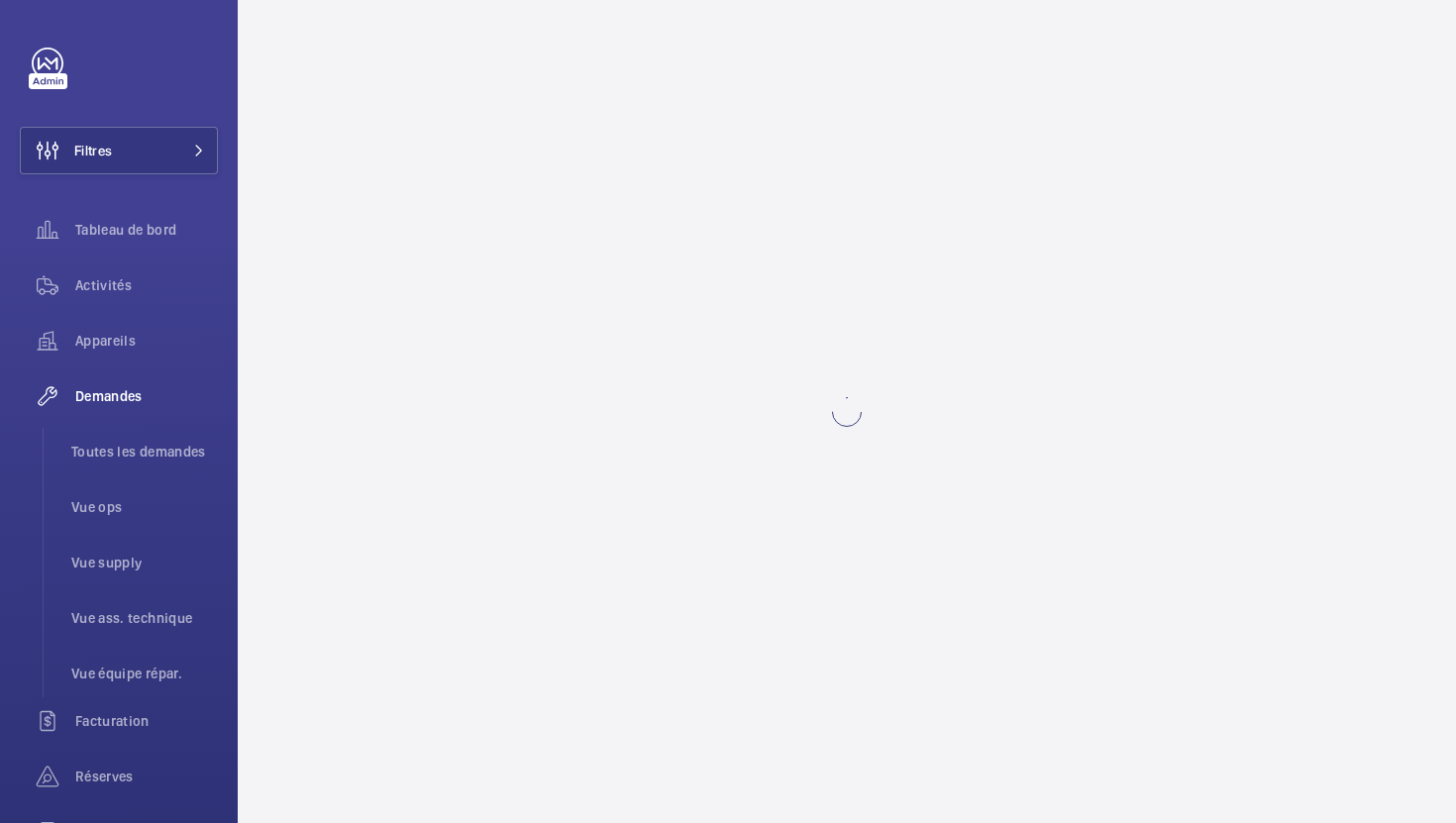 scroll, scrollTop: 0, scrollLeft: 0, axis: both 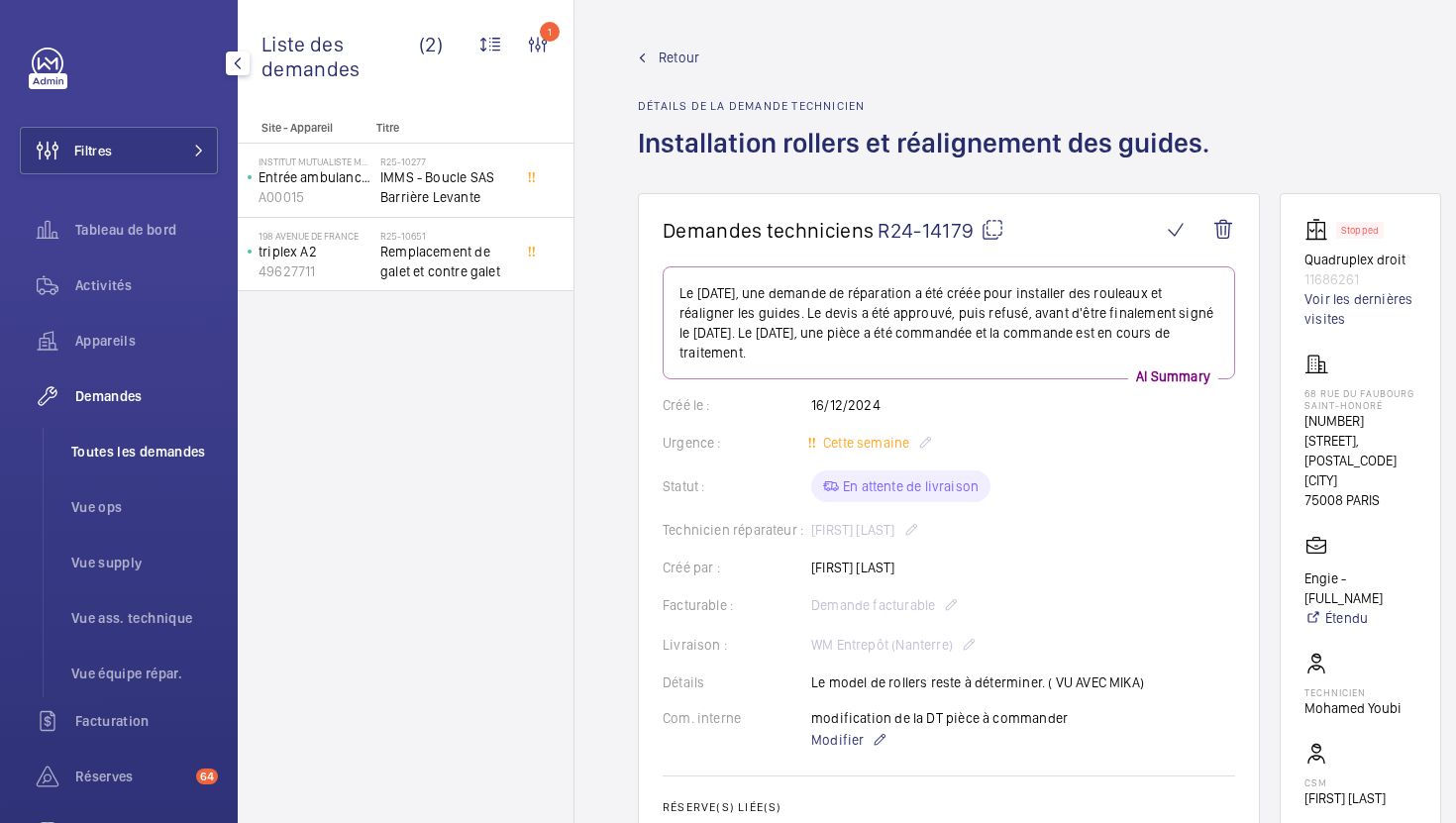 click on "Toutes les demandes" 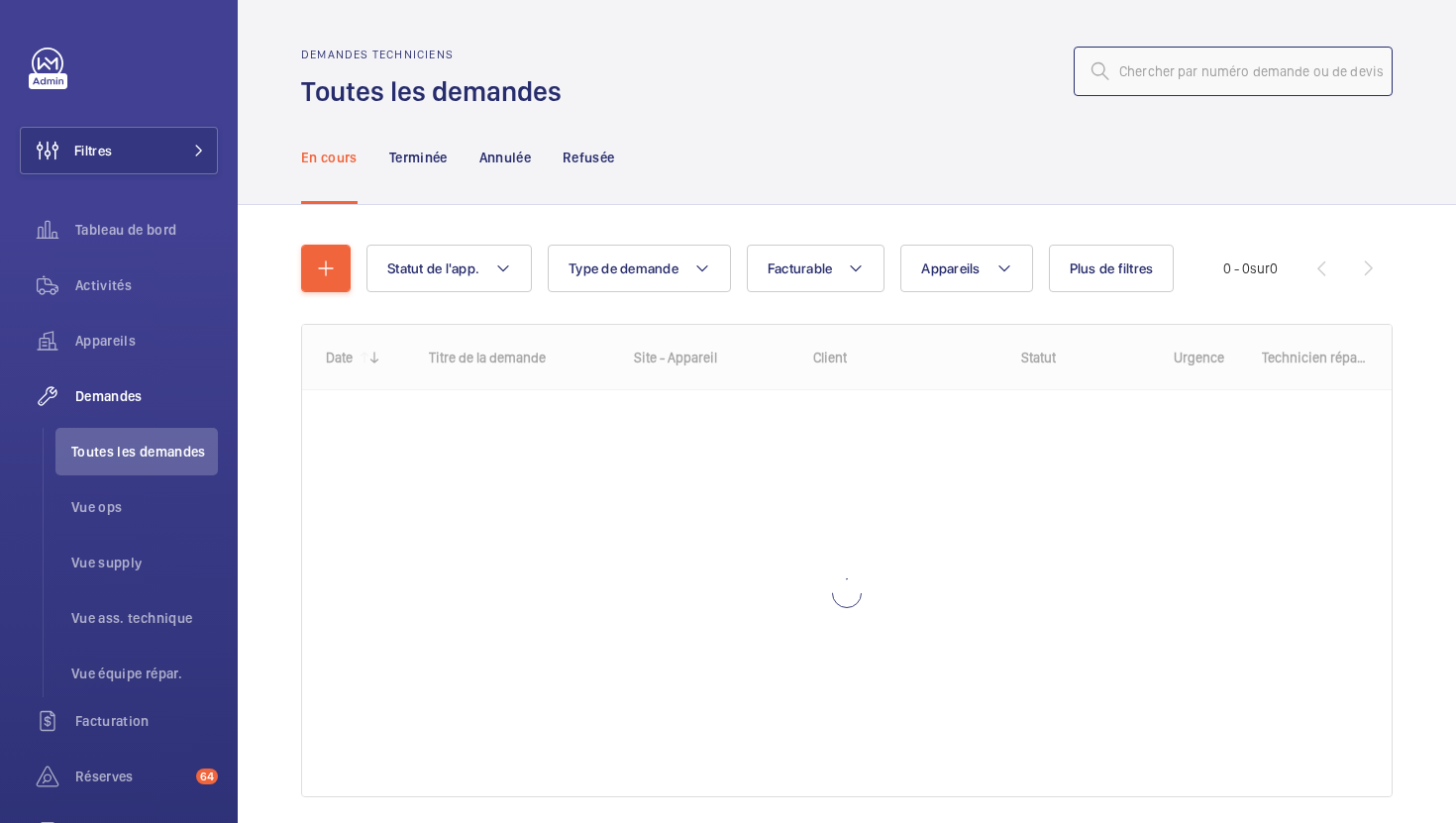 click 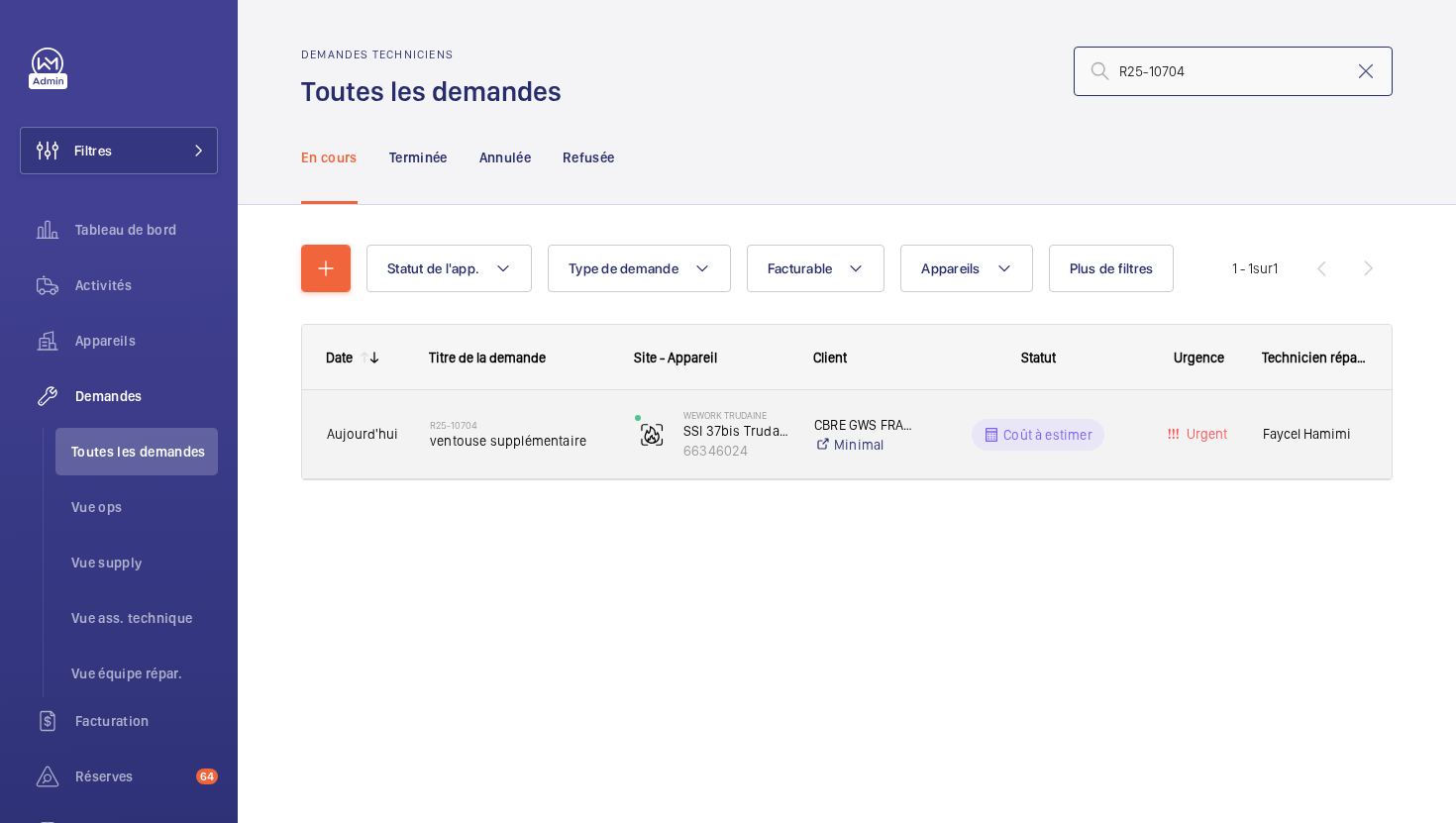 type on "R25-10704" 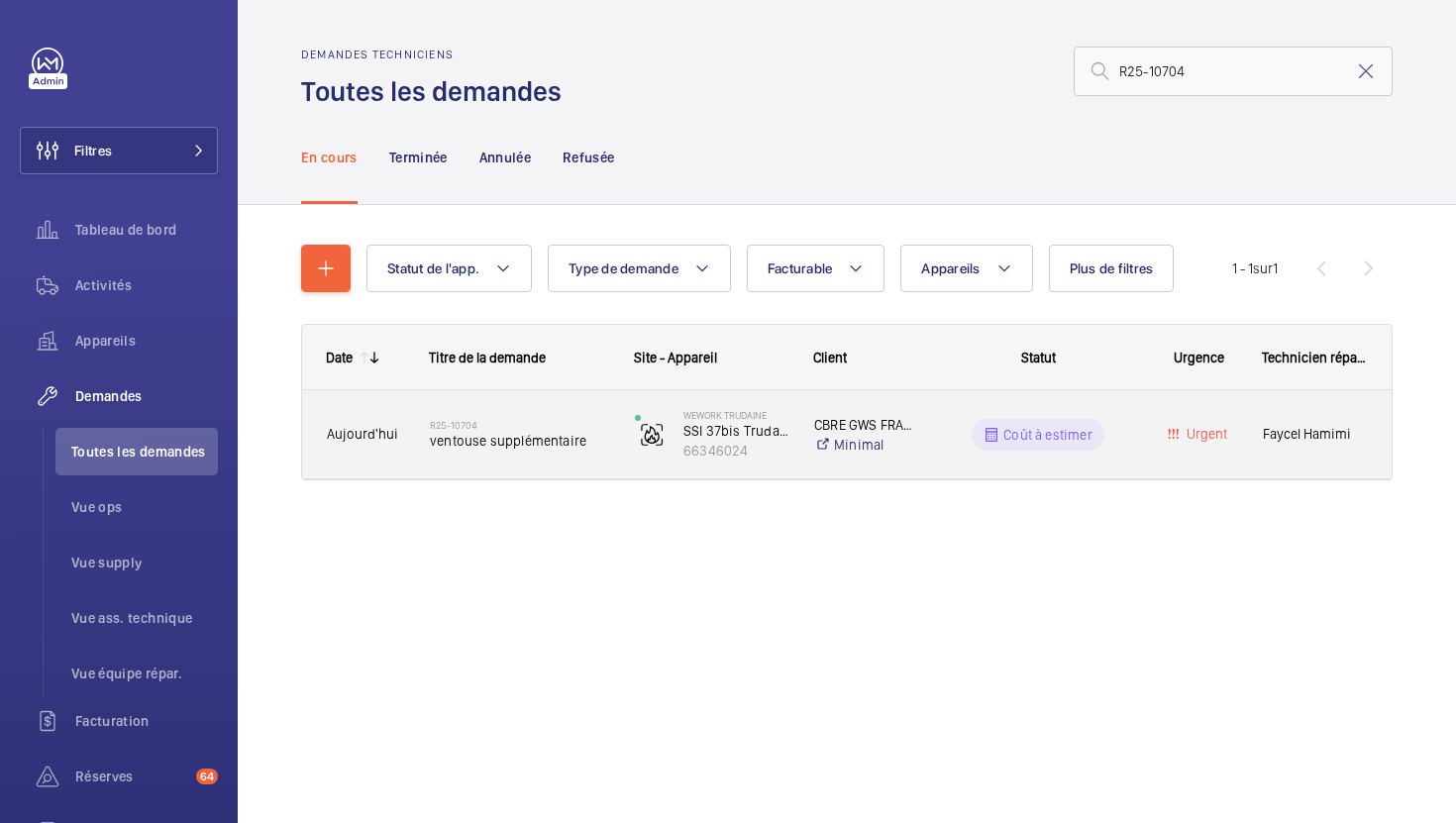 click on "R25-10704   ventouse supplémentaire" 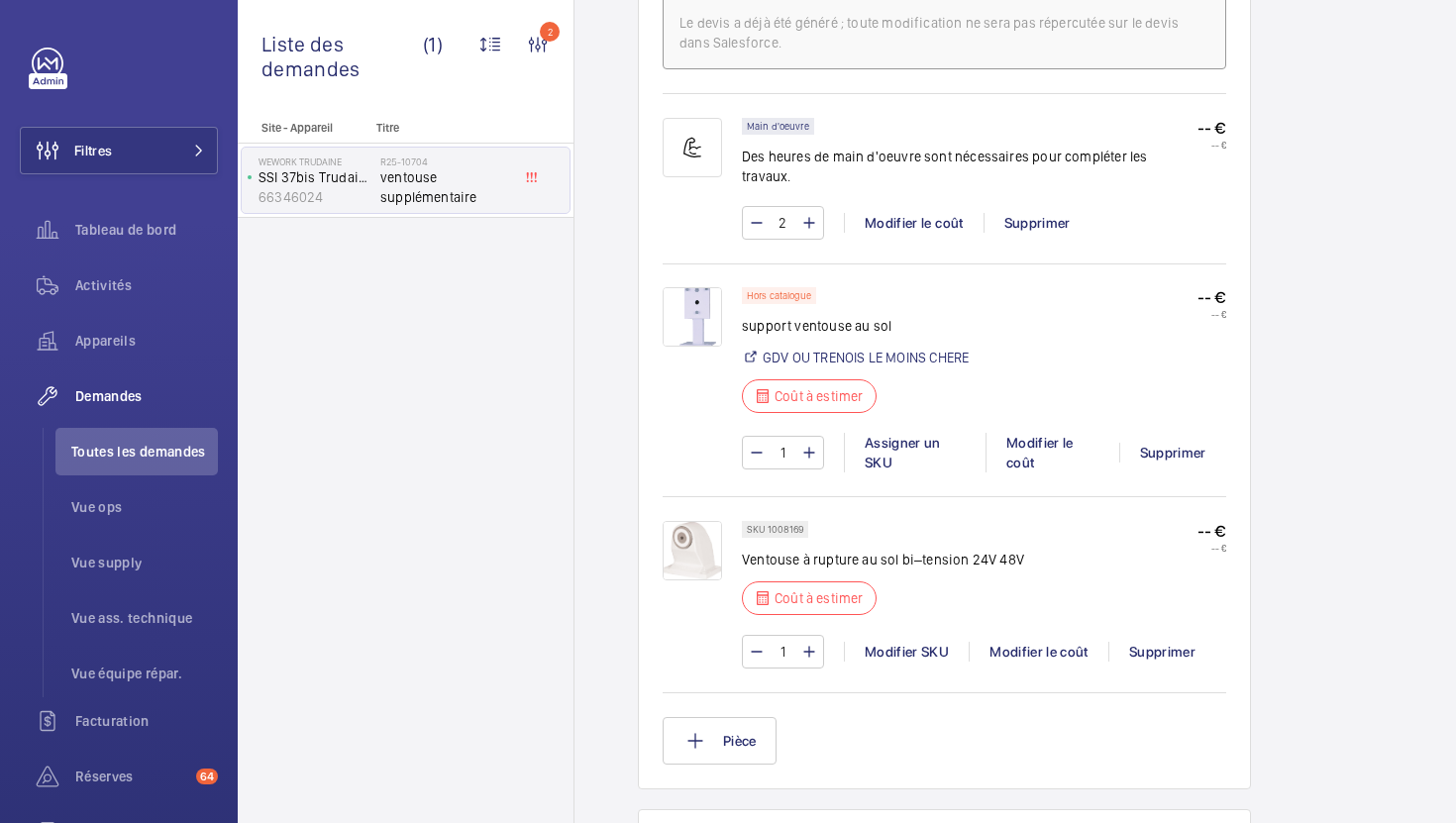 scroll, scrollTop: 1278, scrollLeft: 0, axis: vertical 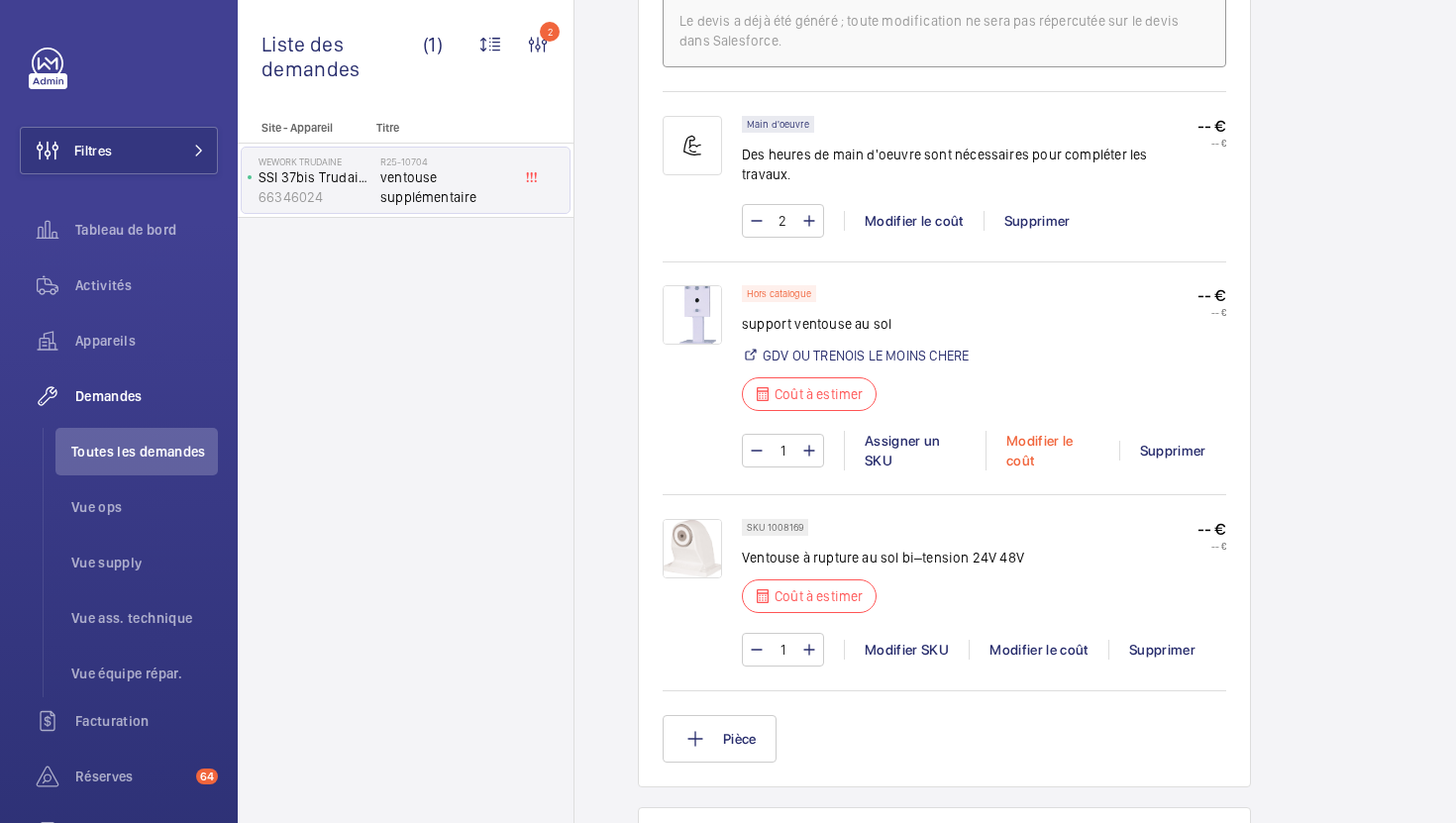 click on "Modifier le coût" 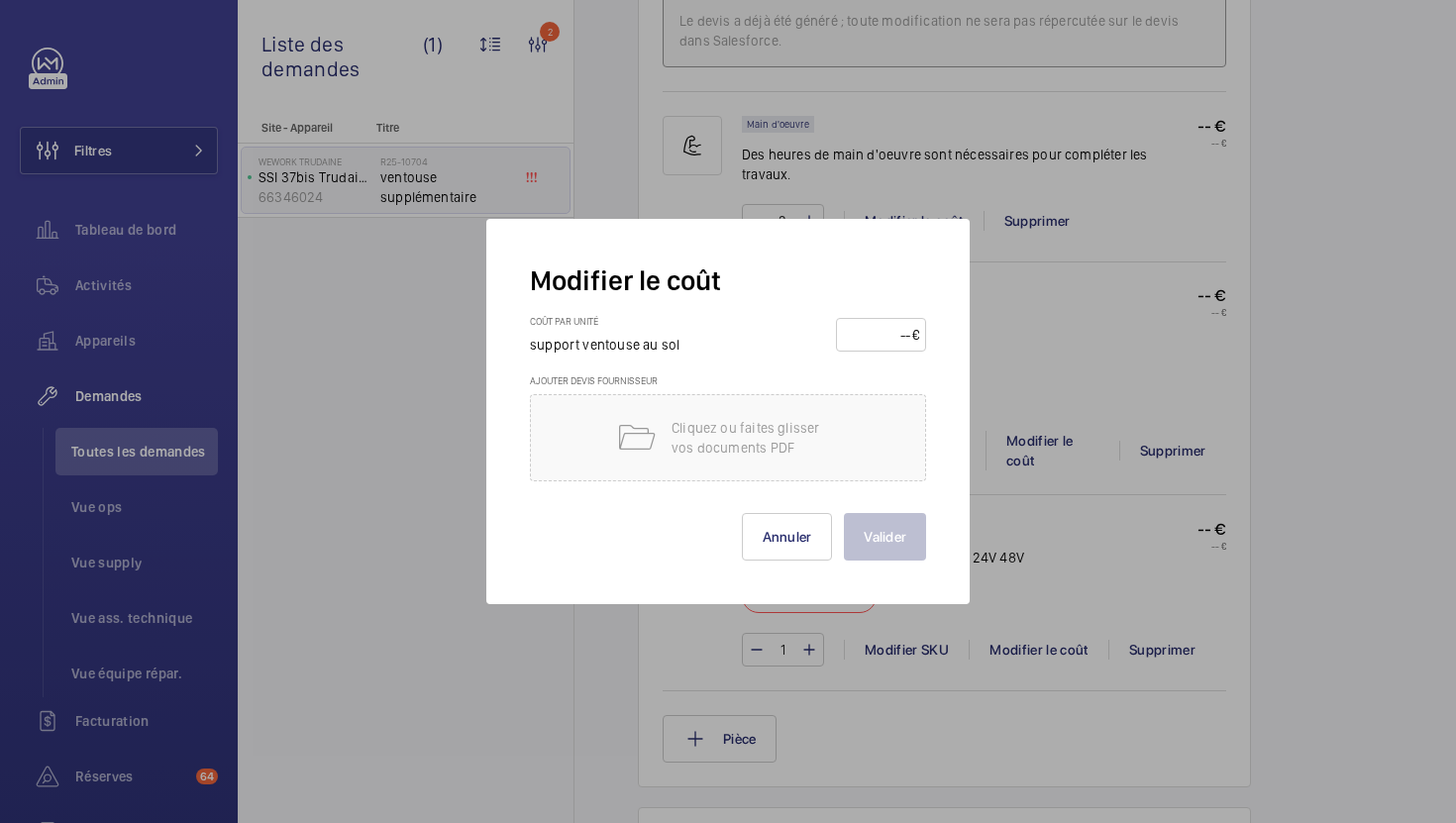 click at bounding box center [878, 335] 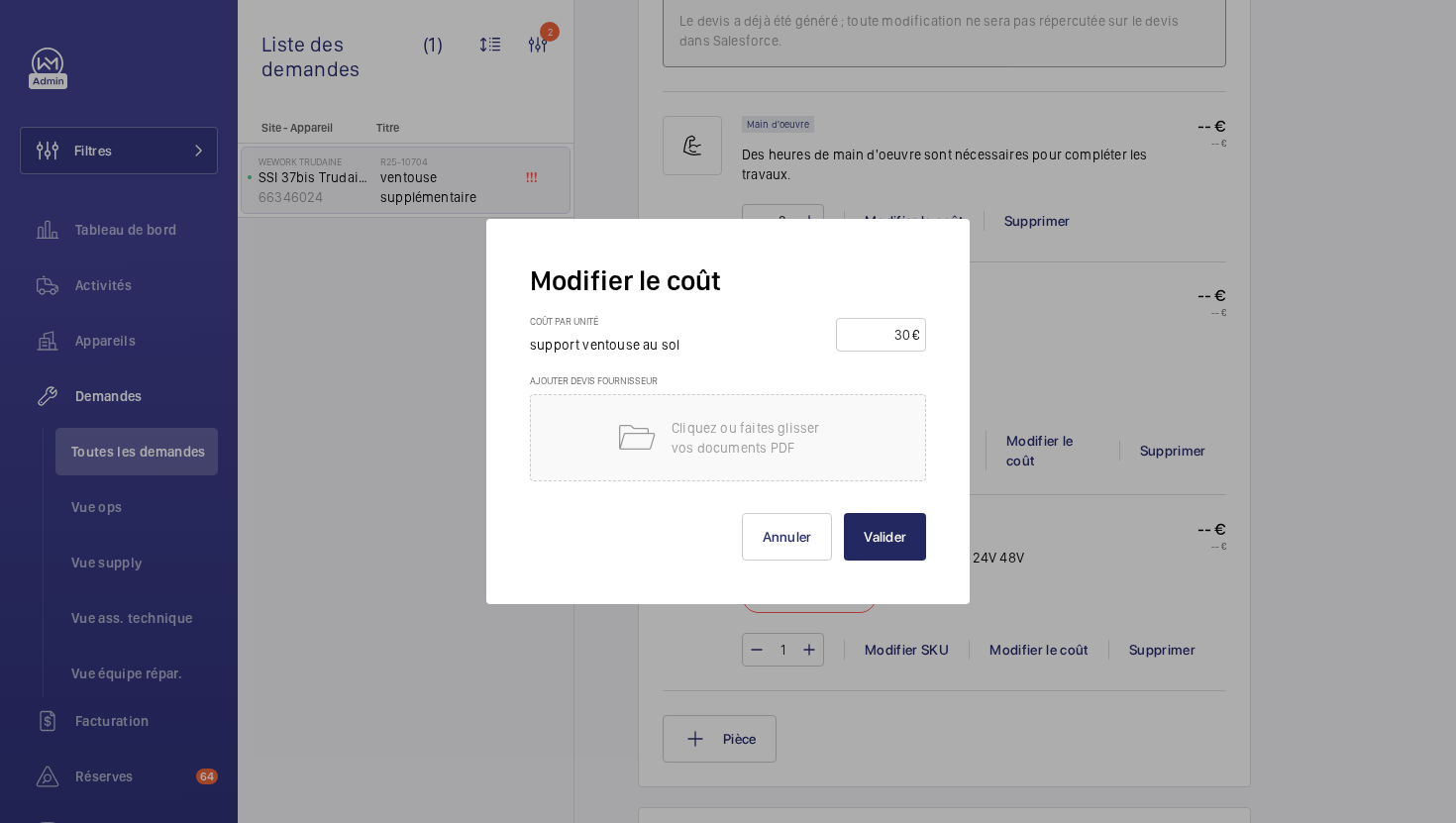 type on "30" 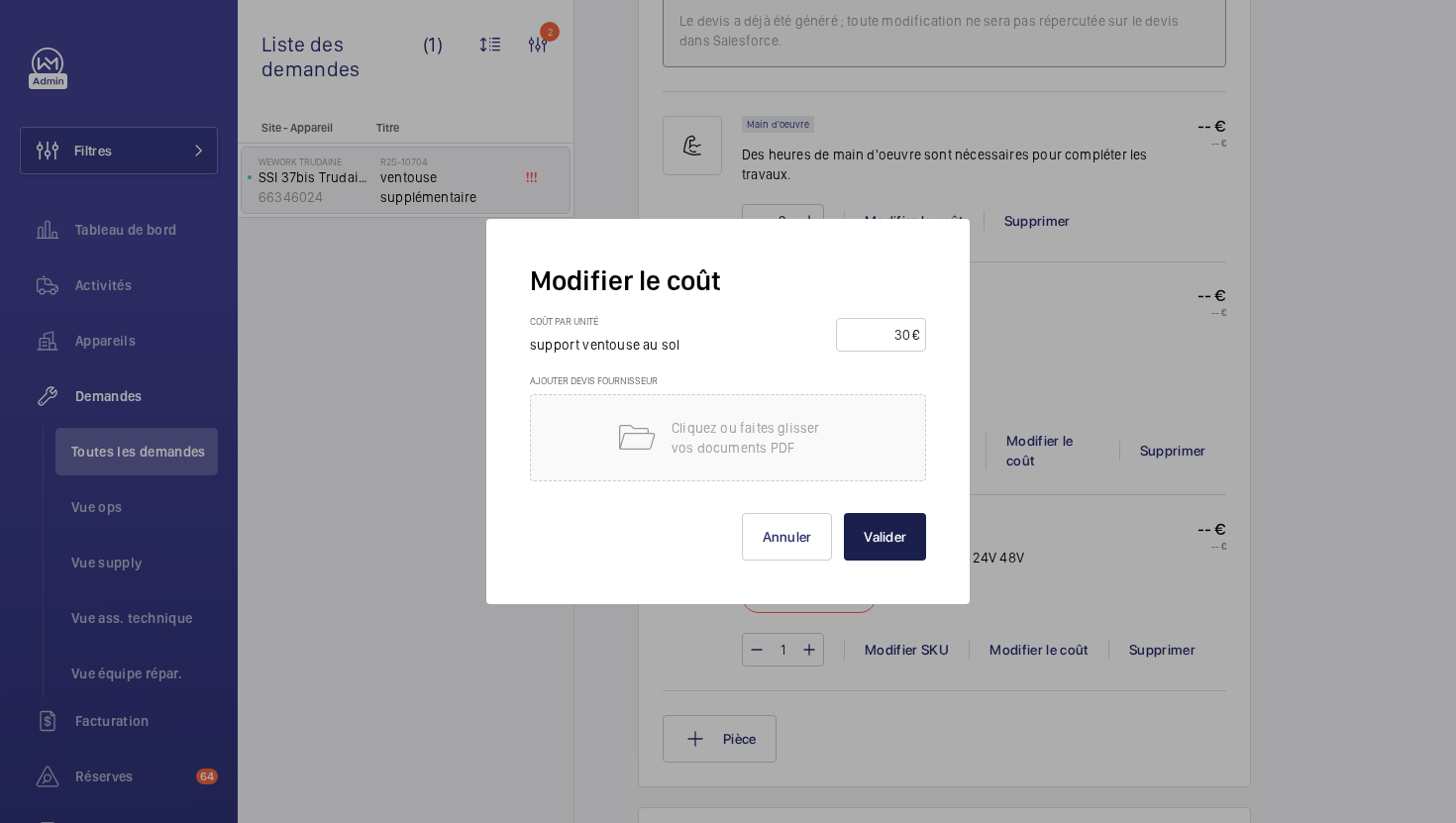 click on "Valider" at bounding box center (884, 537) 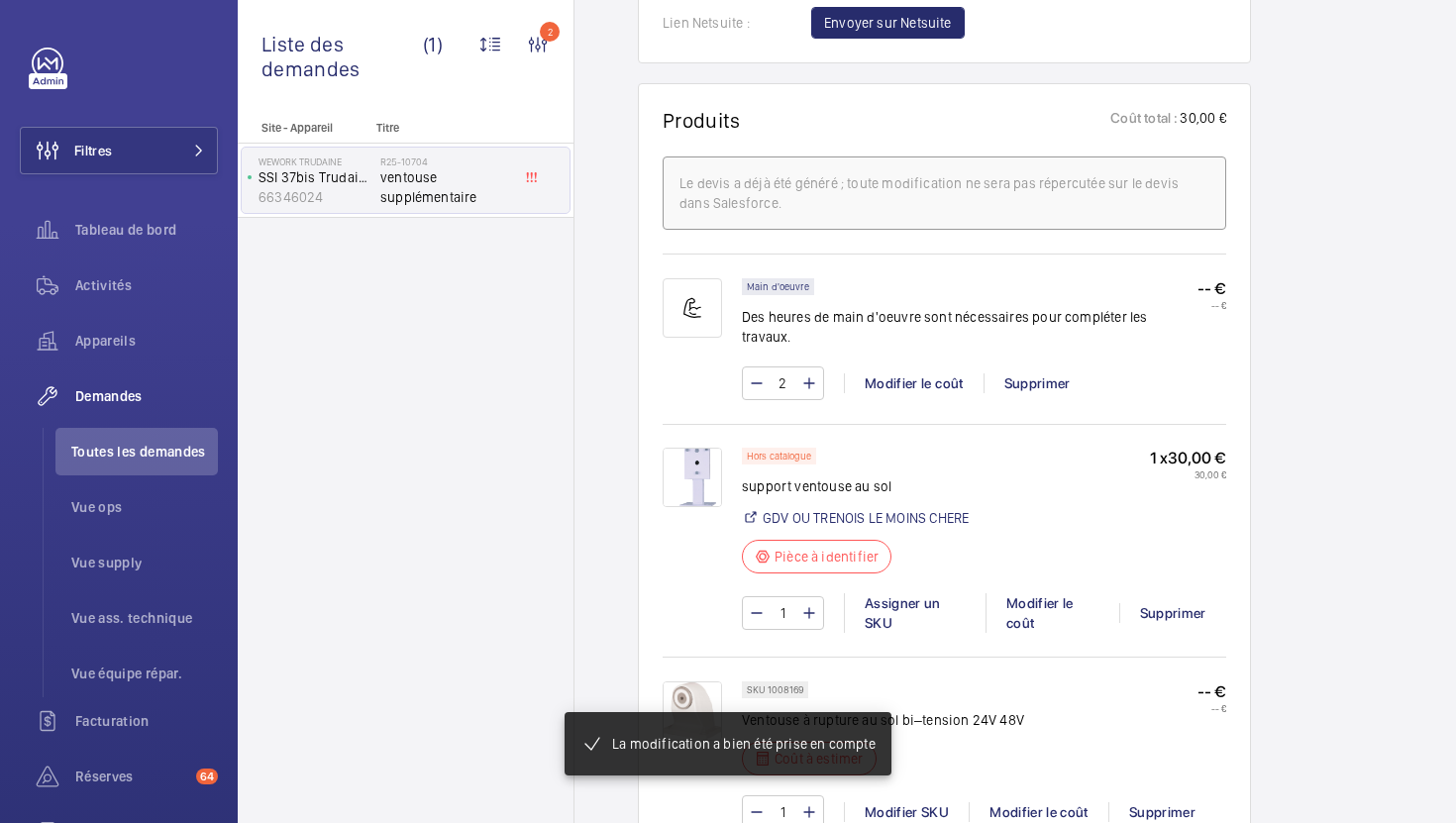 scroll, scrollTop: 1160, scrollLeft: 0, axis: vertical 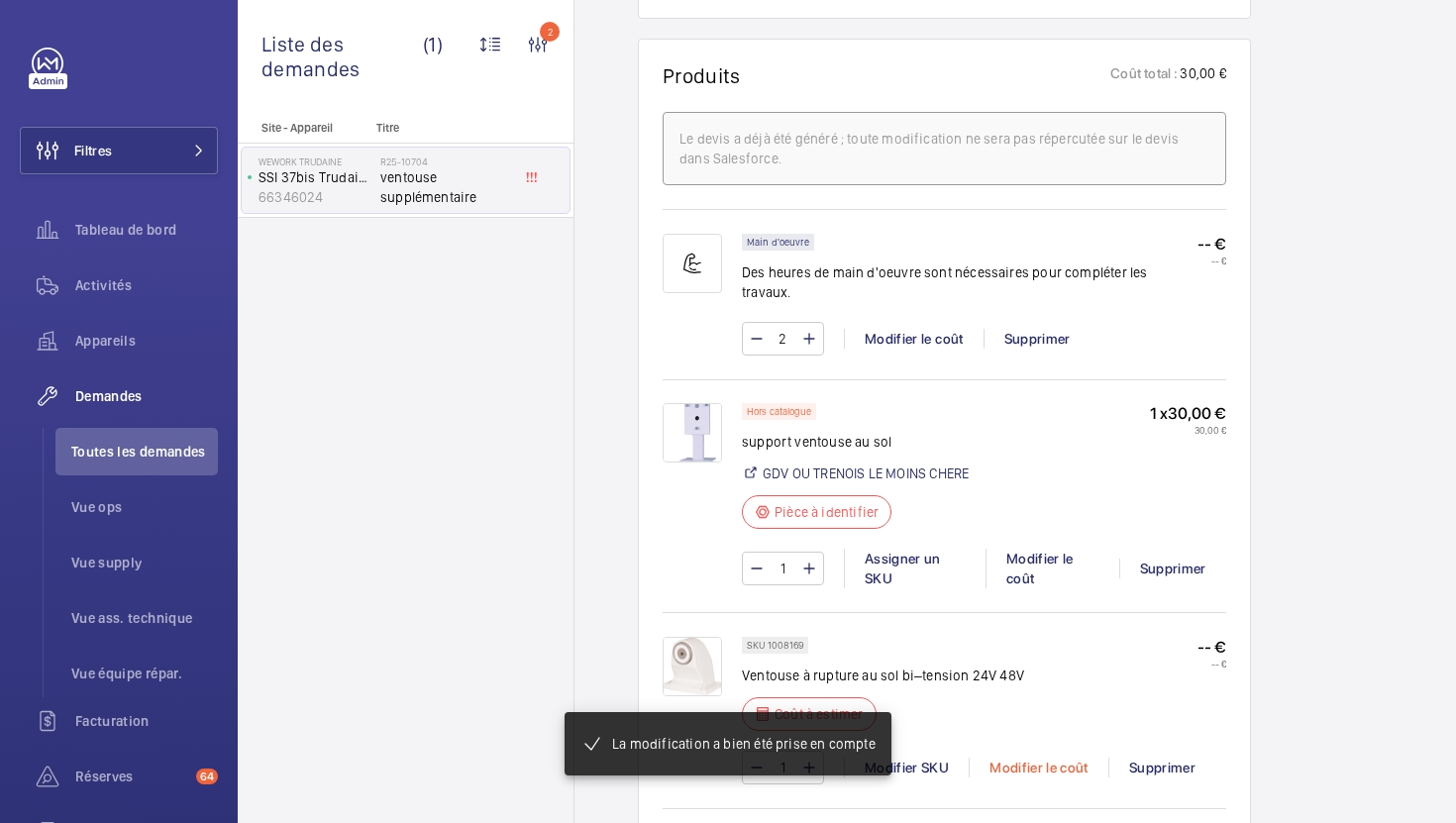 click on "Modifier le coût" 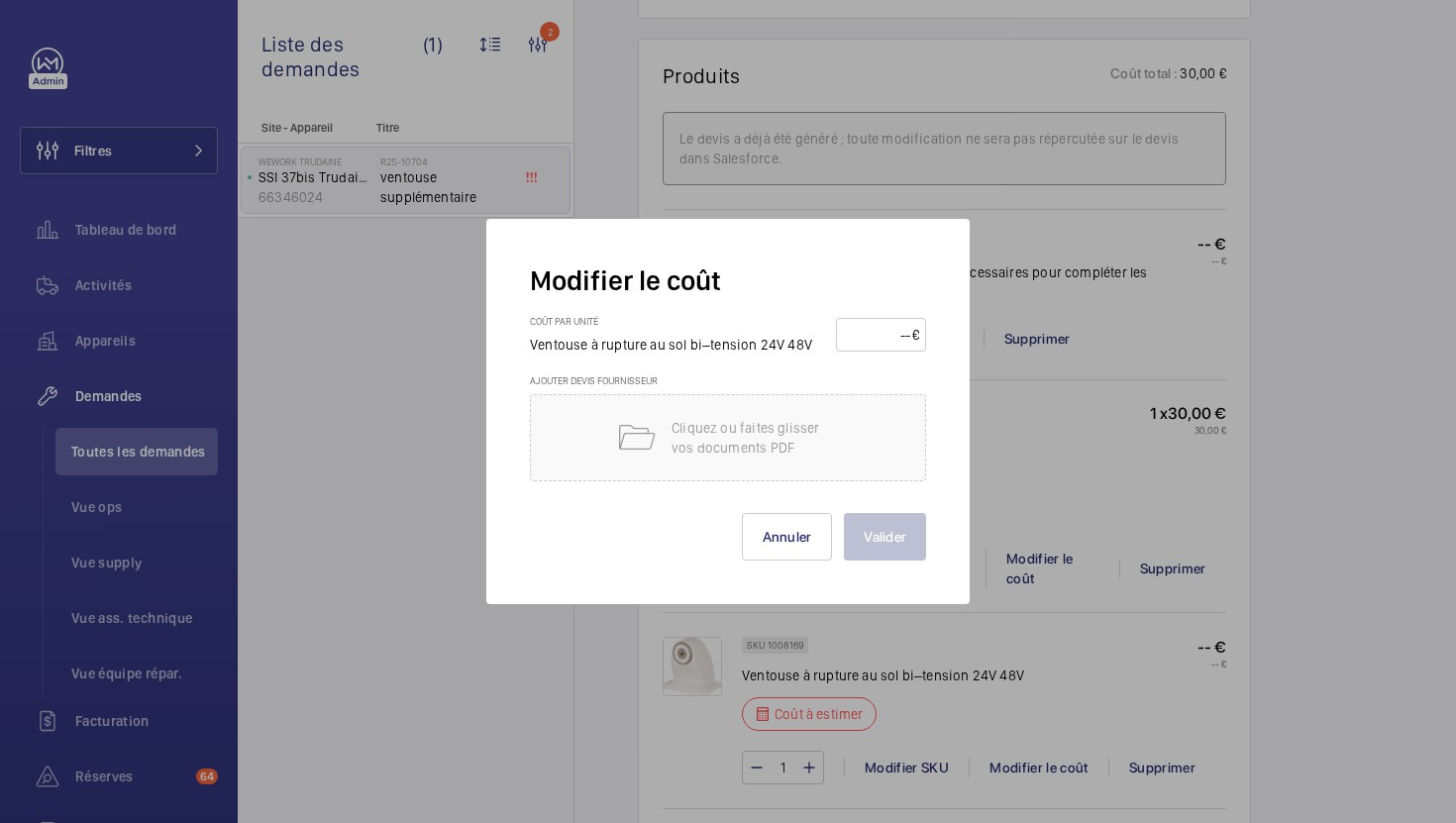 click at bounding box center [878, 335] 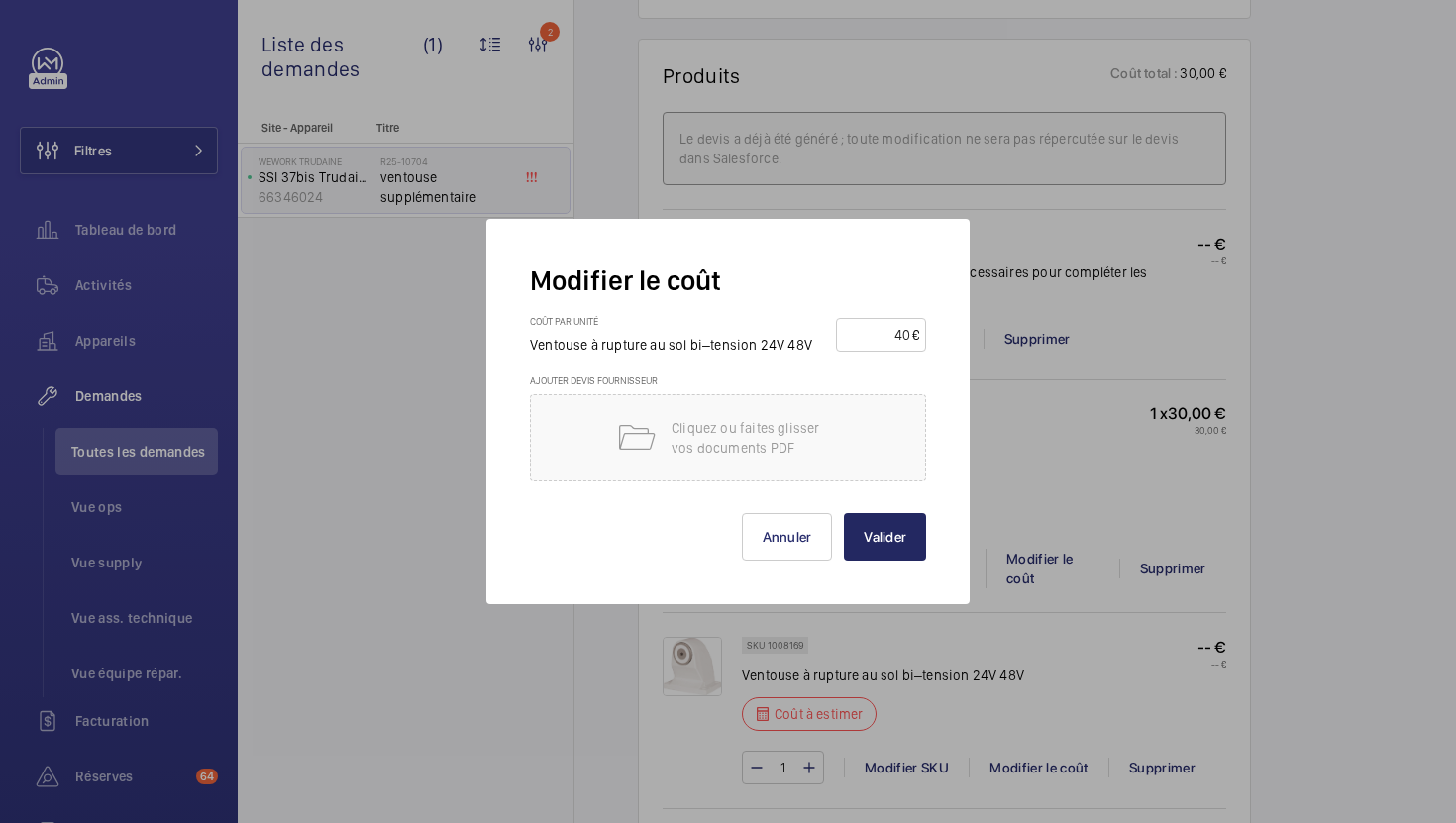 type on "40" 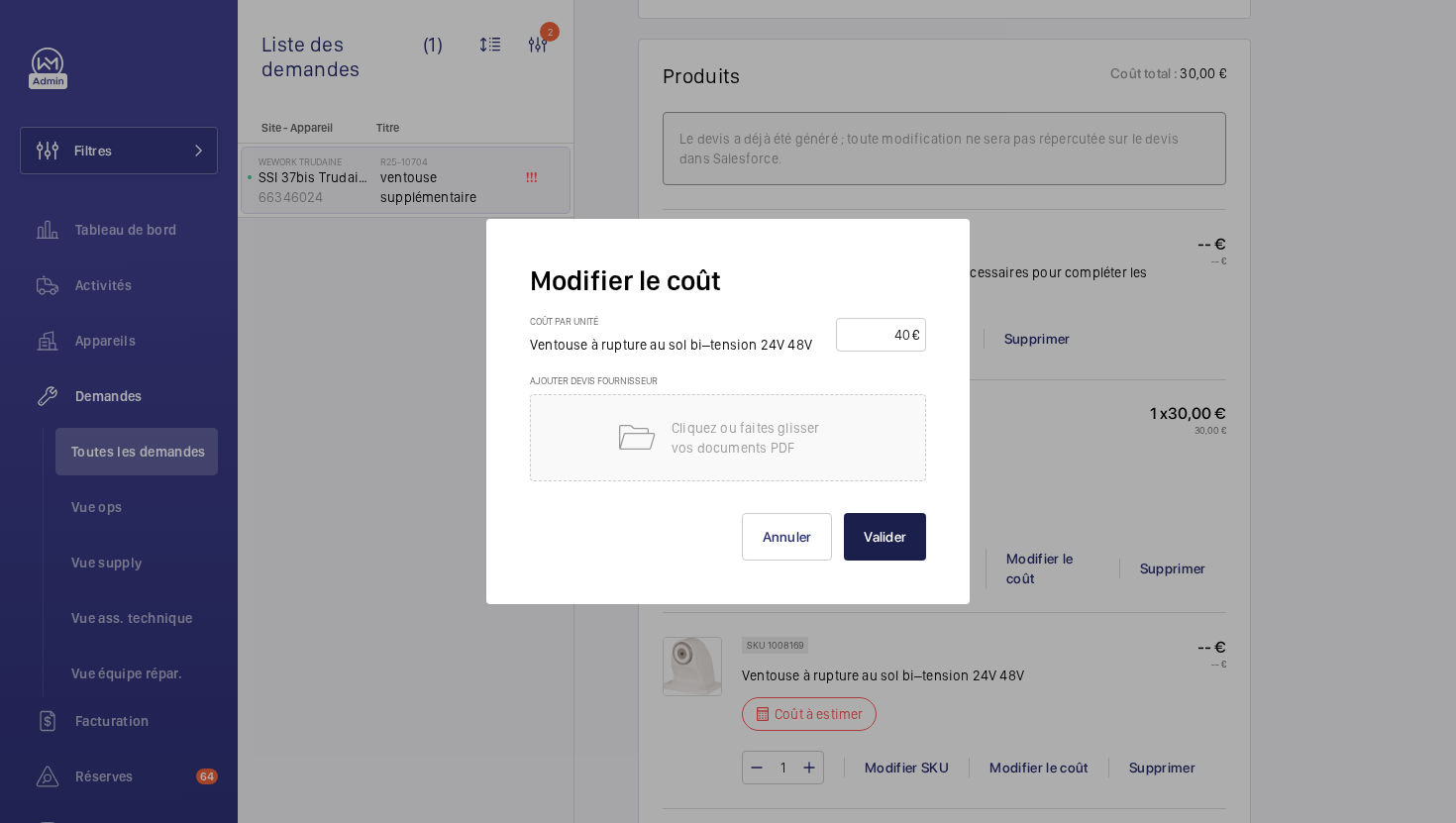 click on "Valider" at bounding box center [884, 537] 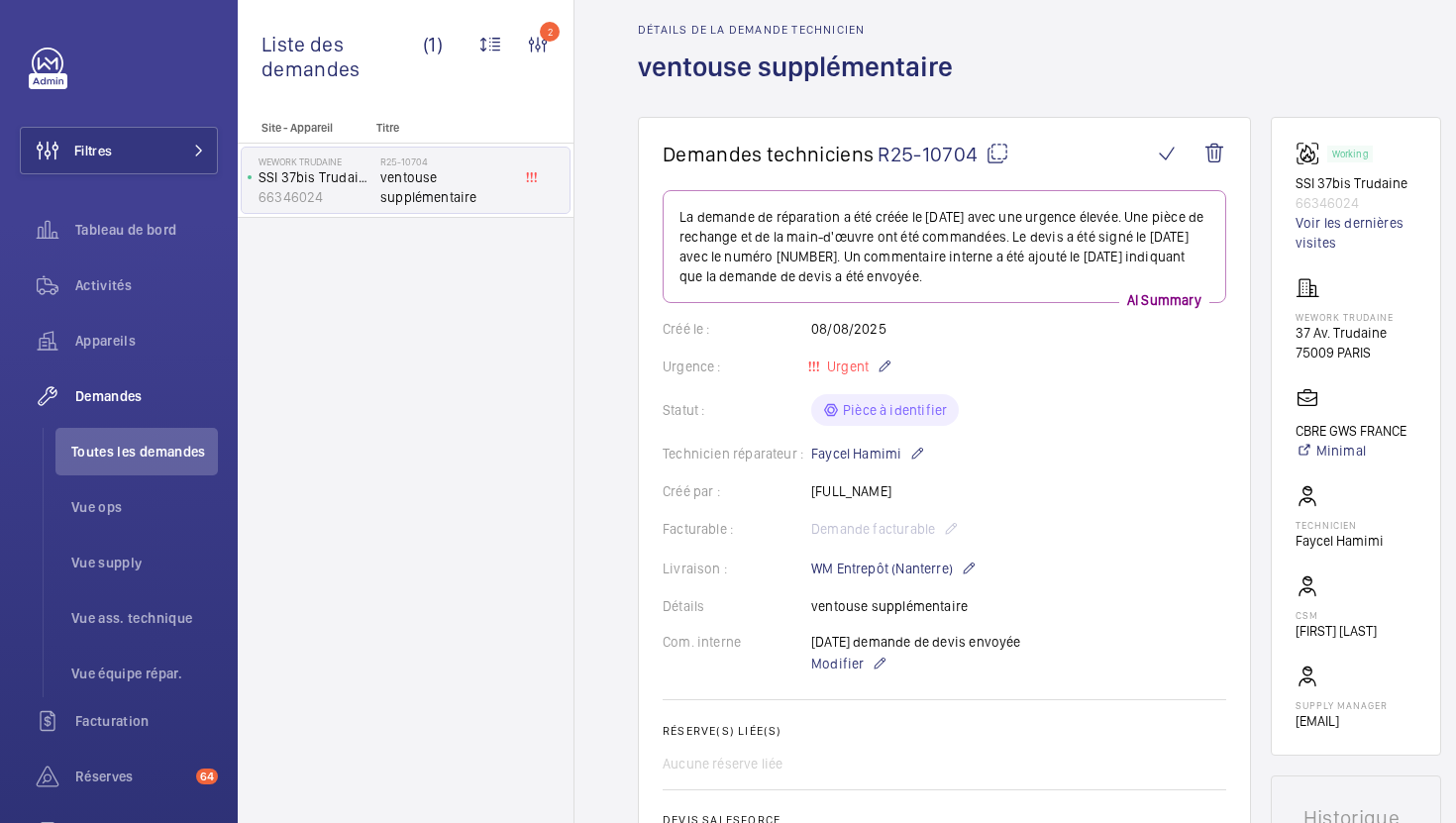 scroll, scrollTop: 12, scrollLeft: 0, axis: vertical 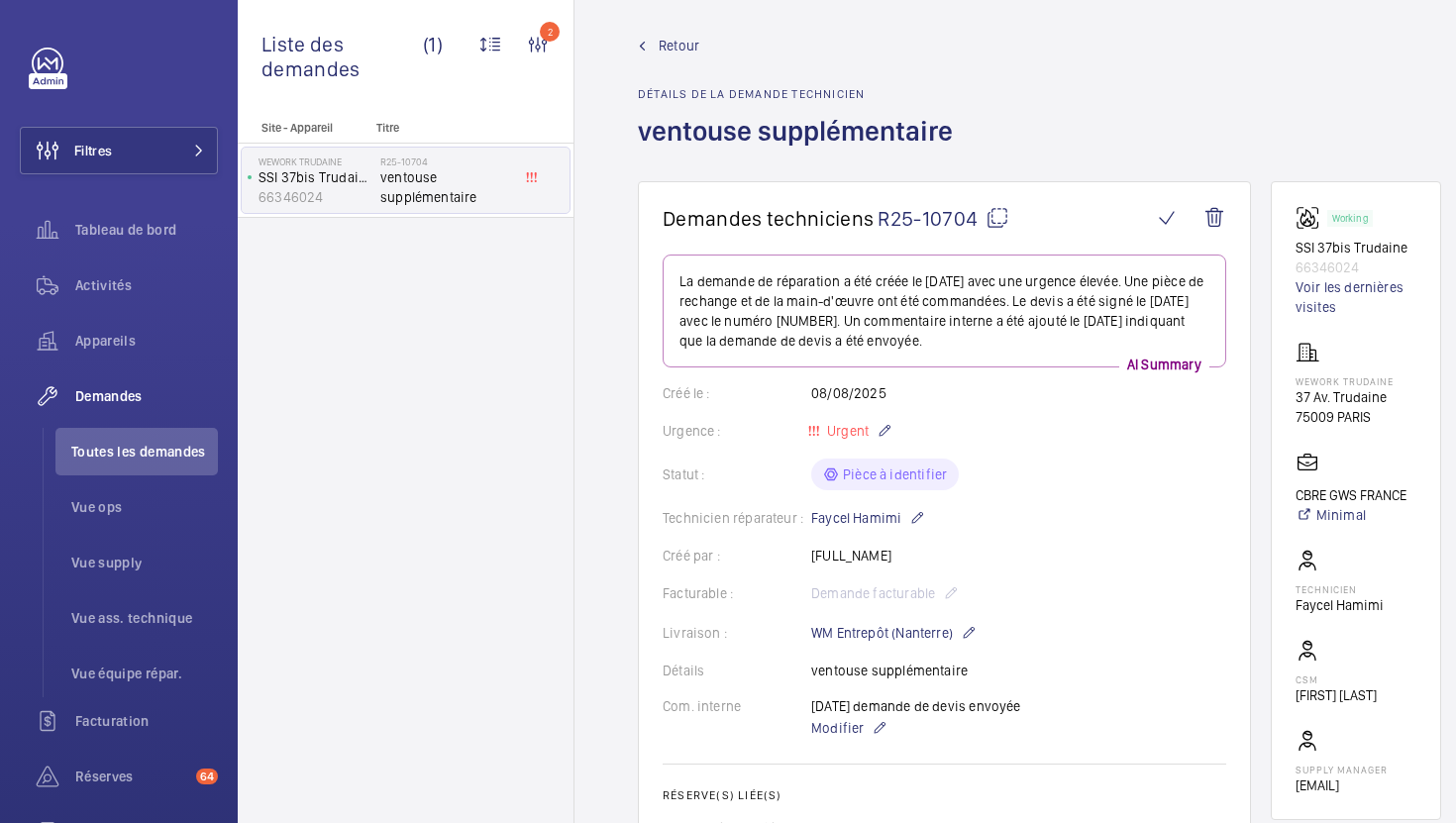 click 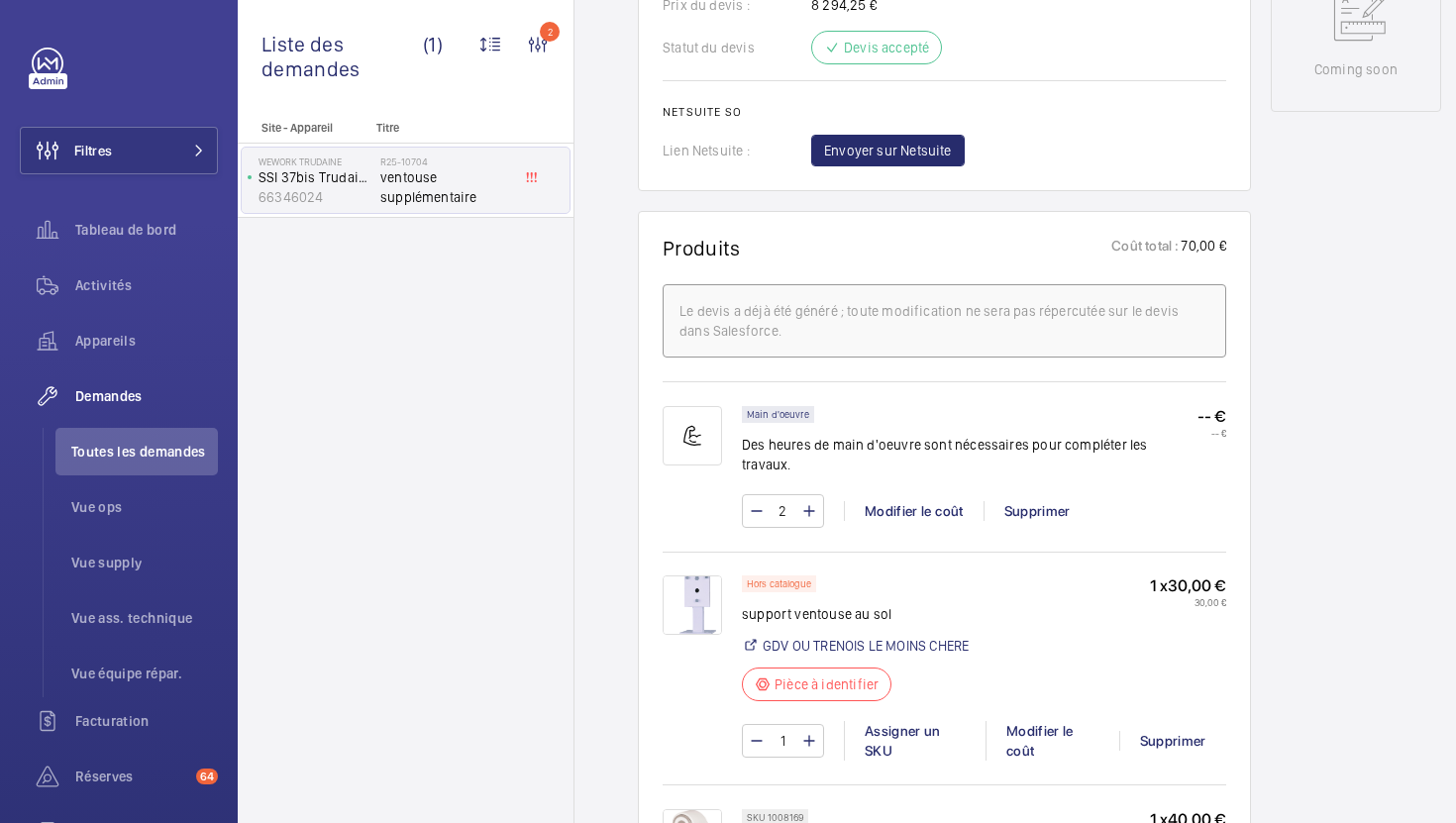 scroll, scrollTop: 995, scrollLeft: 0, axis: vertical 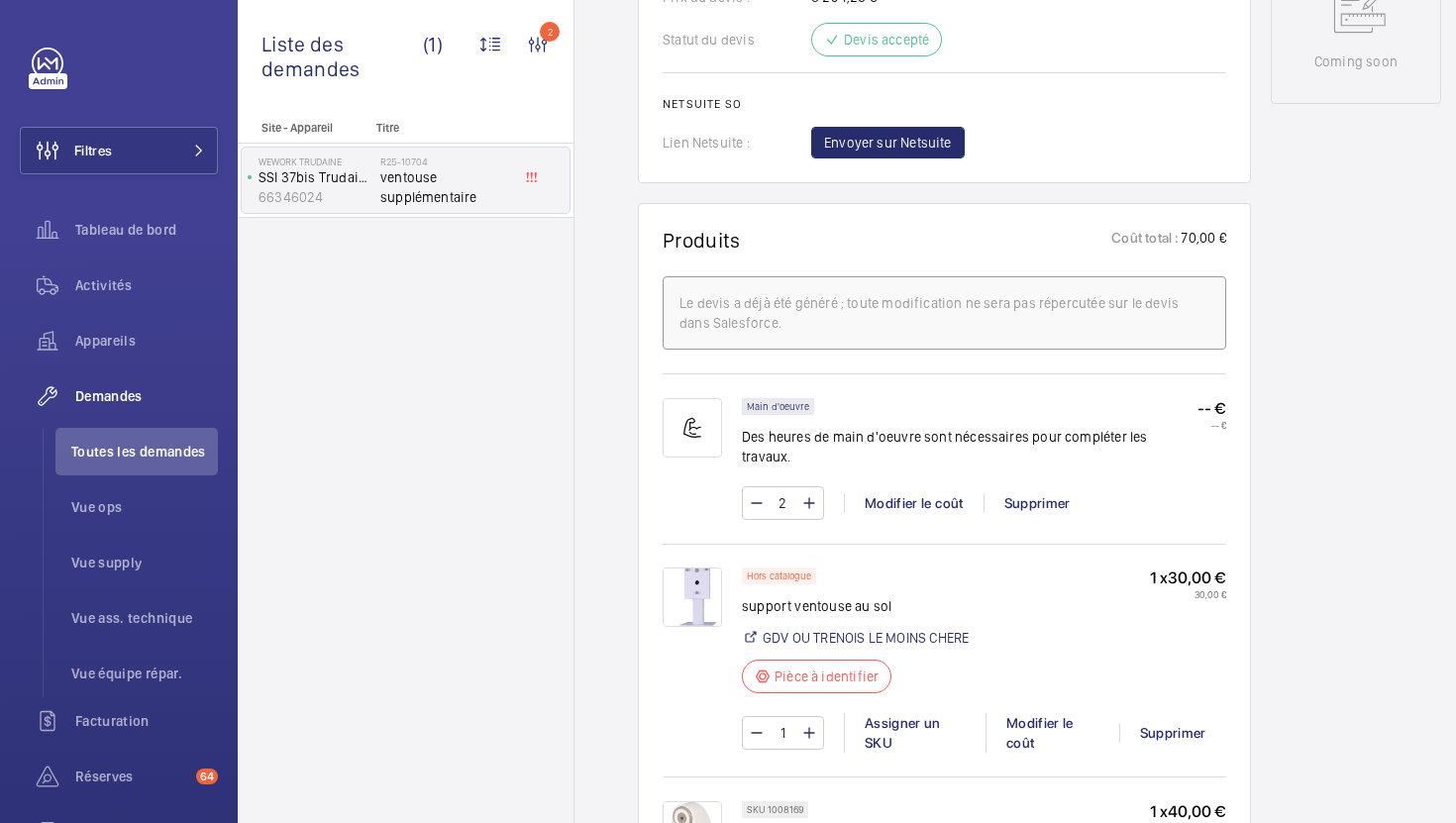click 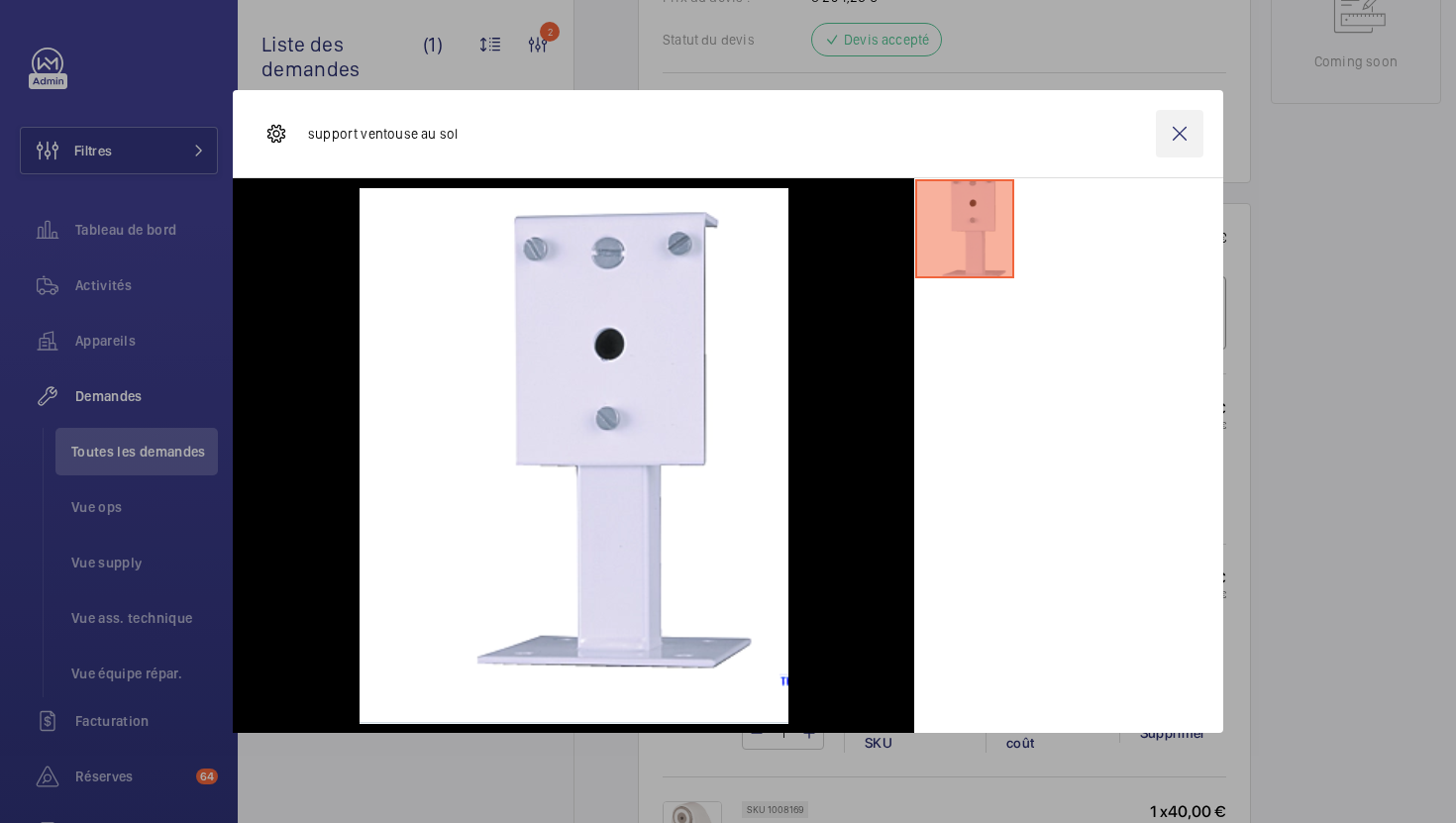 click at bounding box center [1180, 134] 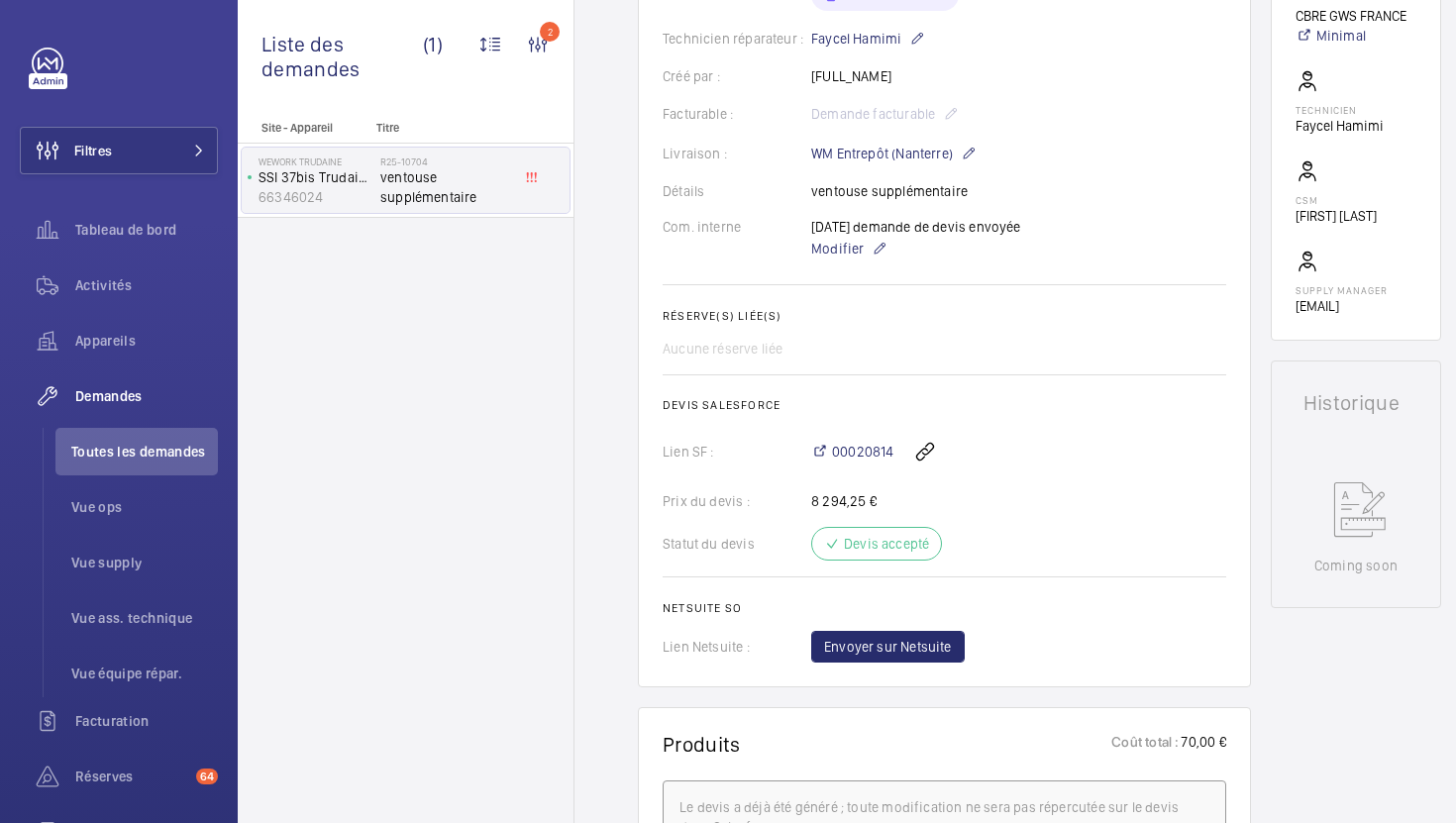 scroll, scrollTop: 485, scrollLeft: 0, axis: vertical 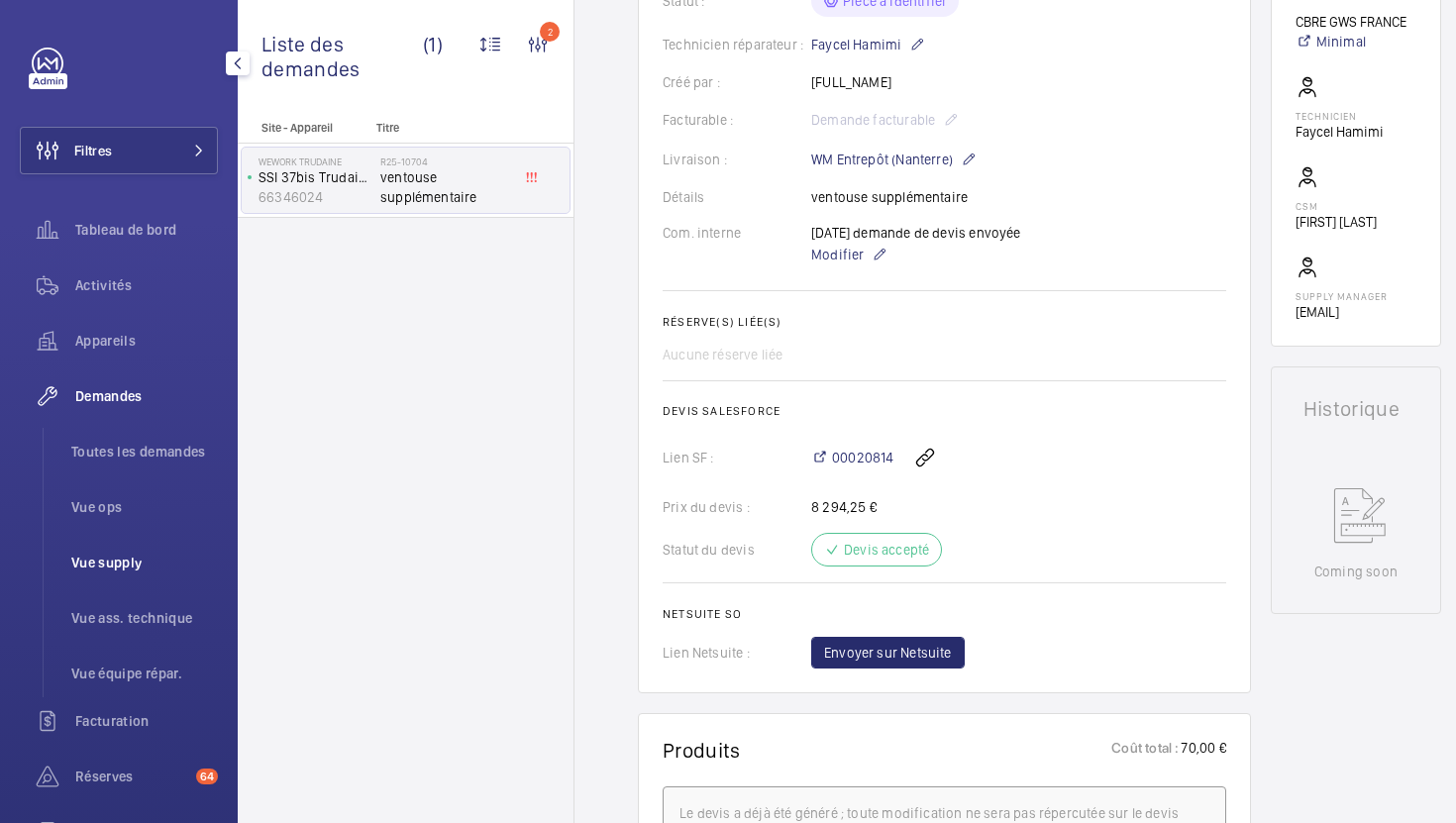 click on "Vue supply" 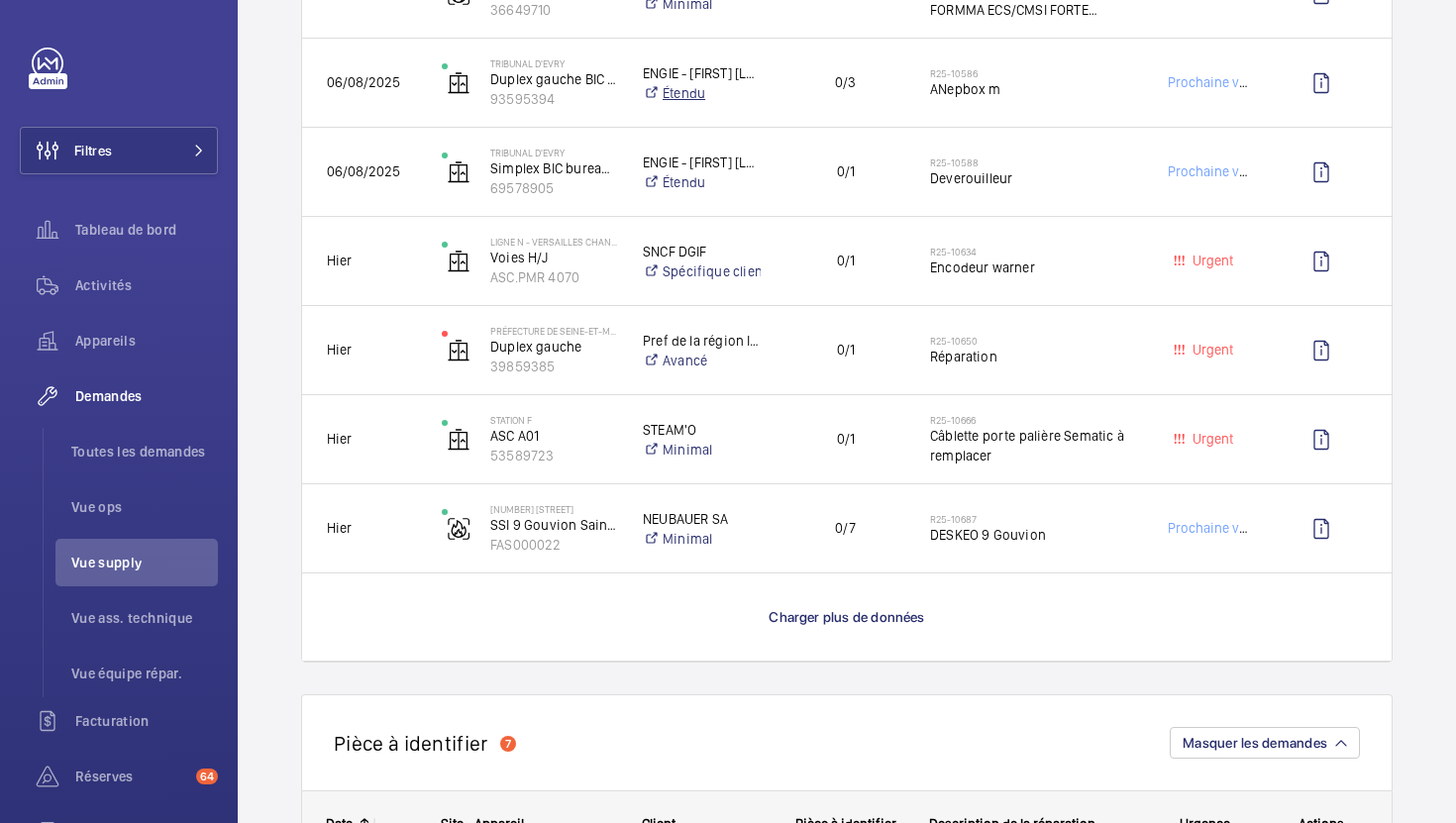 scroll, scrollTop: 1616, scrollLeft: 0, axis: vertical 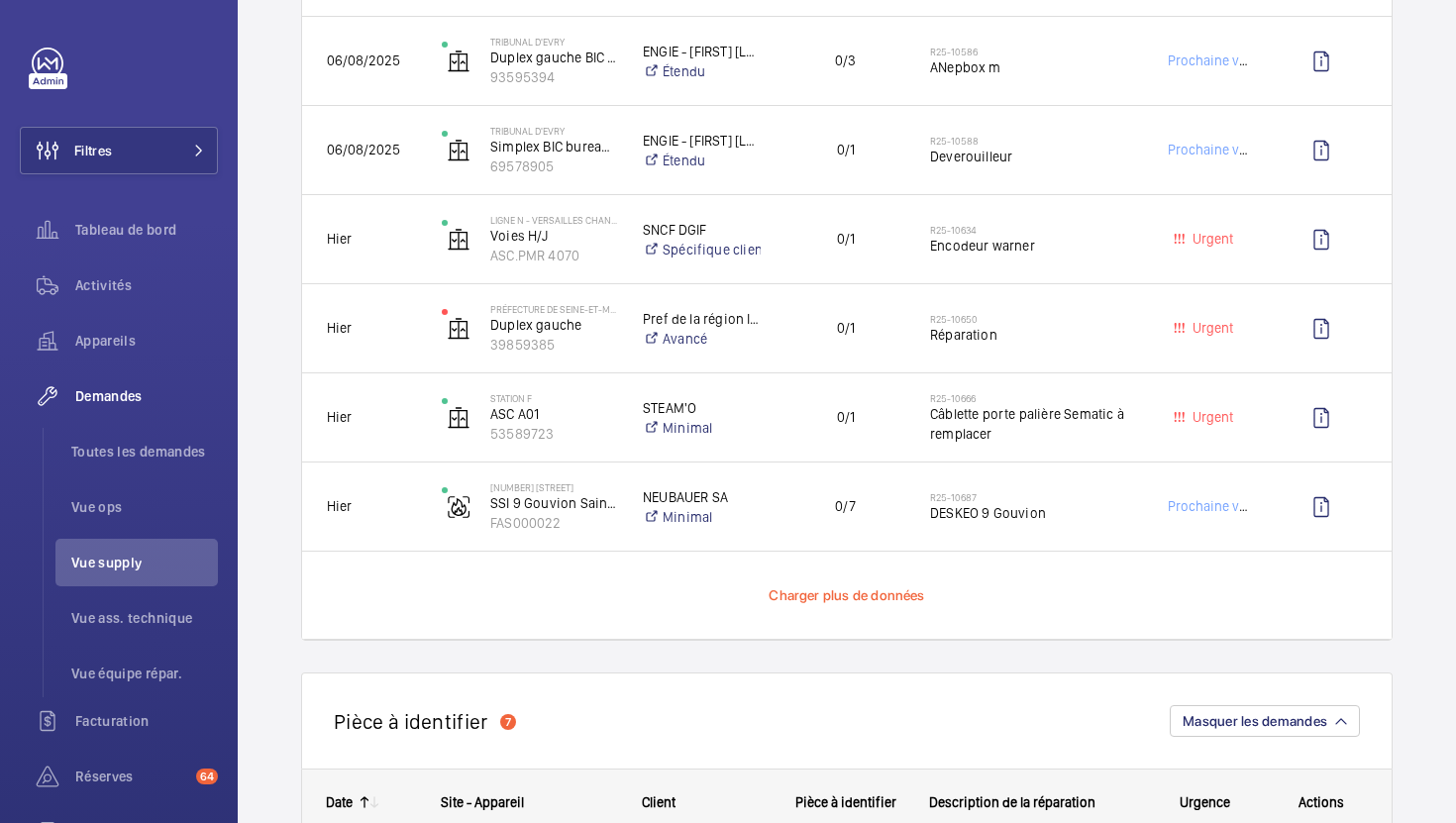 click on "Charger plus de données" 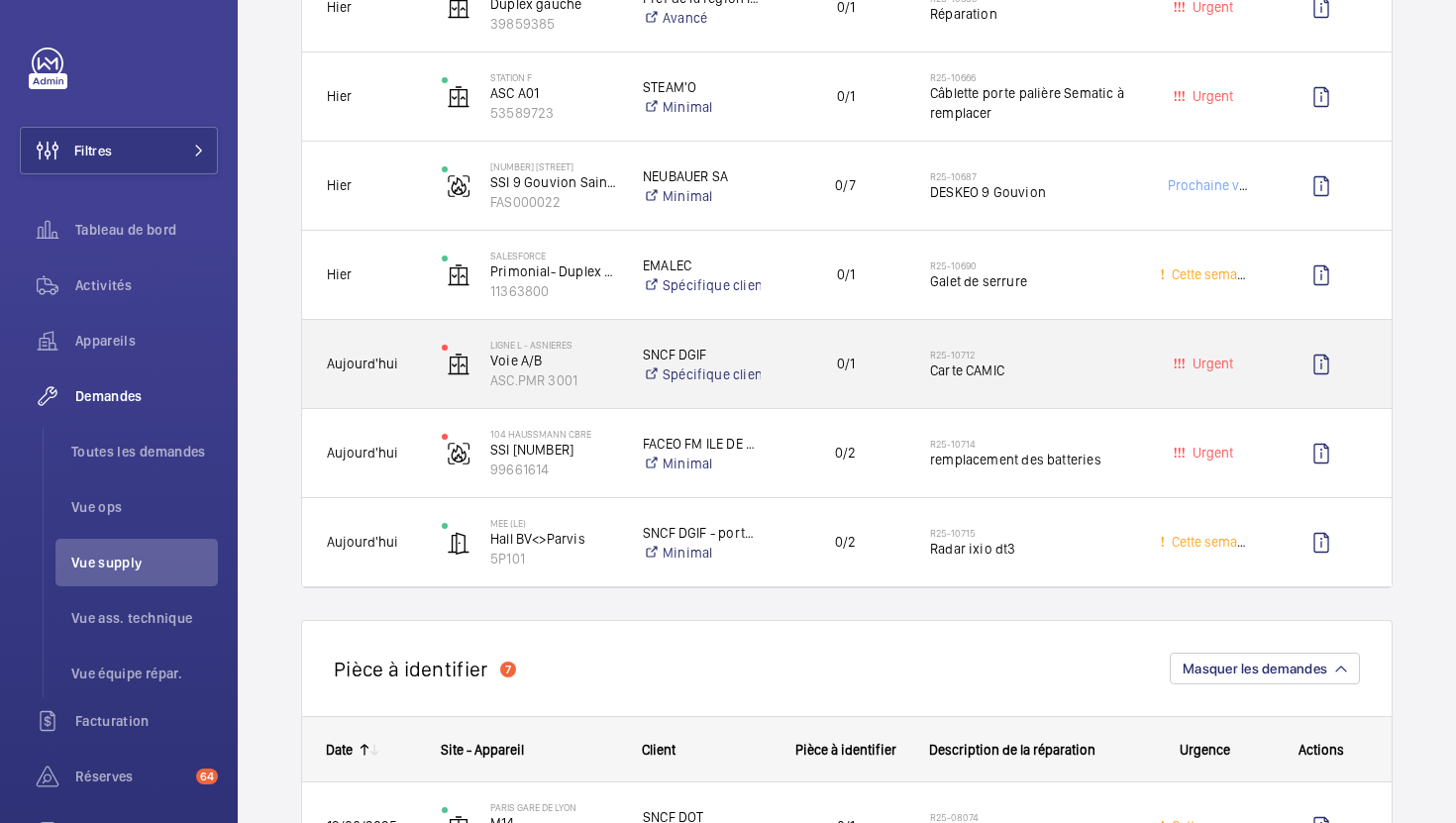scroll, scrollTop: 1941, scrollLeft: 0, axis: vertical 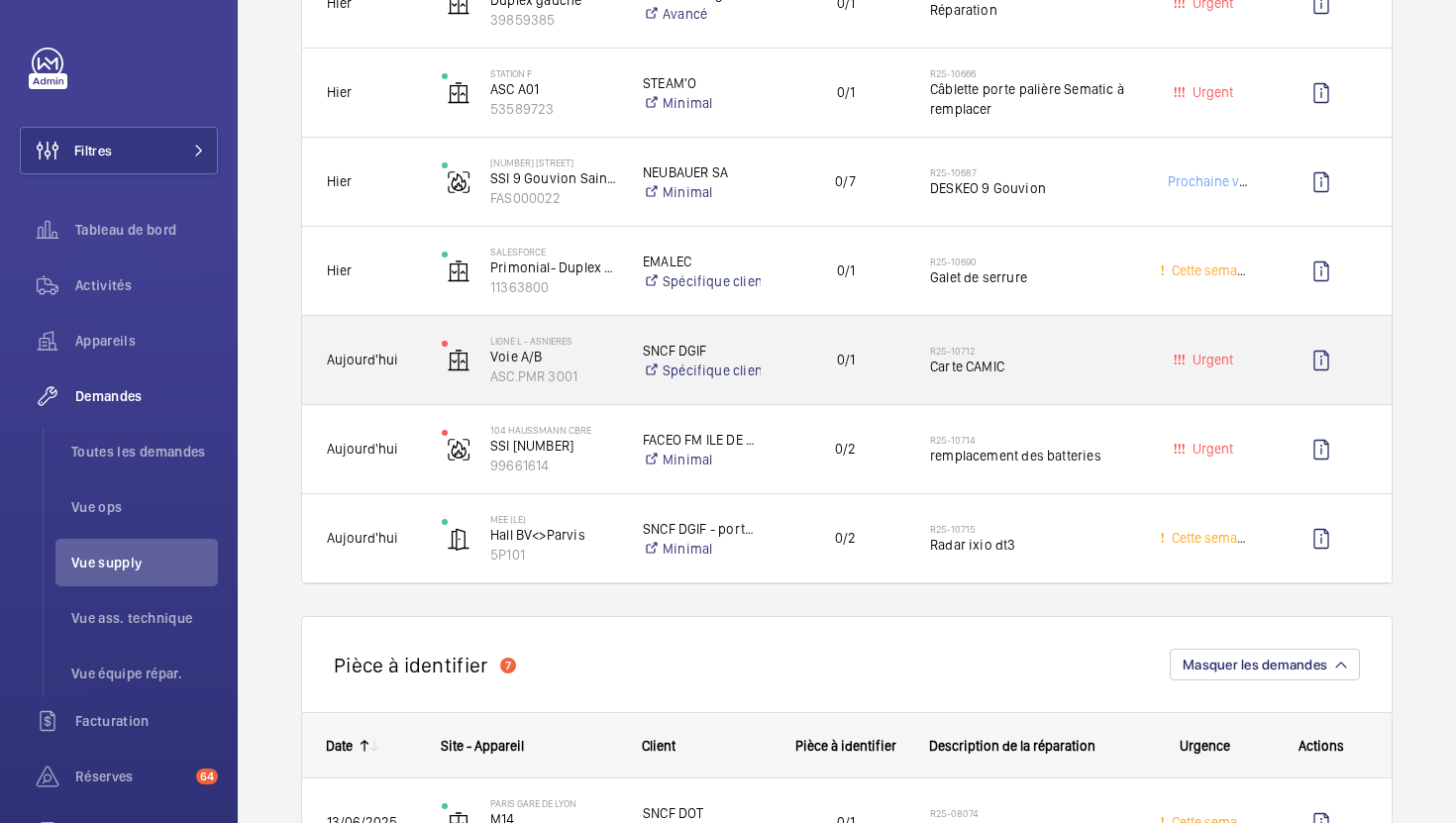 click on "R25-10712 Carte CAMIC" 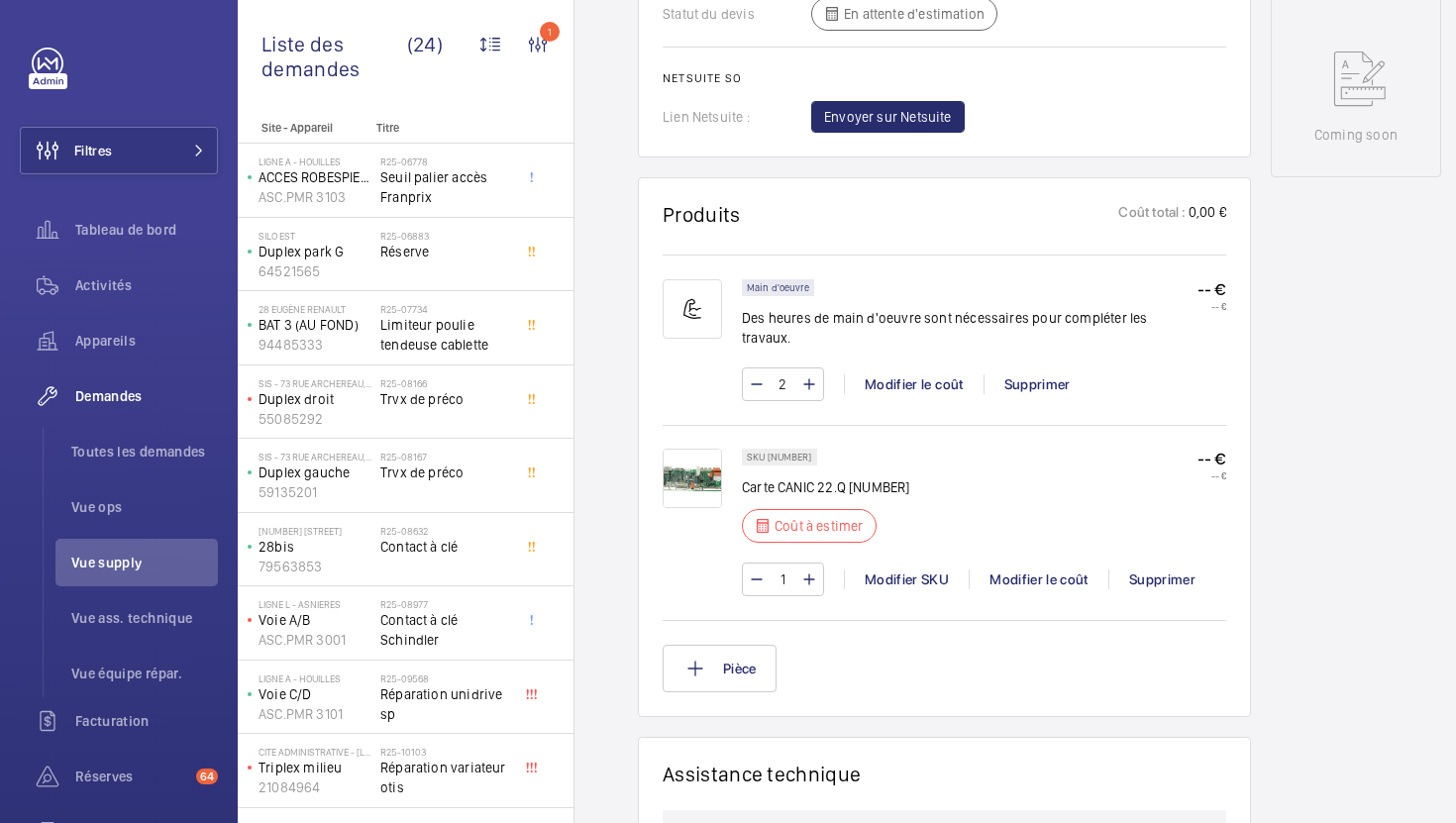 scroll, scrollTop: 1006, scrollLeft: 0, axis: vertical 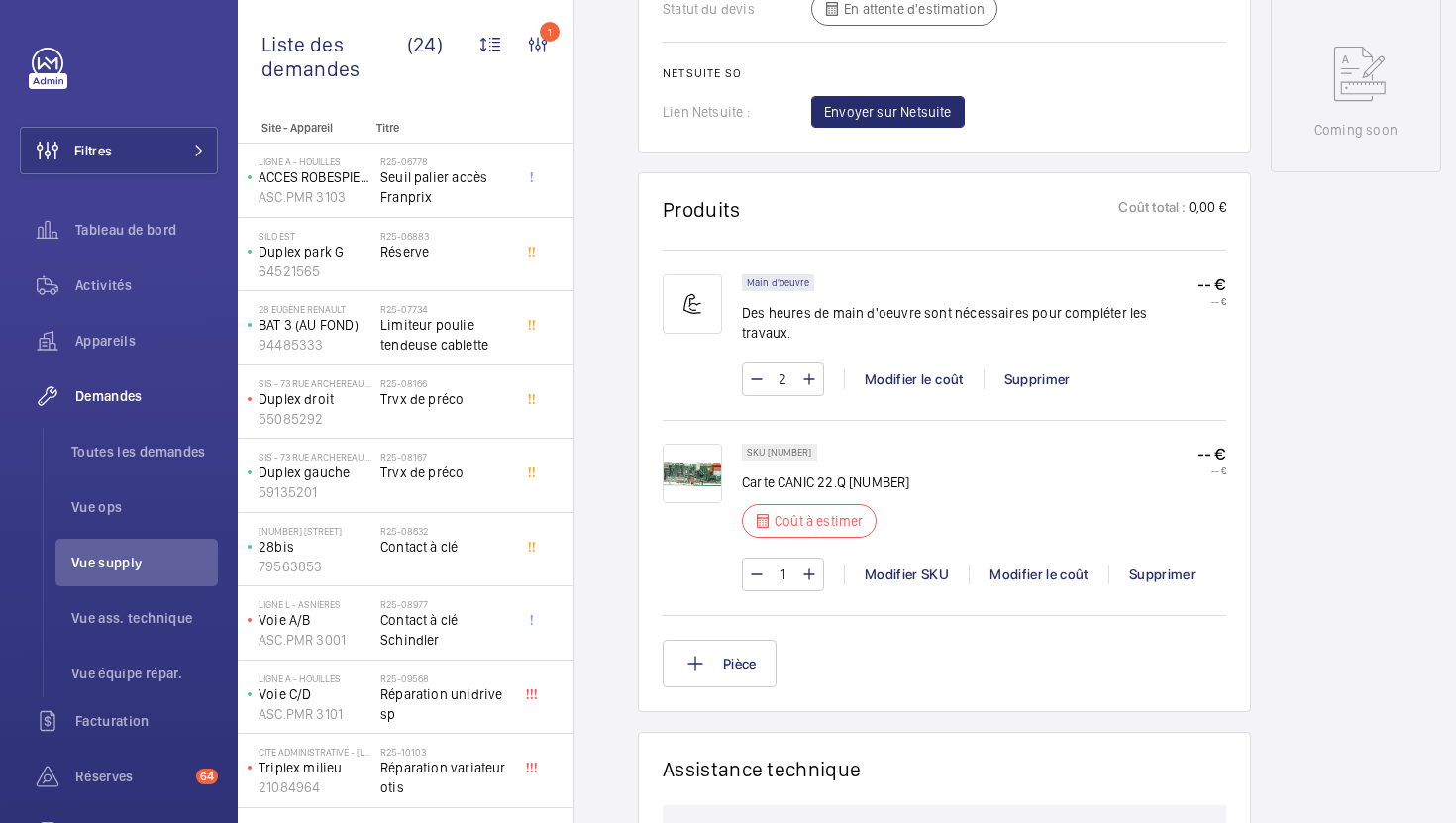 click on "Carte CANIC 22.Q [NUMBER]" 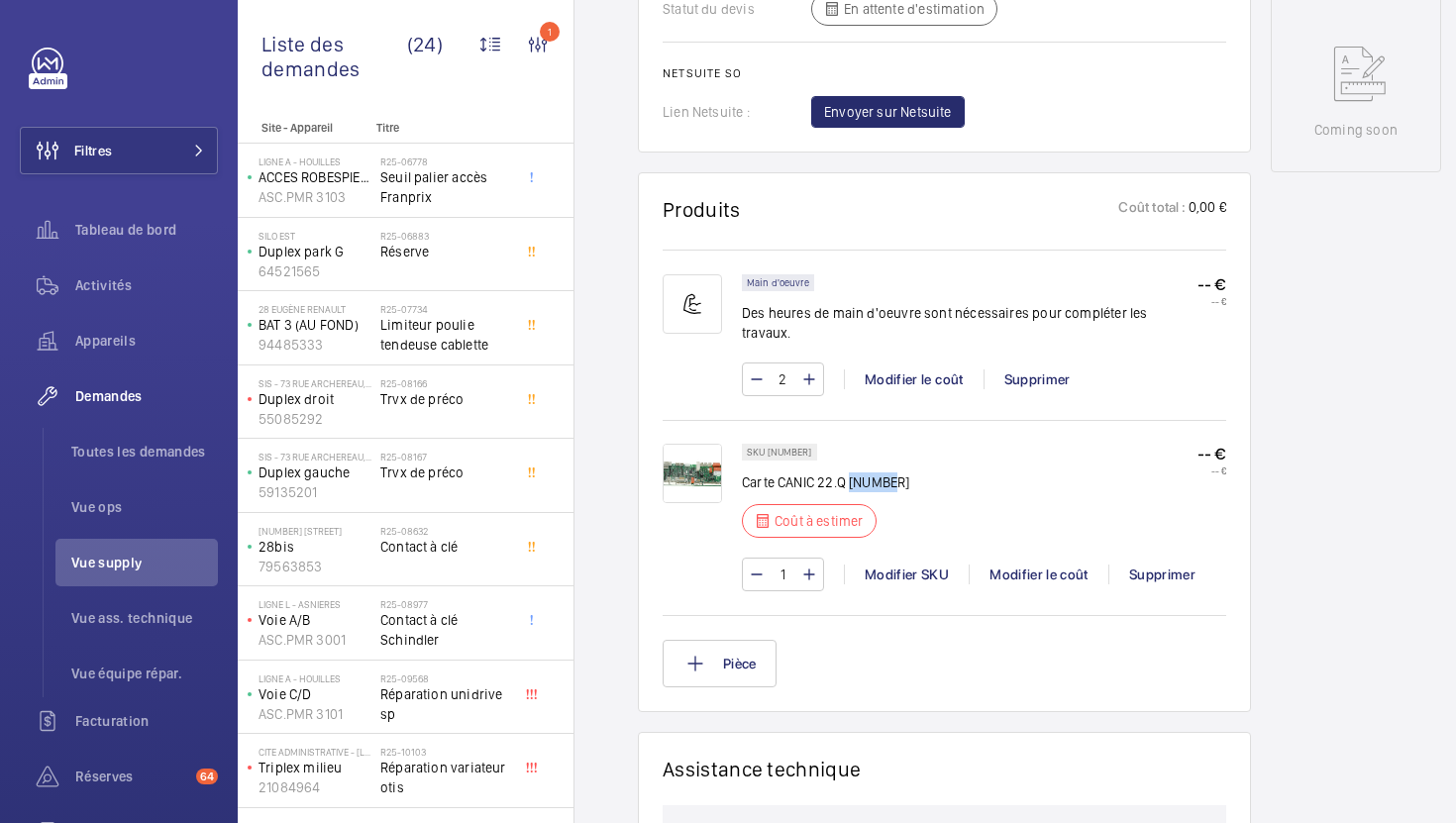 click on "Carte CANIC 22.Q [NUMBER]" 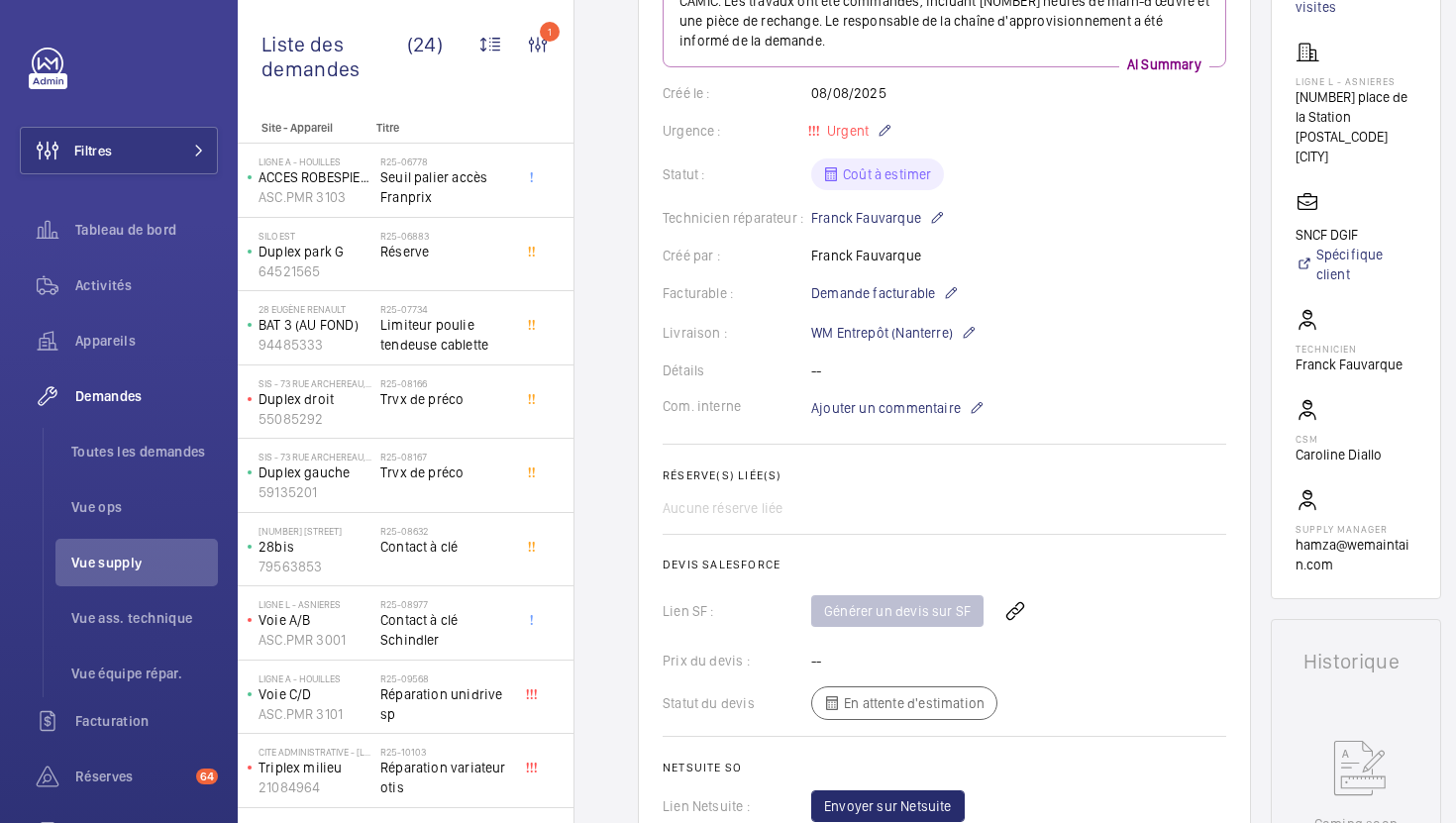 scroll, scrollTop: 0, scrollLeft: 0, axis: both 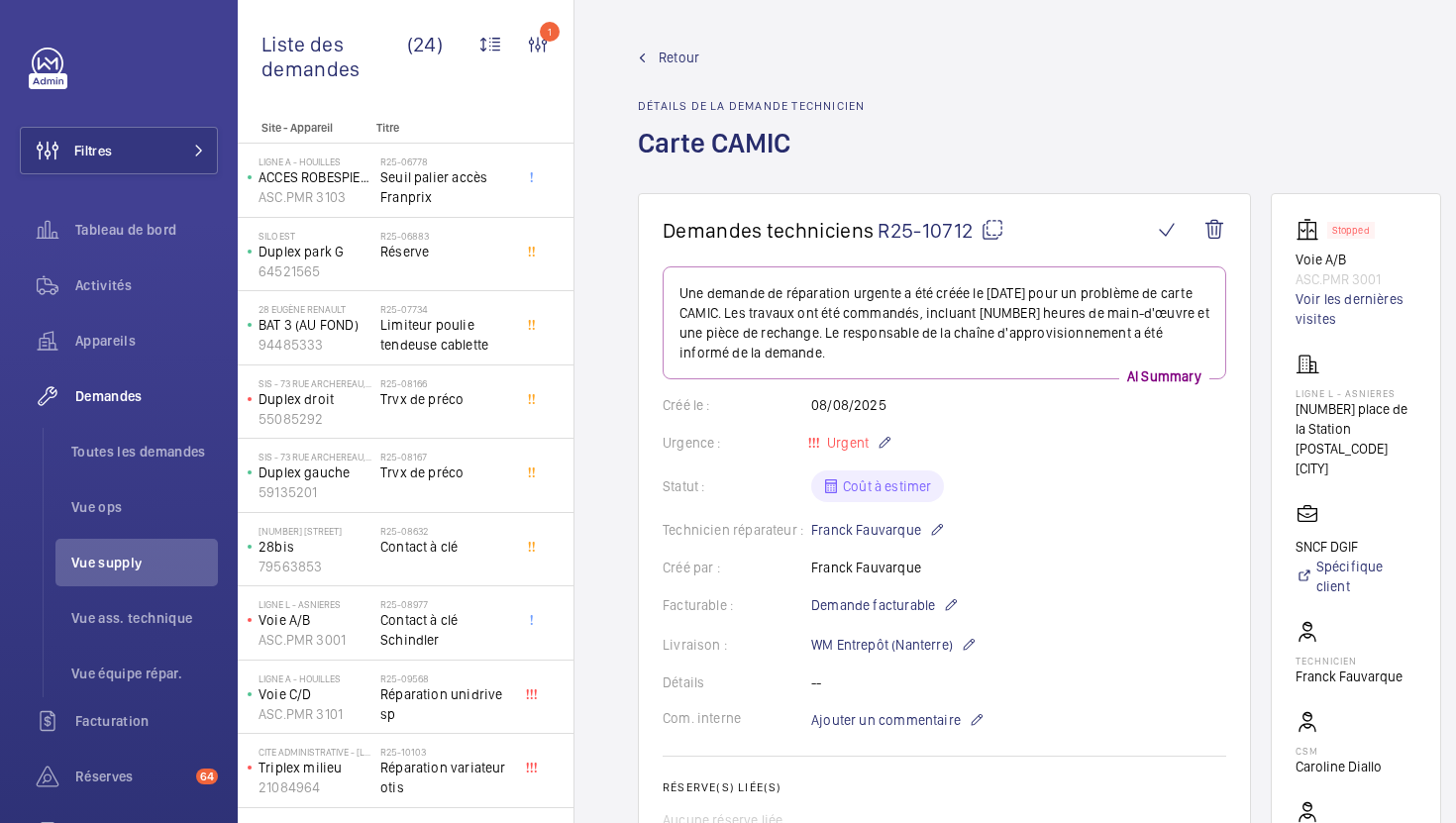 click 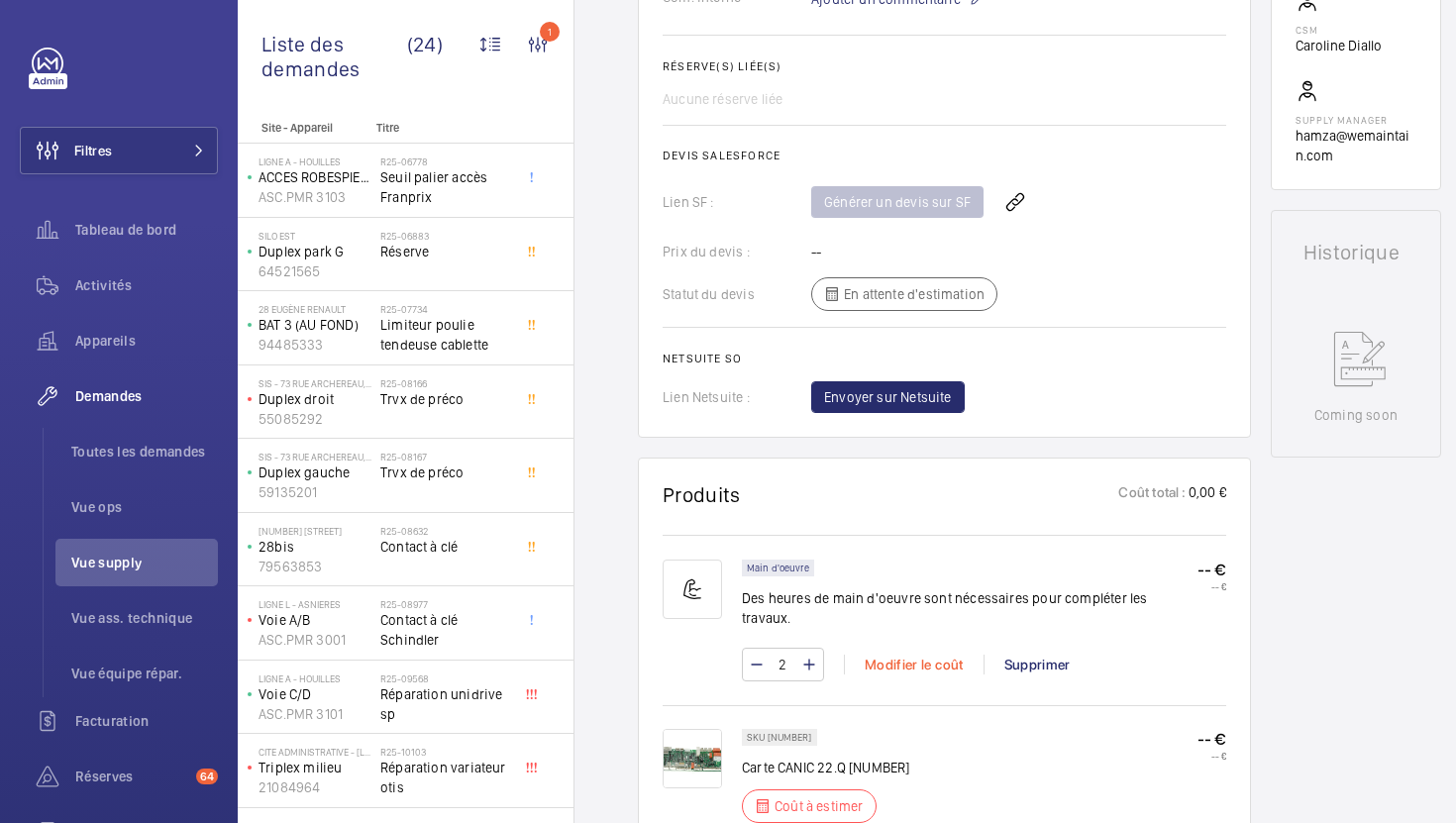 scroll, scrollTop: 846, scrollLeft: 0, axis: vertical 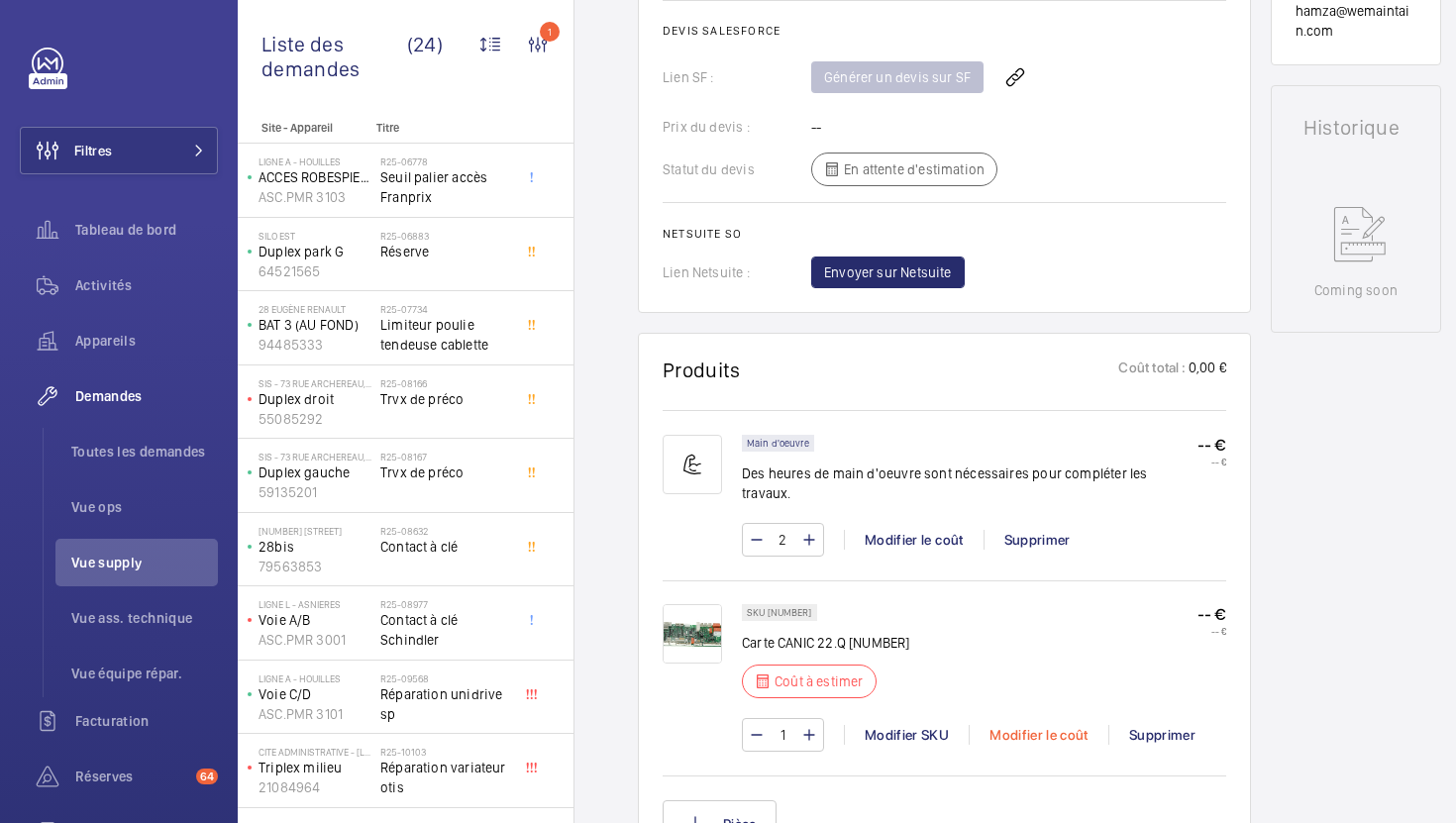 click on "Modifier le coût" 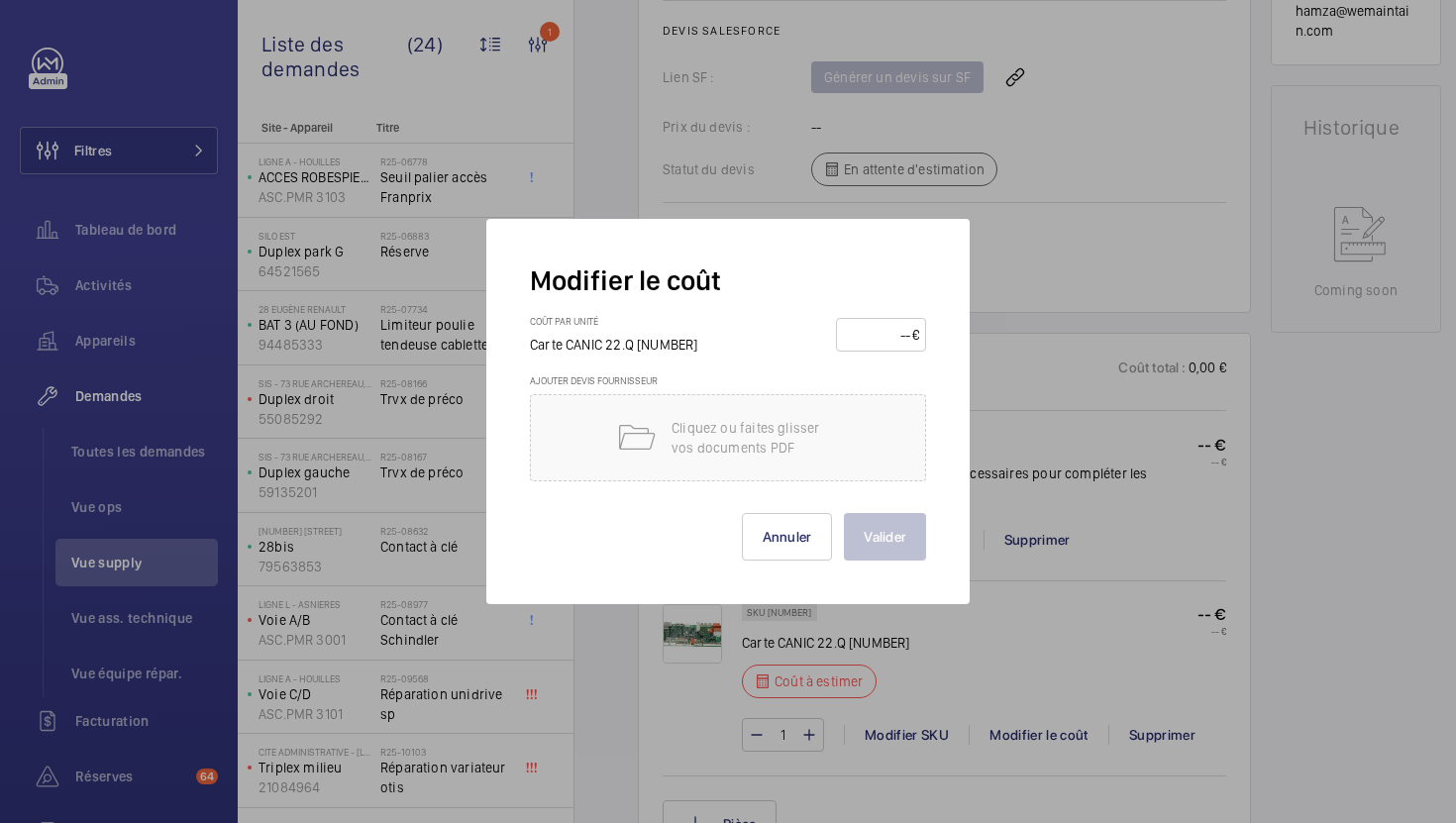 click at bounding box center [878, 335] 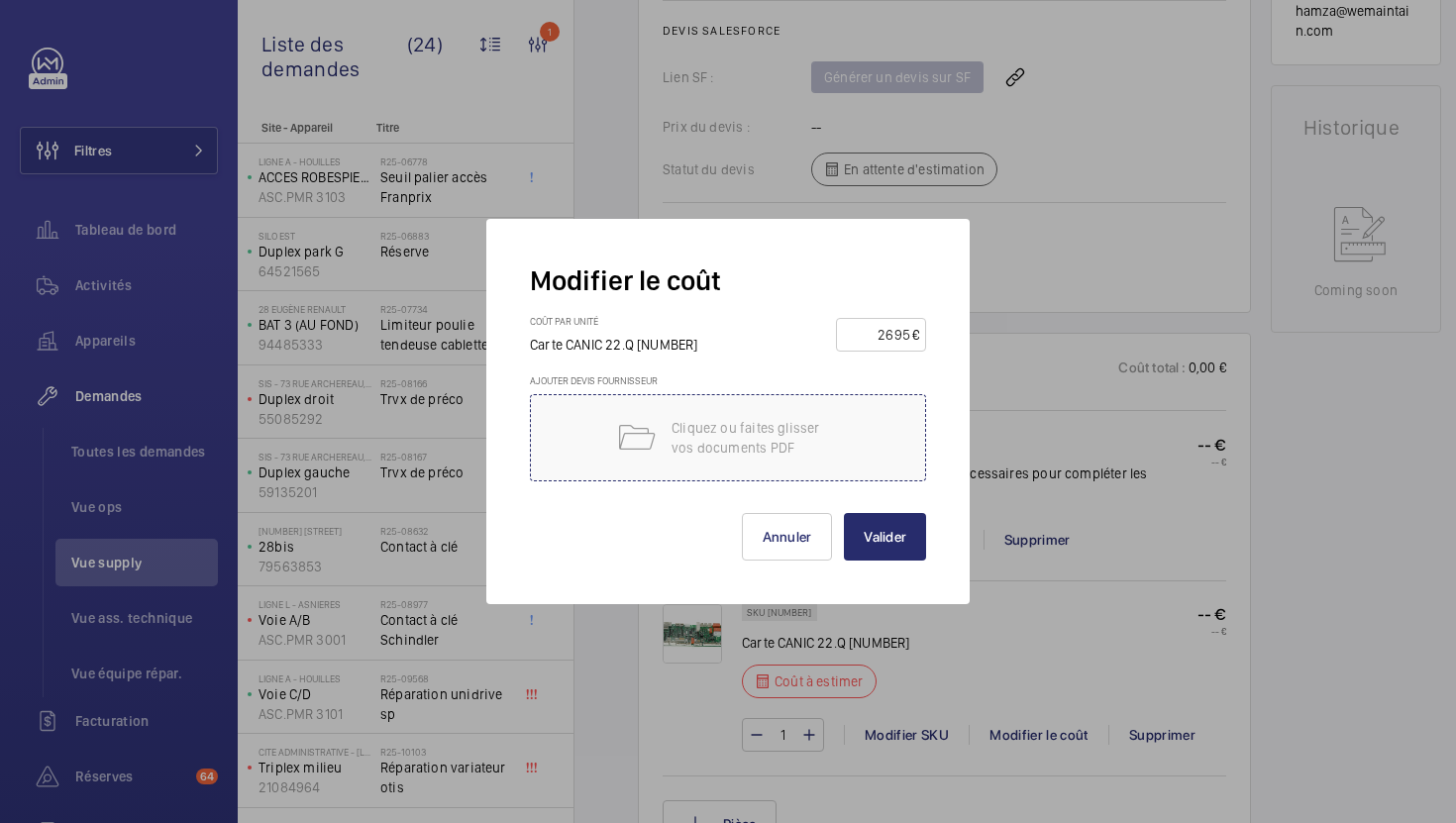 type on "2695" 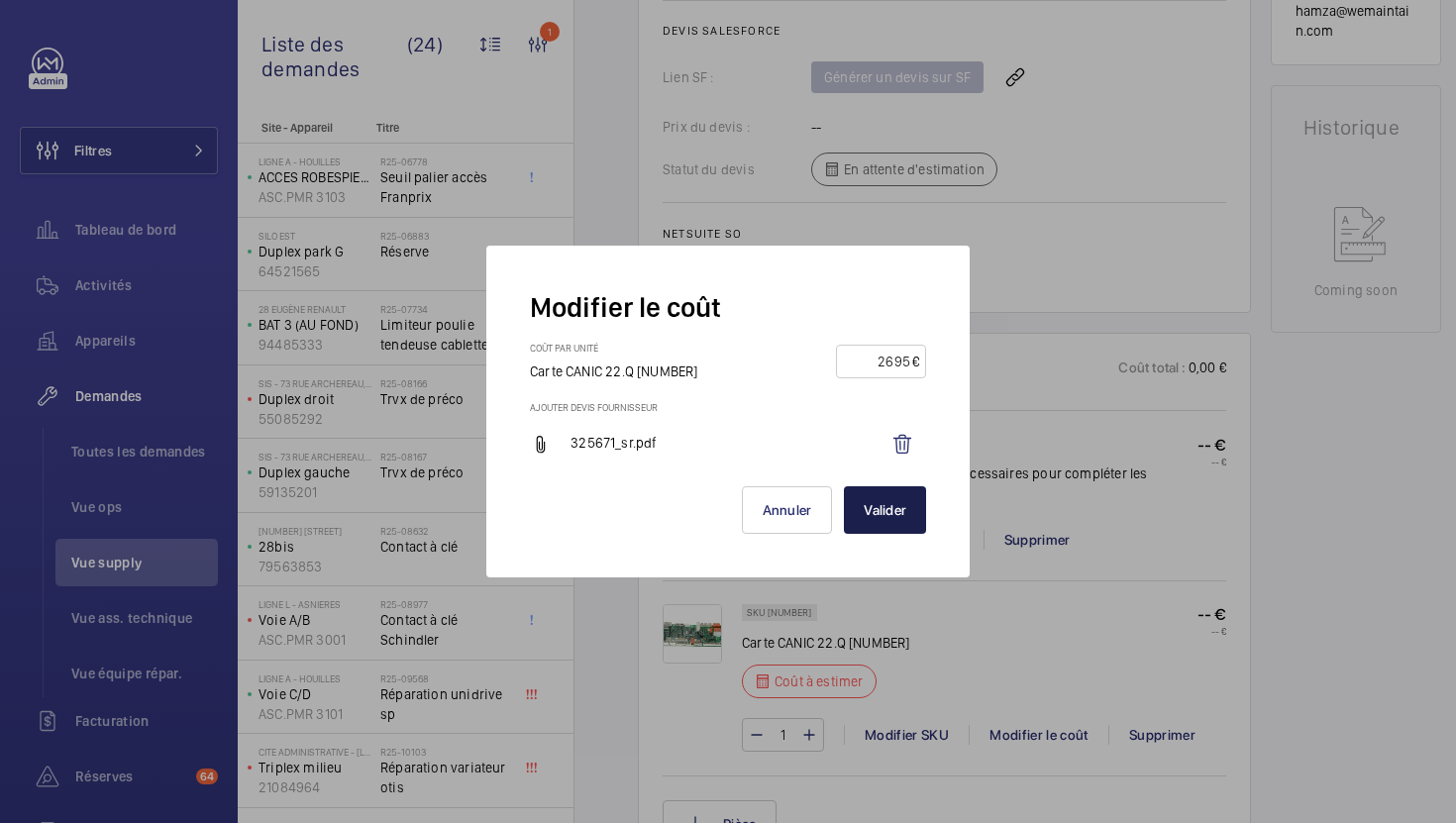 click on "Valider" at bounding box center (884, 510) 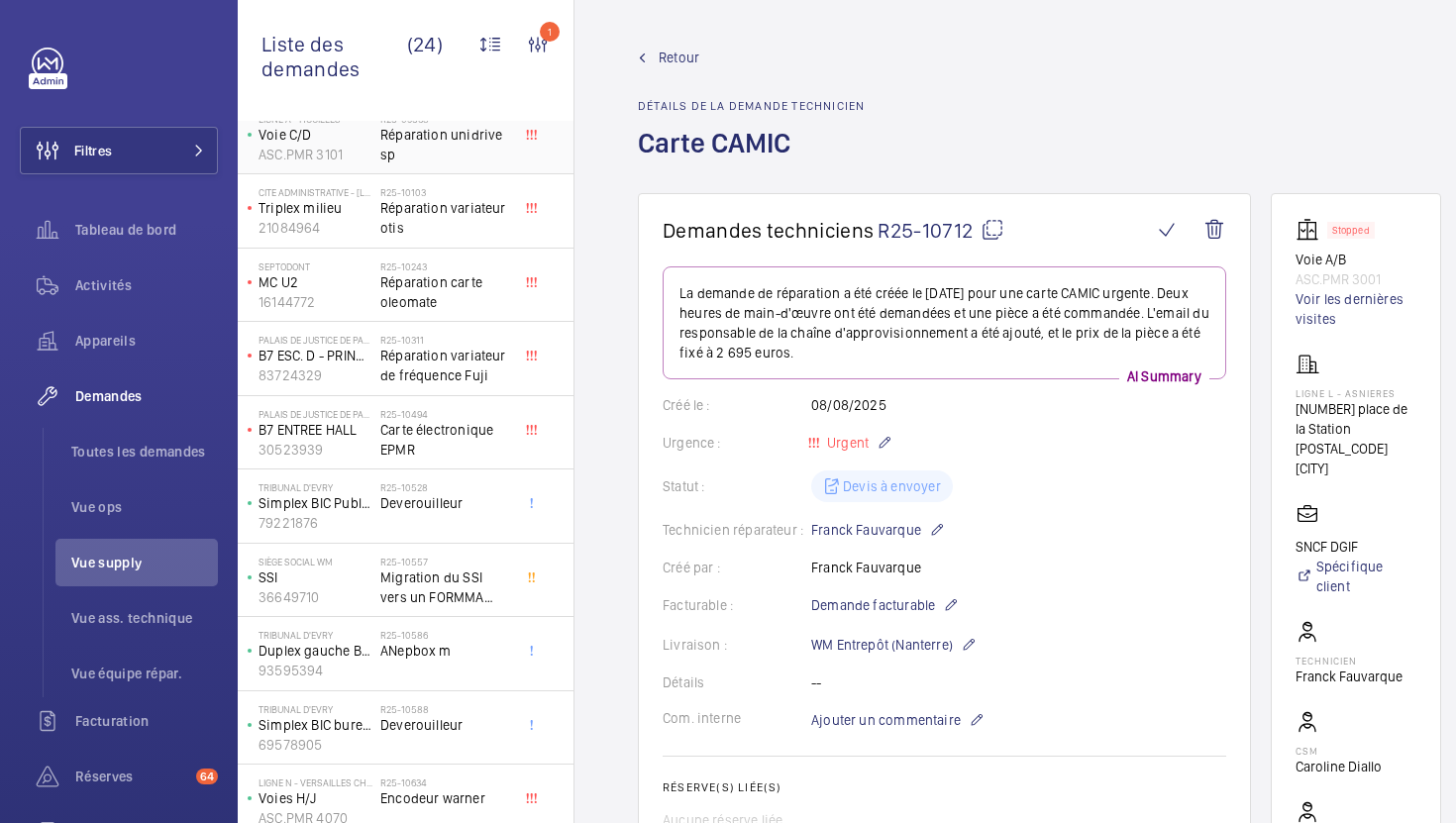 scroll, scrollTop: 568, scrollLeft: 0, axis: vertical 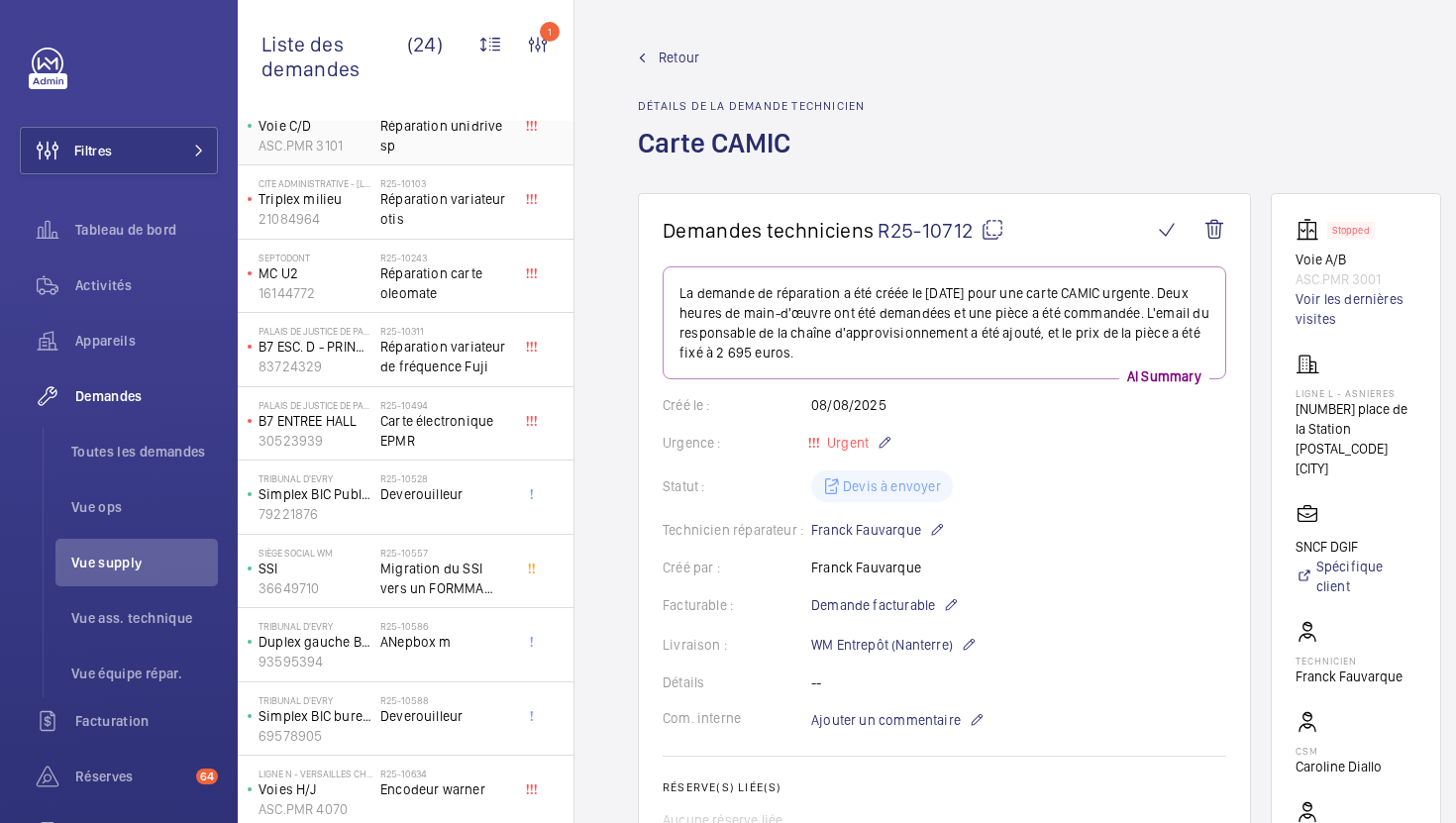 click 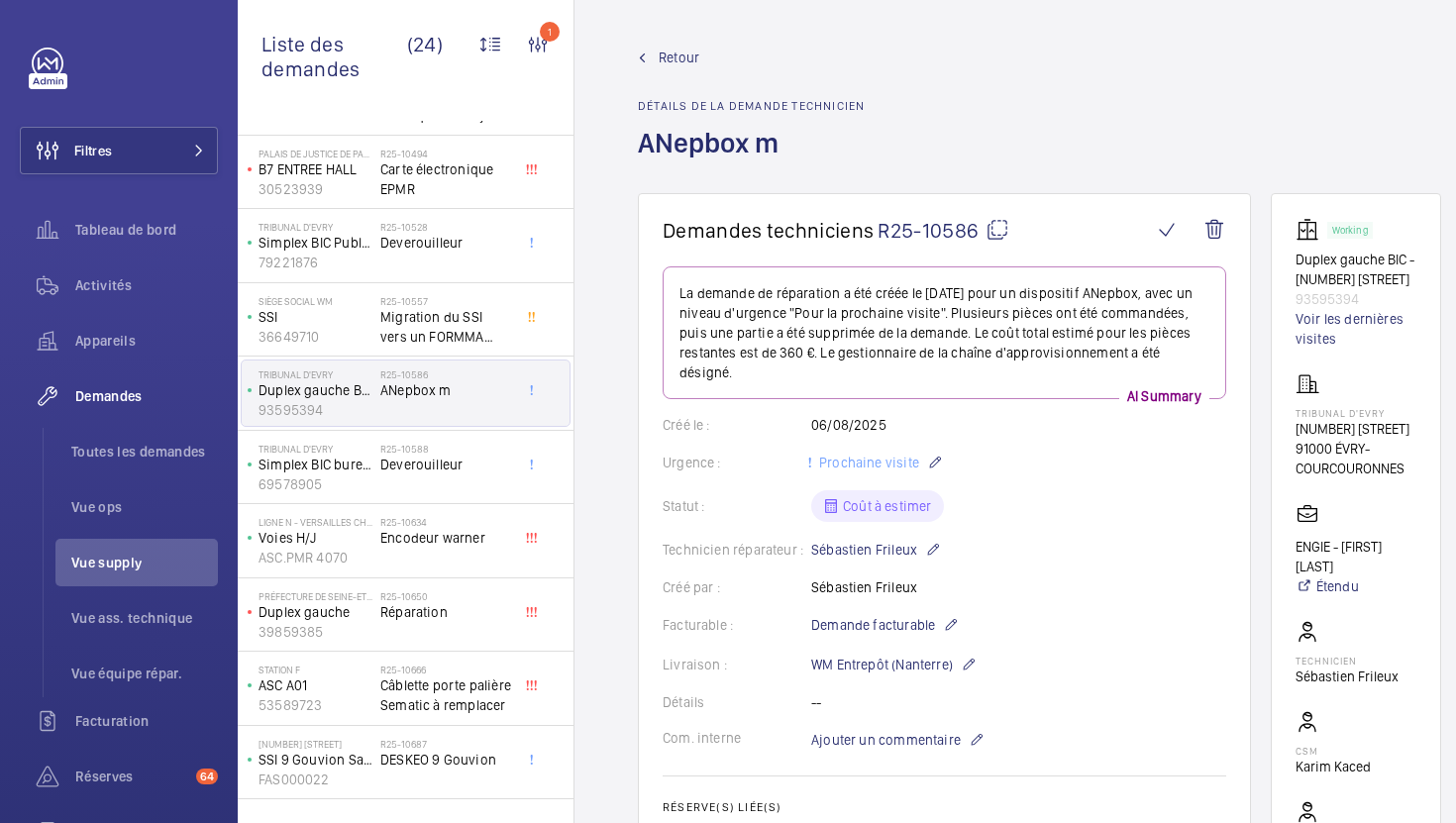 scroll, scrollTop: 869, scrollLeft: 0, axis: vertical 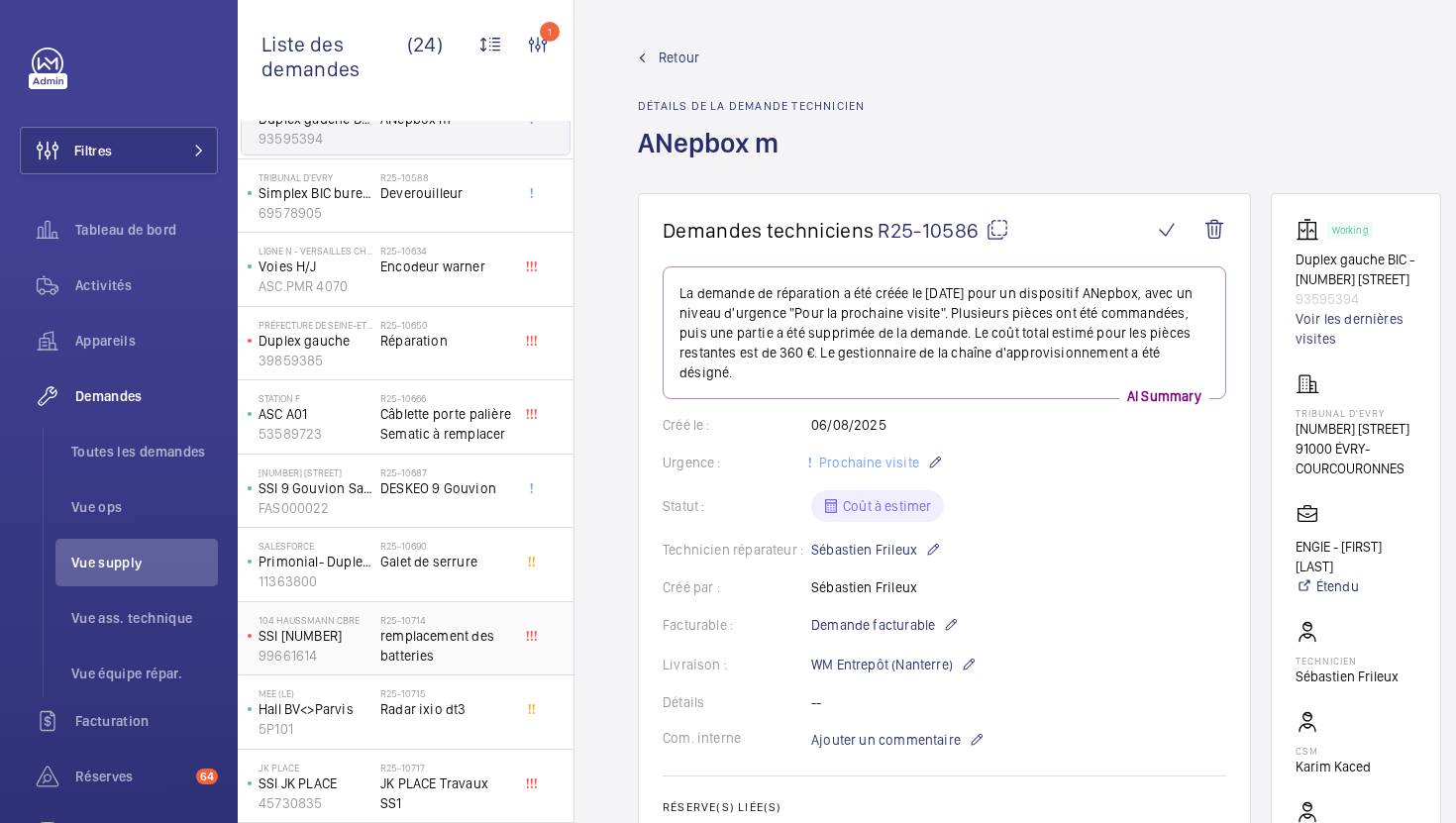 click on "remplacement des batteries" 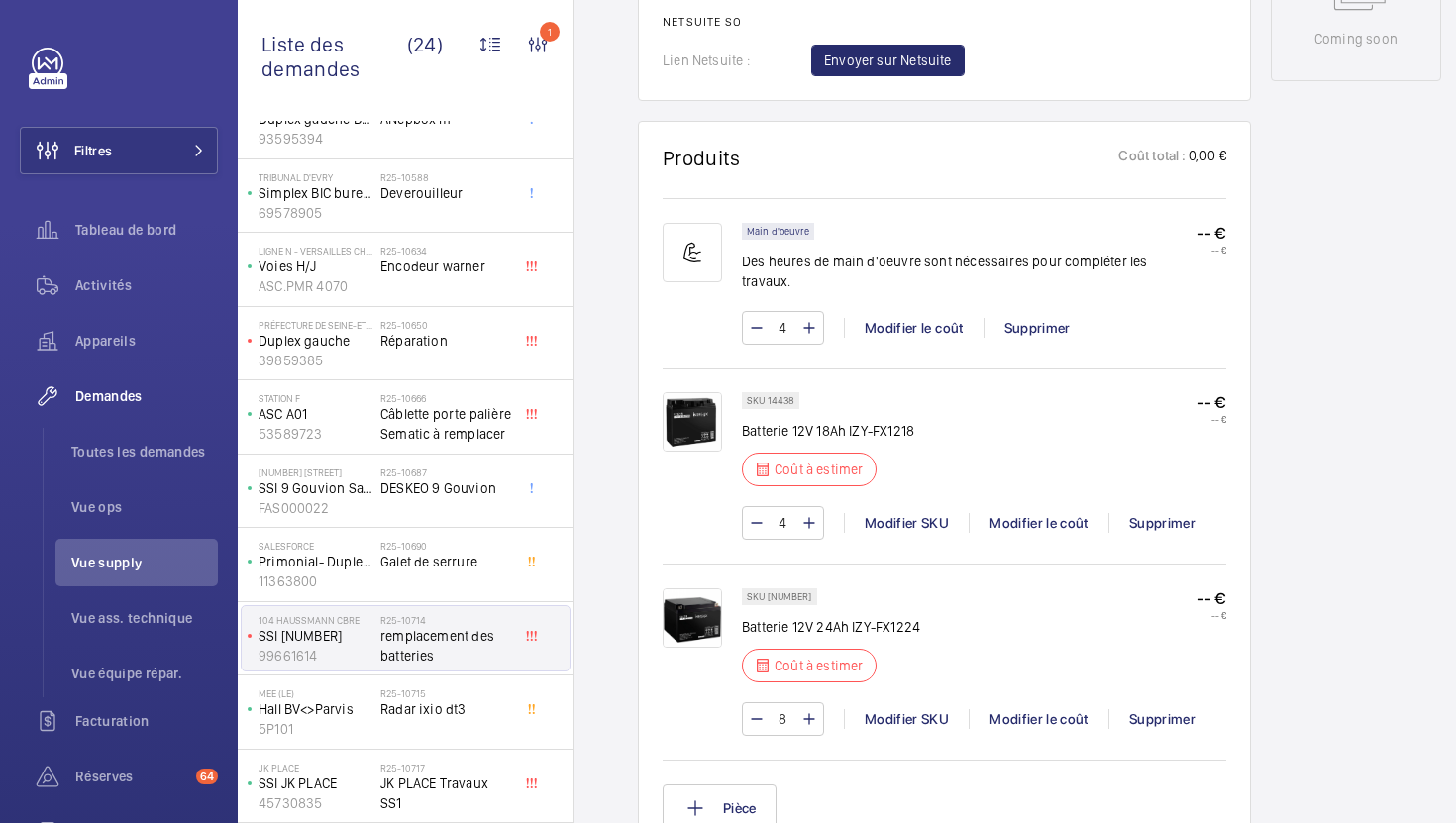 scroll, scrollTop: 1116, scrollLeft: 0, axis: vertical 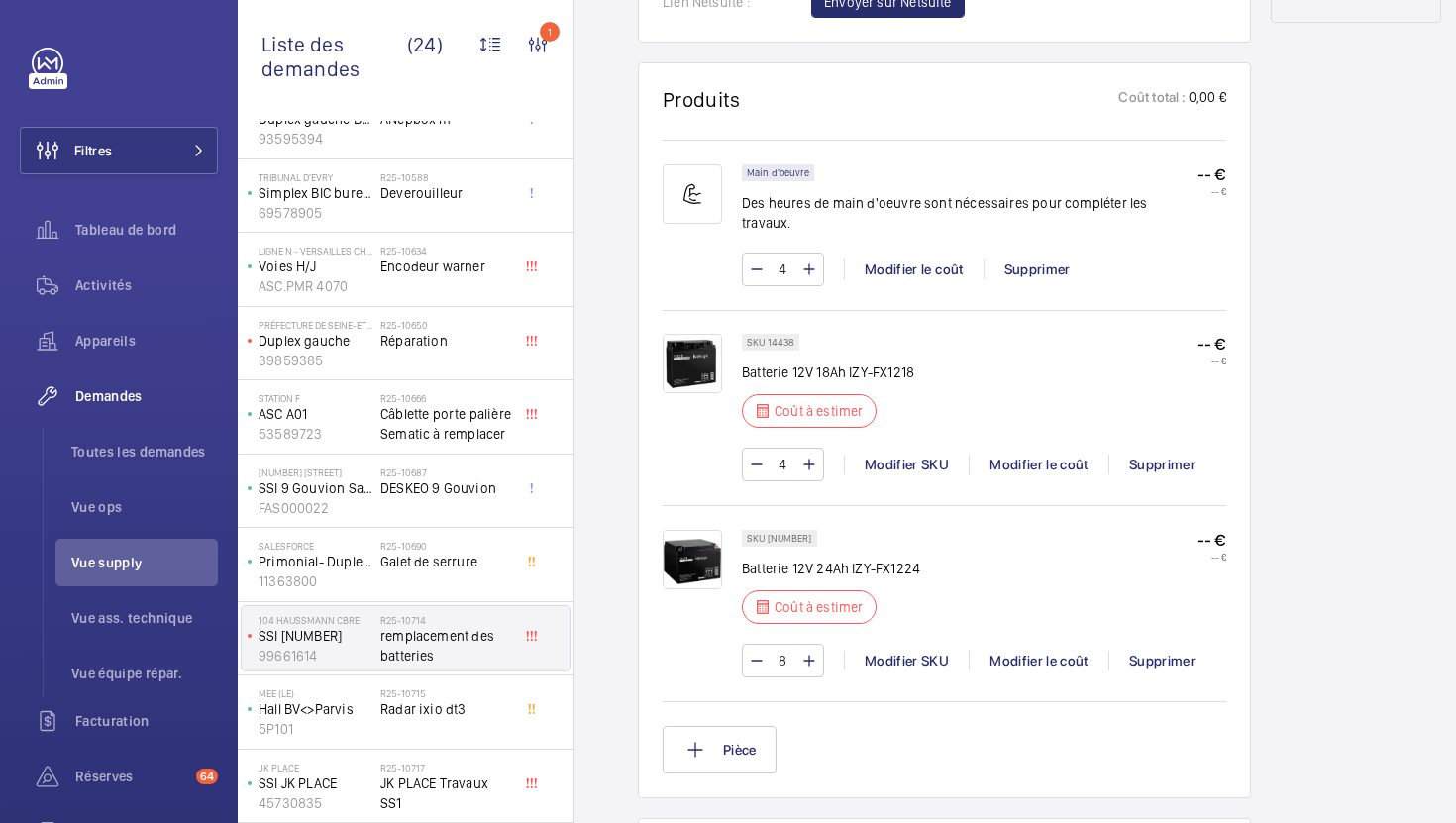 click on "Batterie 12V 18Ah IZY-FX1218" 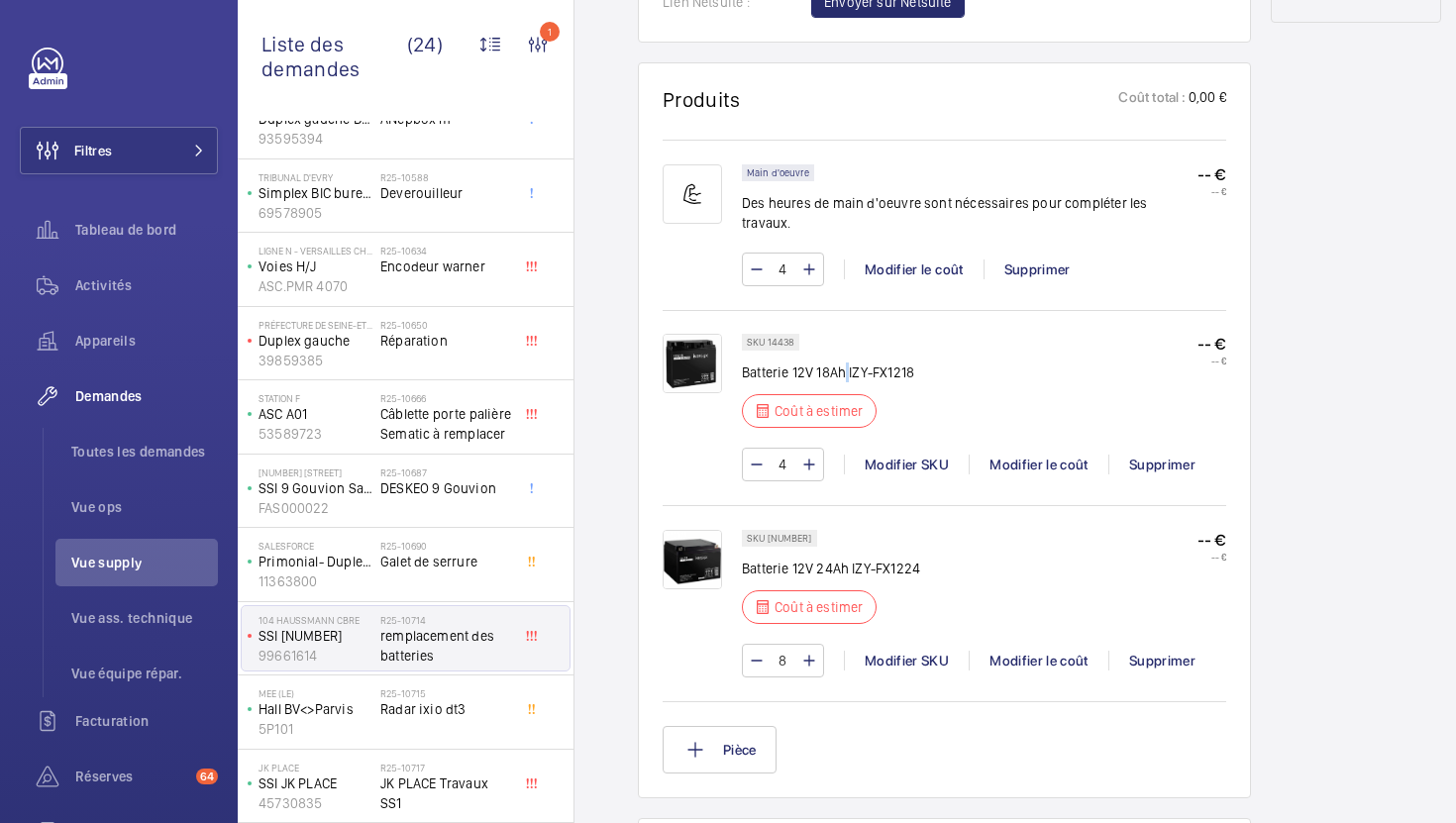 click on "Batterie 12V 18Ah IZY-FX1218" 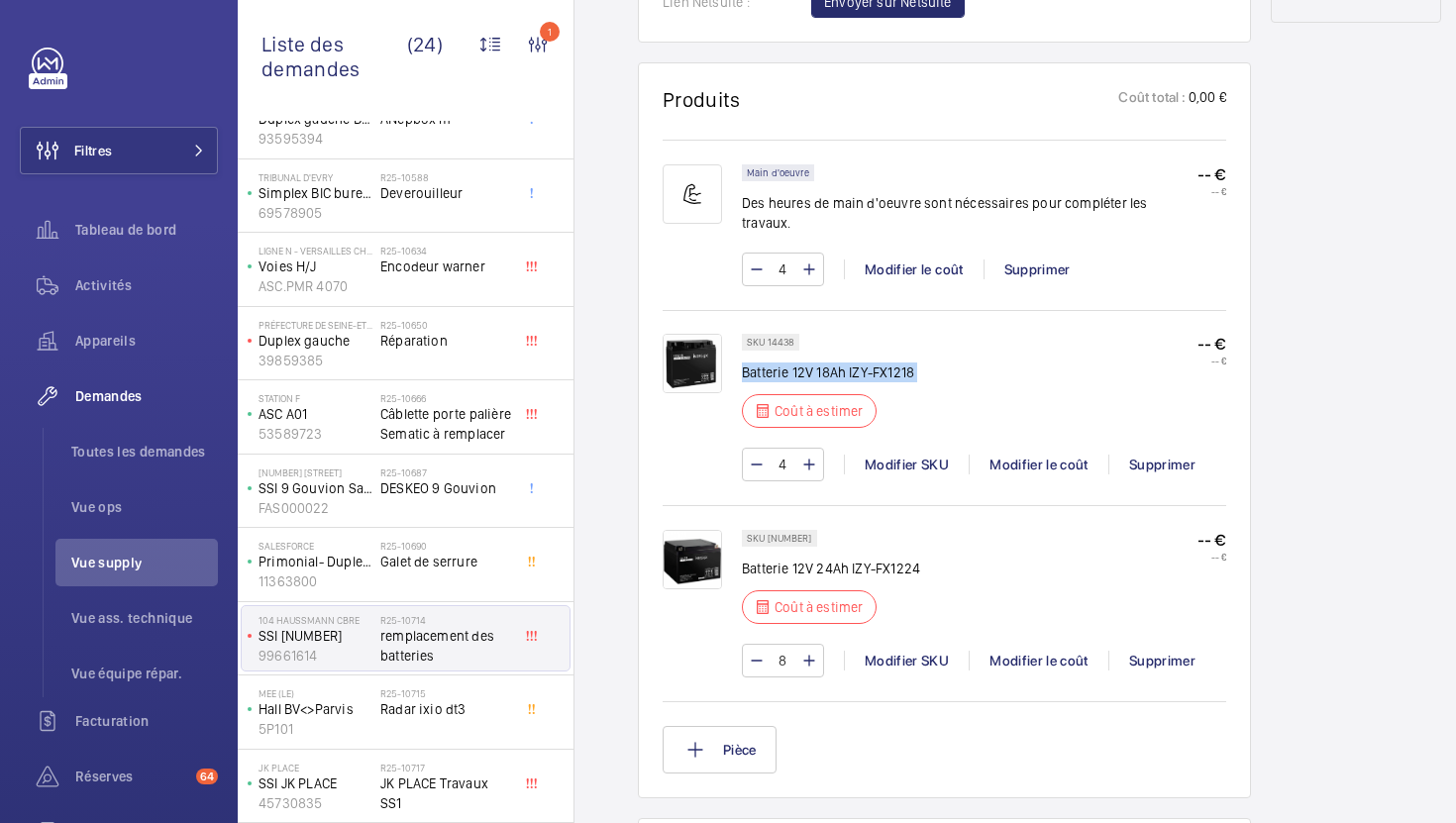 click on "Batterie 12V 18Ah IZY-FX1218" 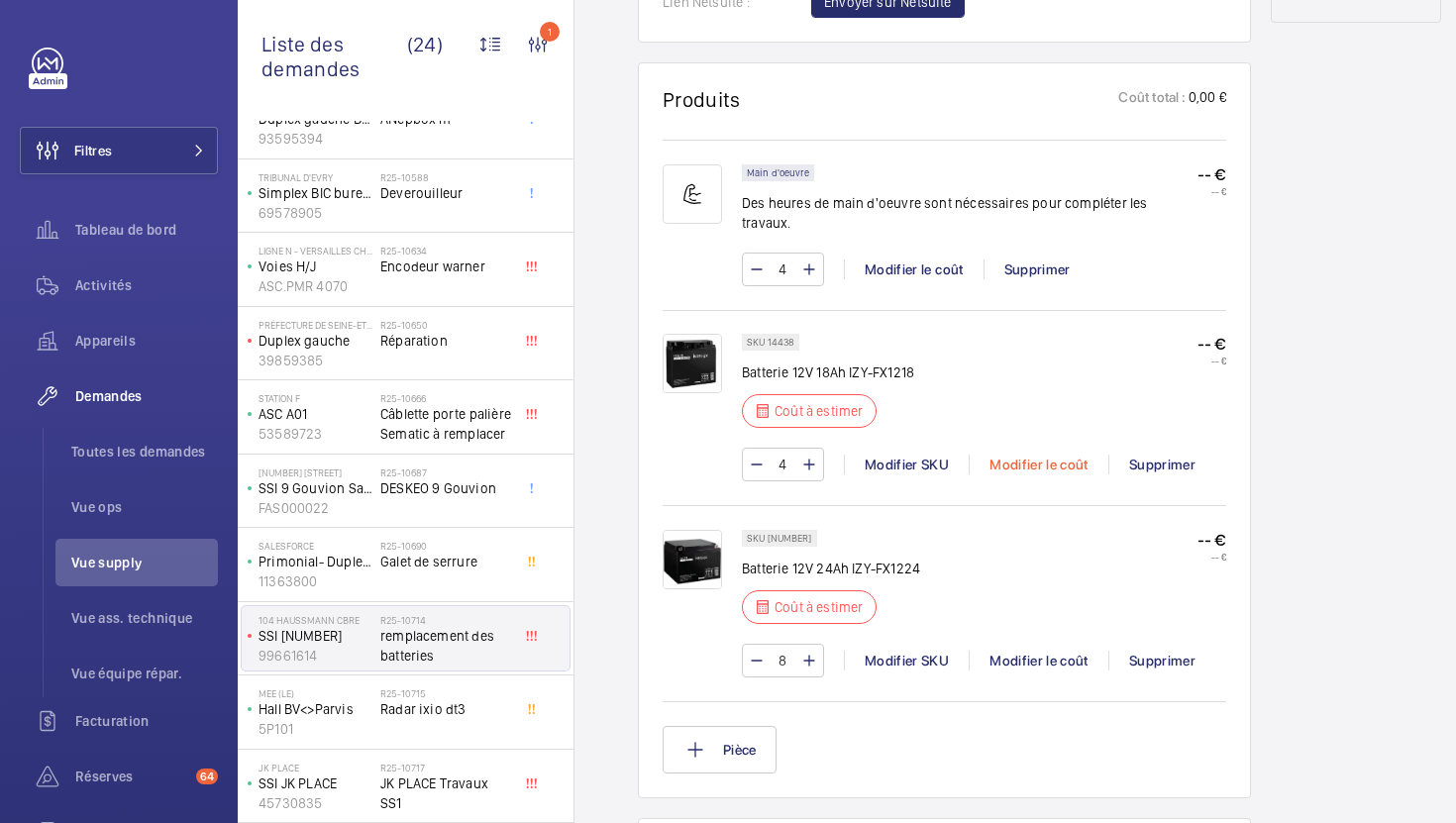 click on "Modifier le coût" 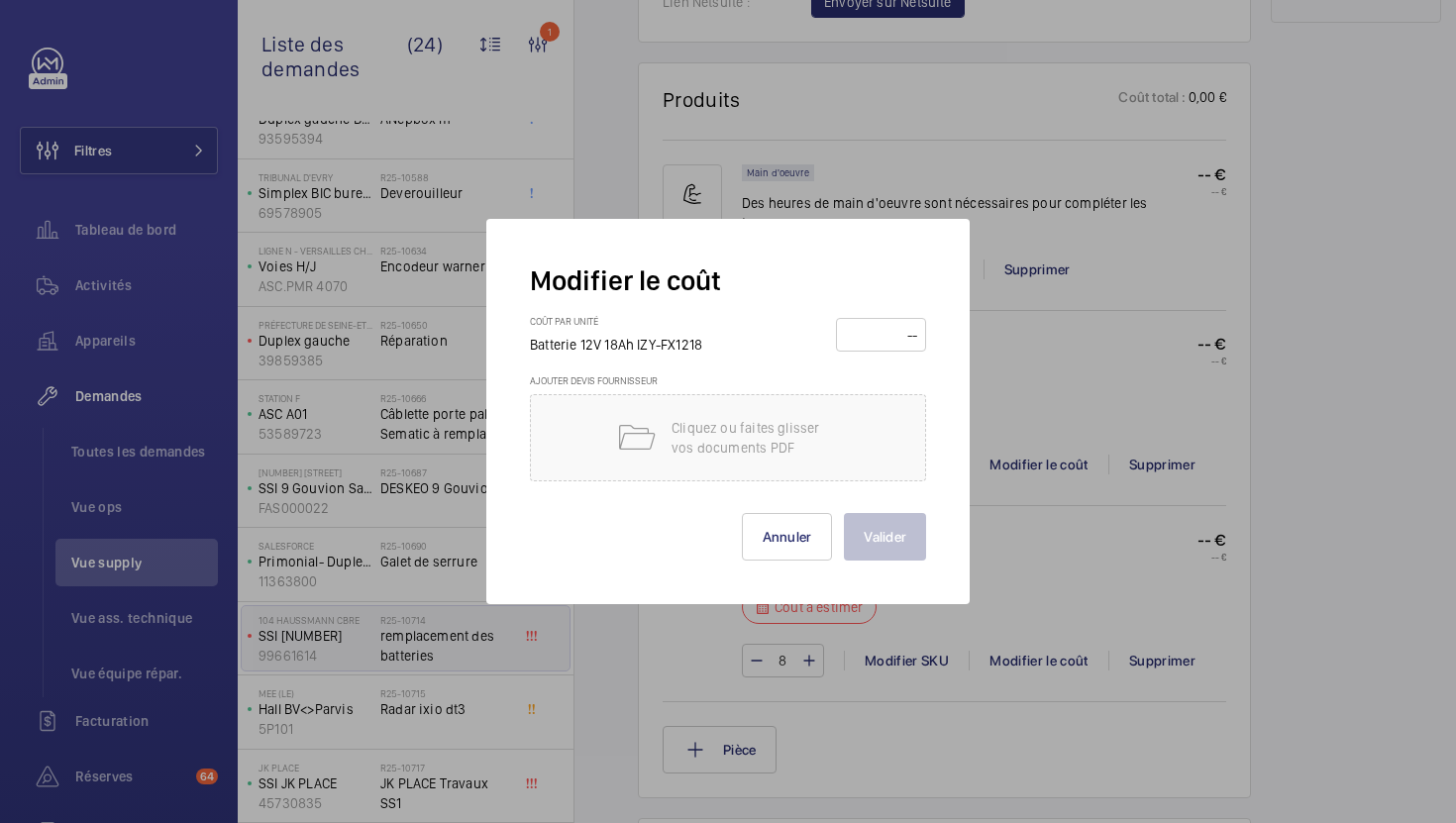 click at bounding box center (881, 335) 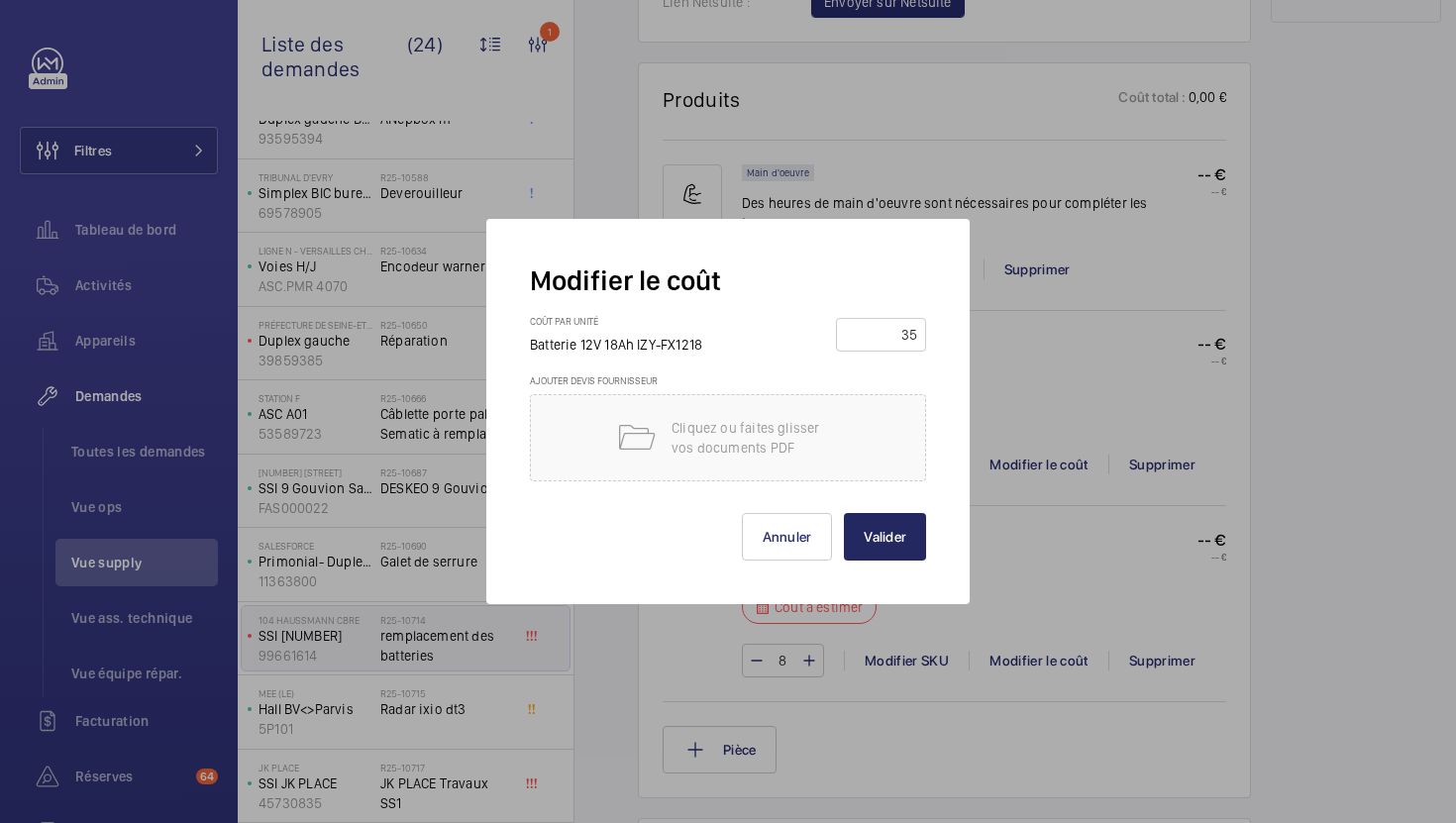 type on "35" 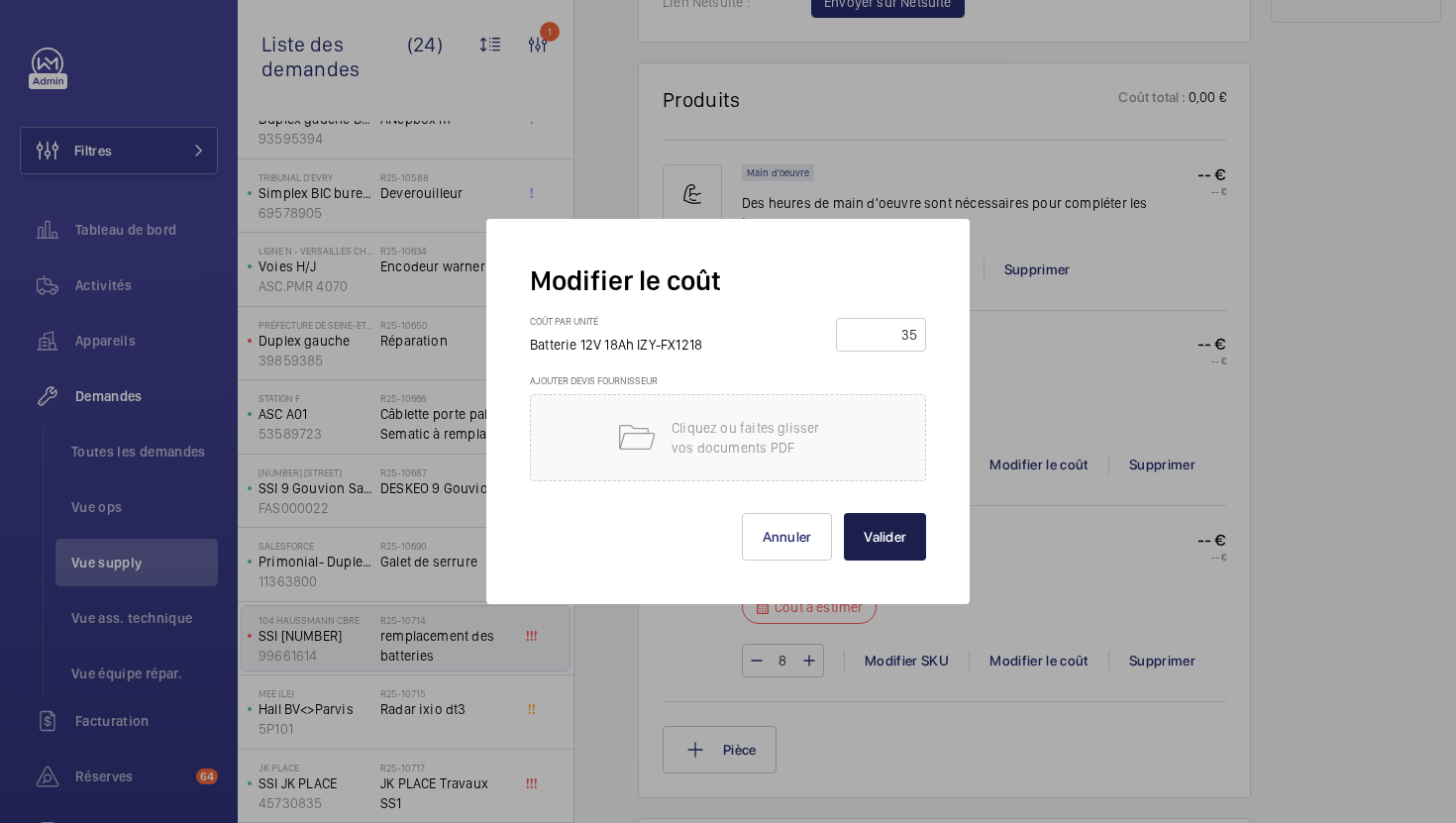 click on "Valider" at bounding box center (884, 537) 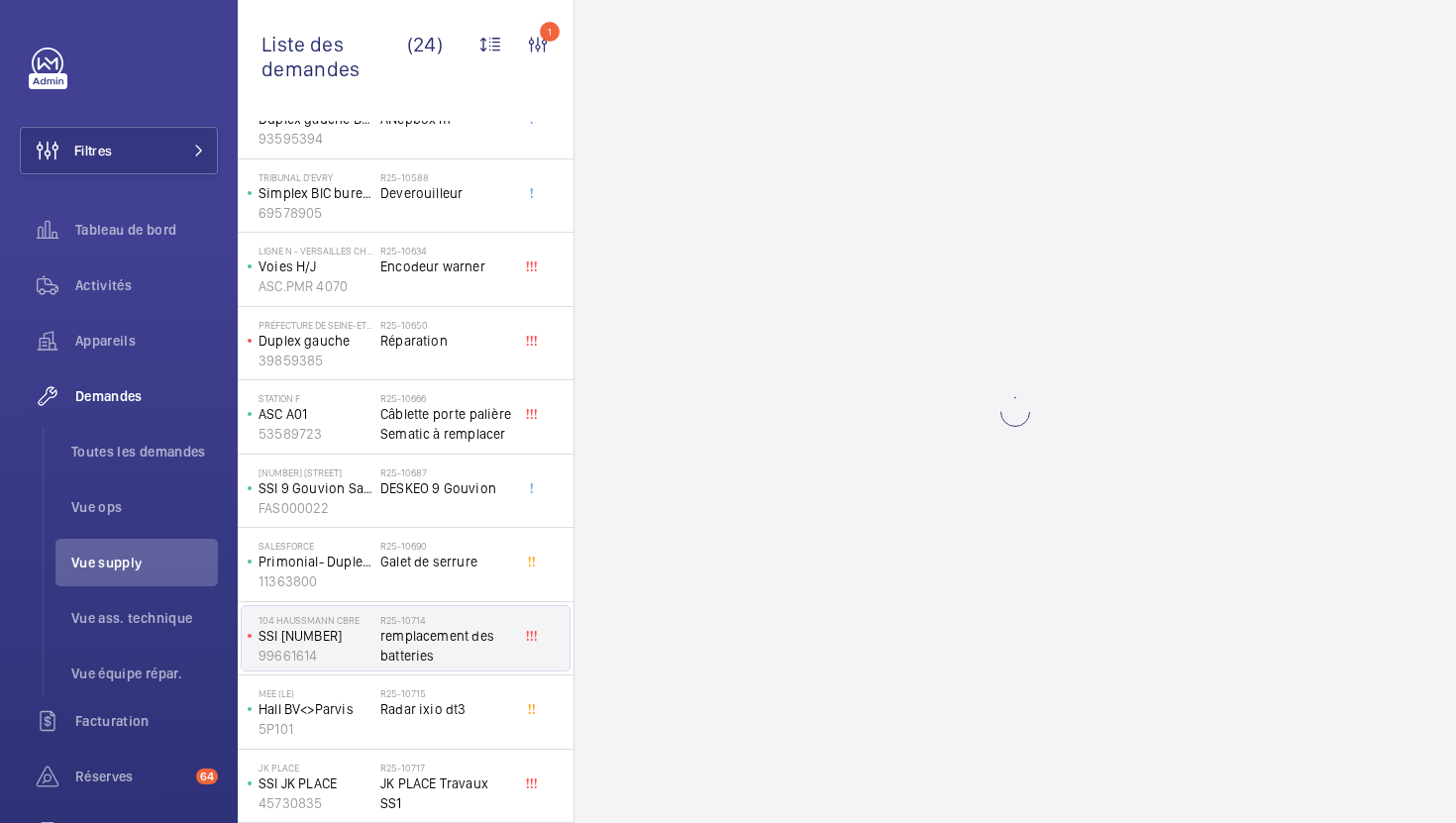 scroll, scrollTop: 0, scrollLeft: 0, axis: both 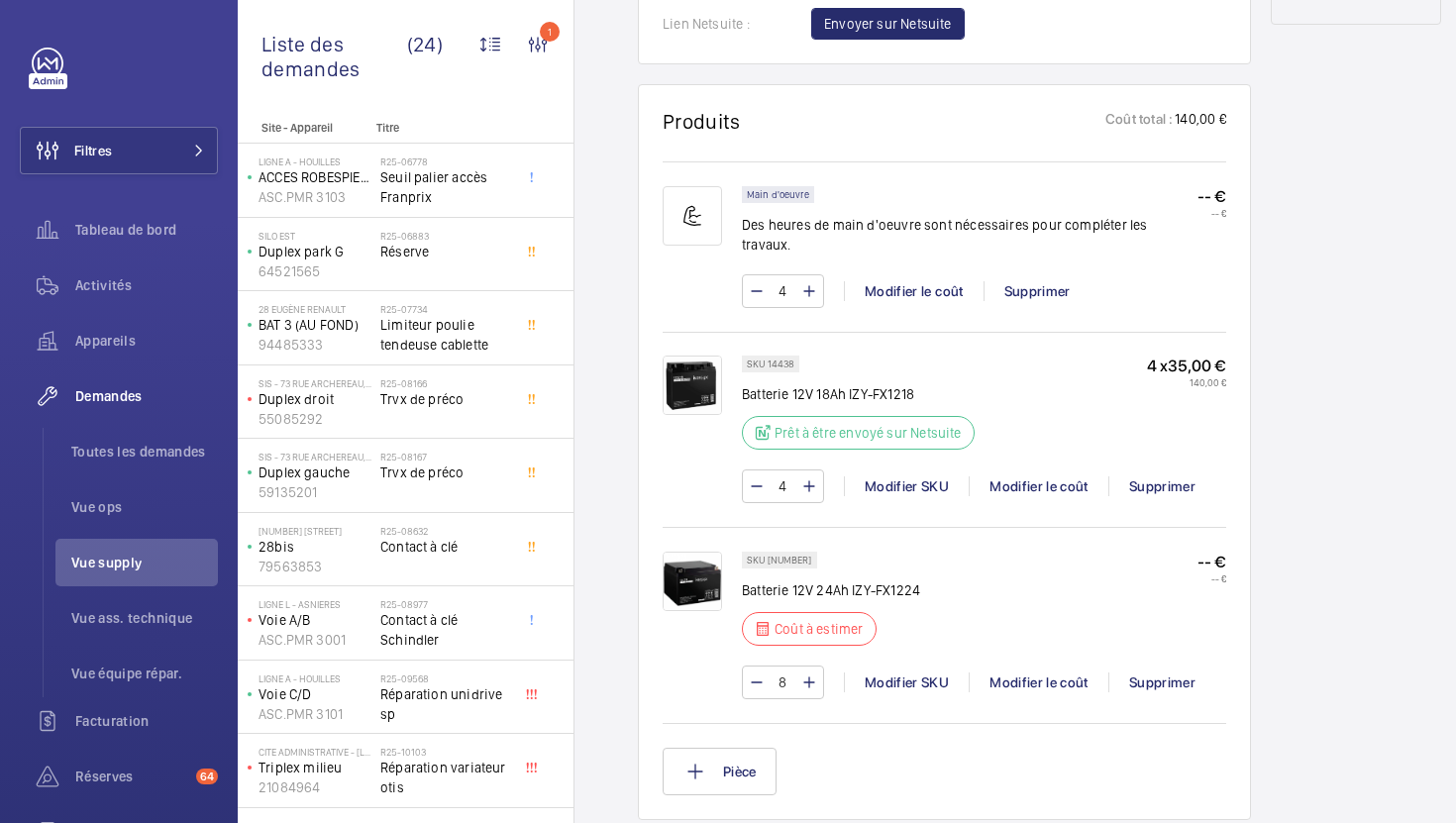 click on "Batterie 12V 24Ah  IZY-FX1224" 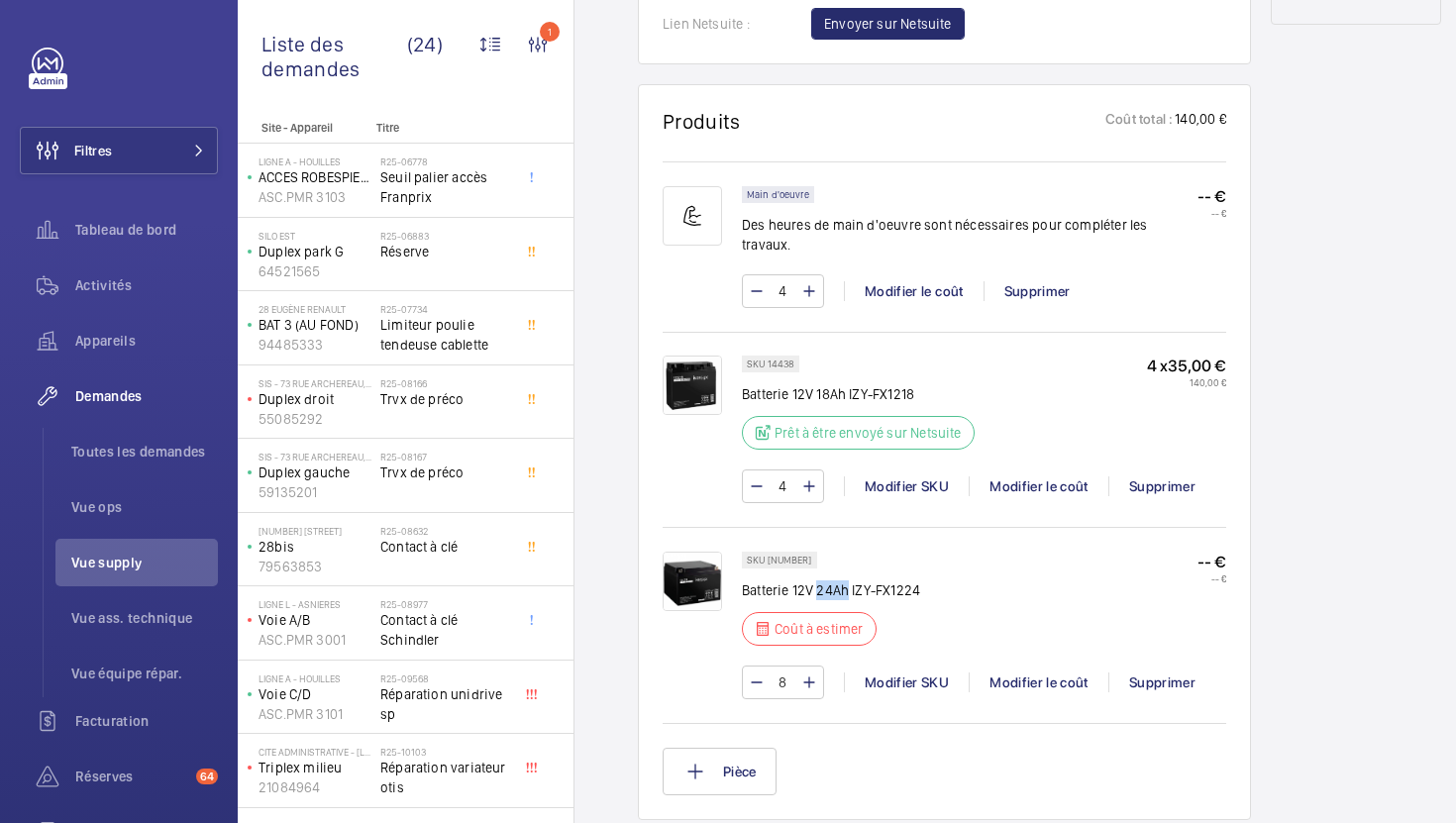 click on "Batterie 12V 24Ah  IZY-FX1224" 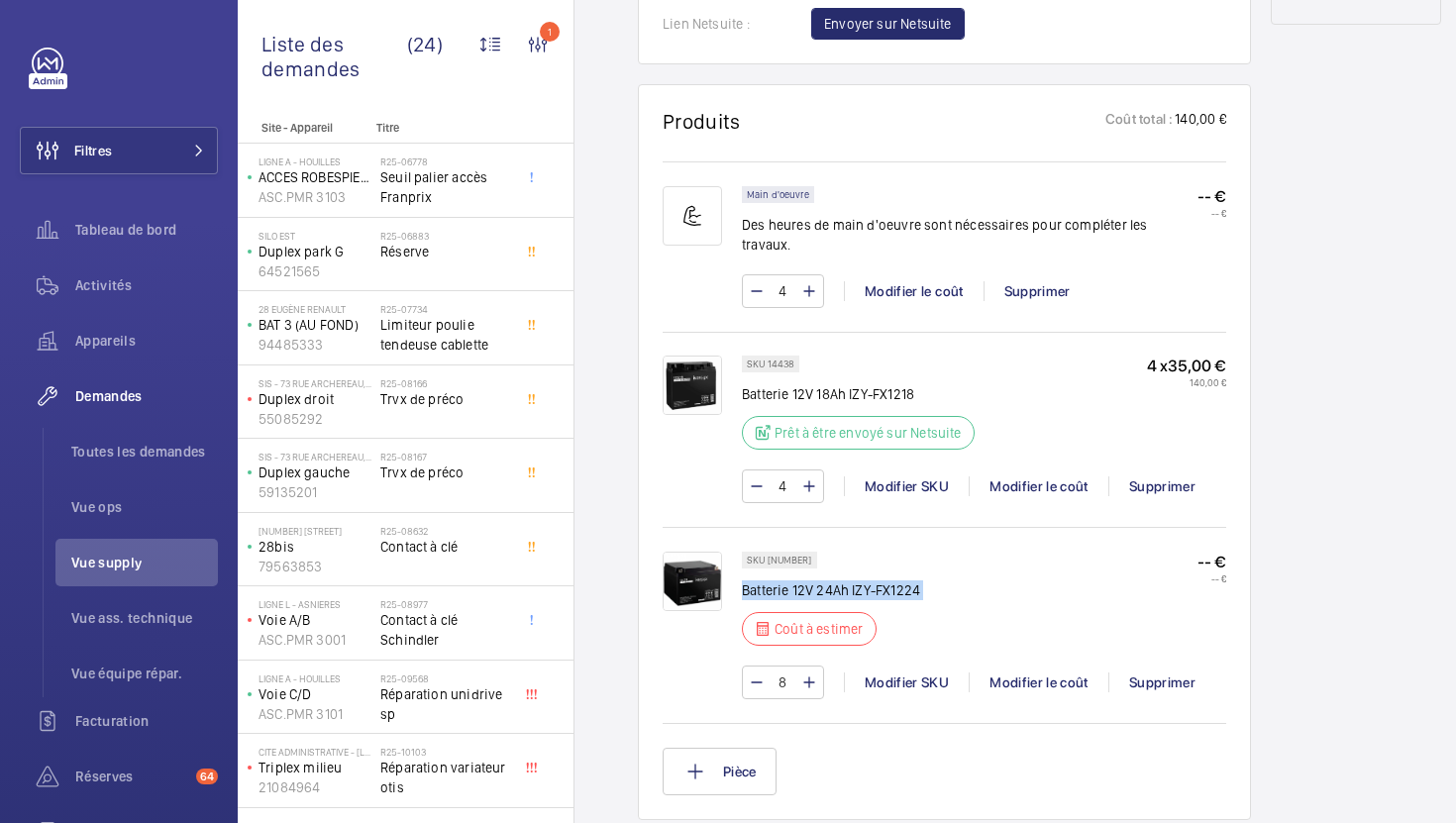 click on "Batterie 12V 24Ah  IZY-FX1224" 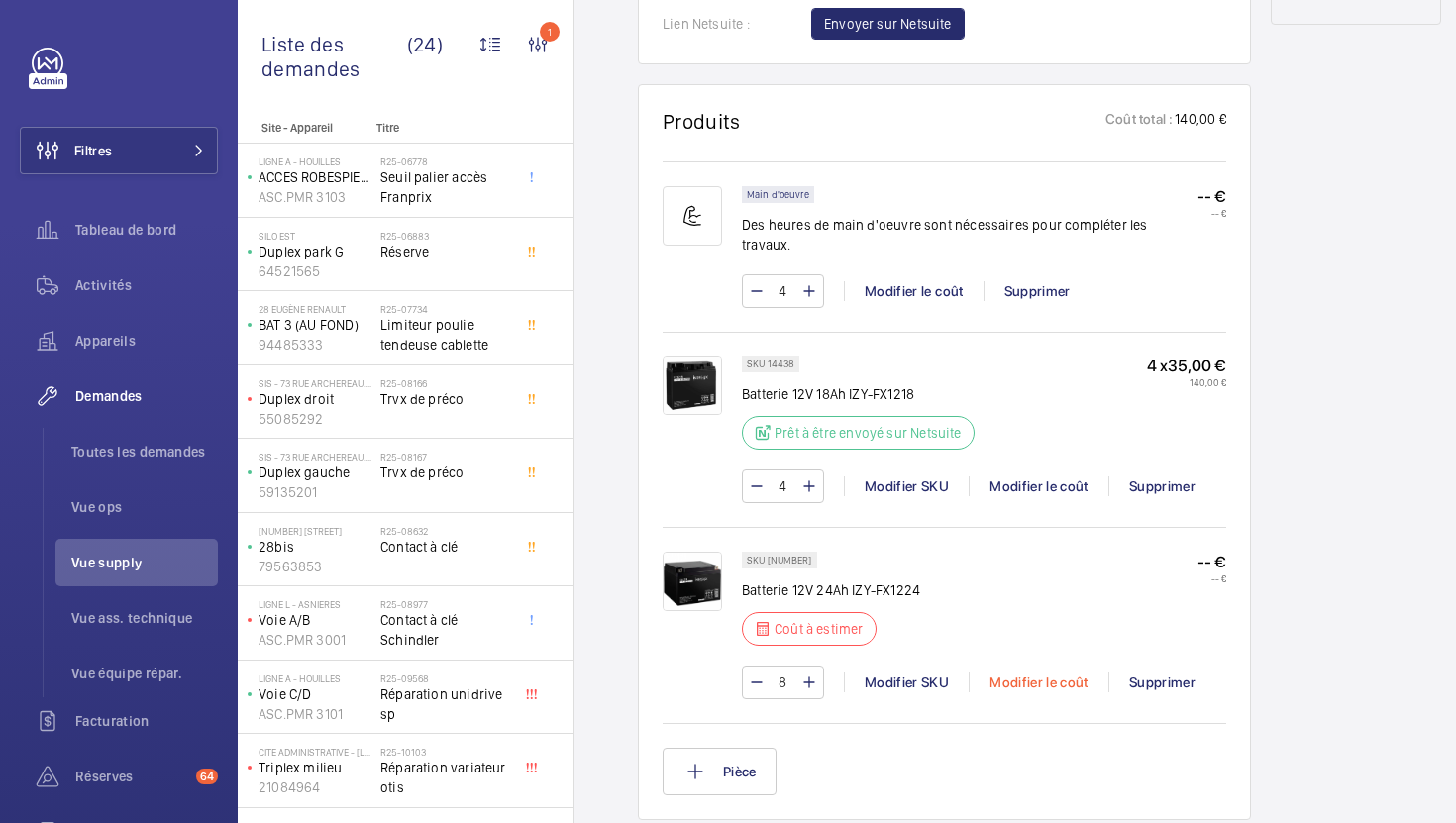 click on "Modifier le coût" 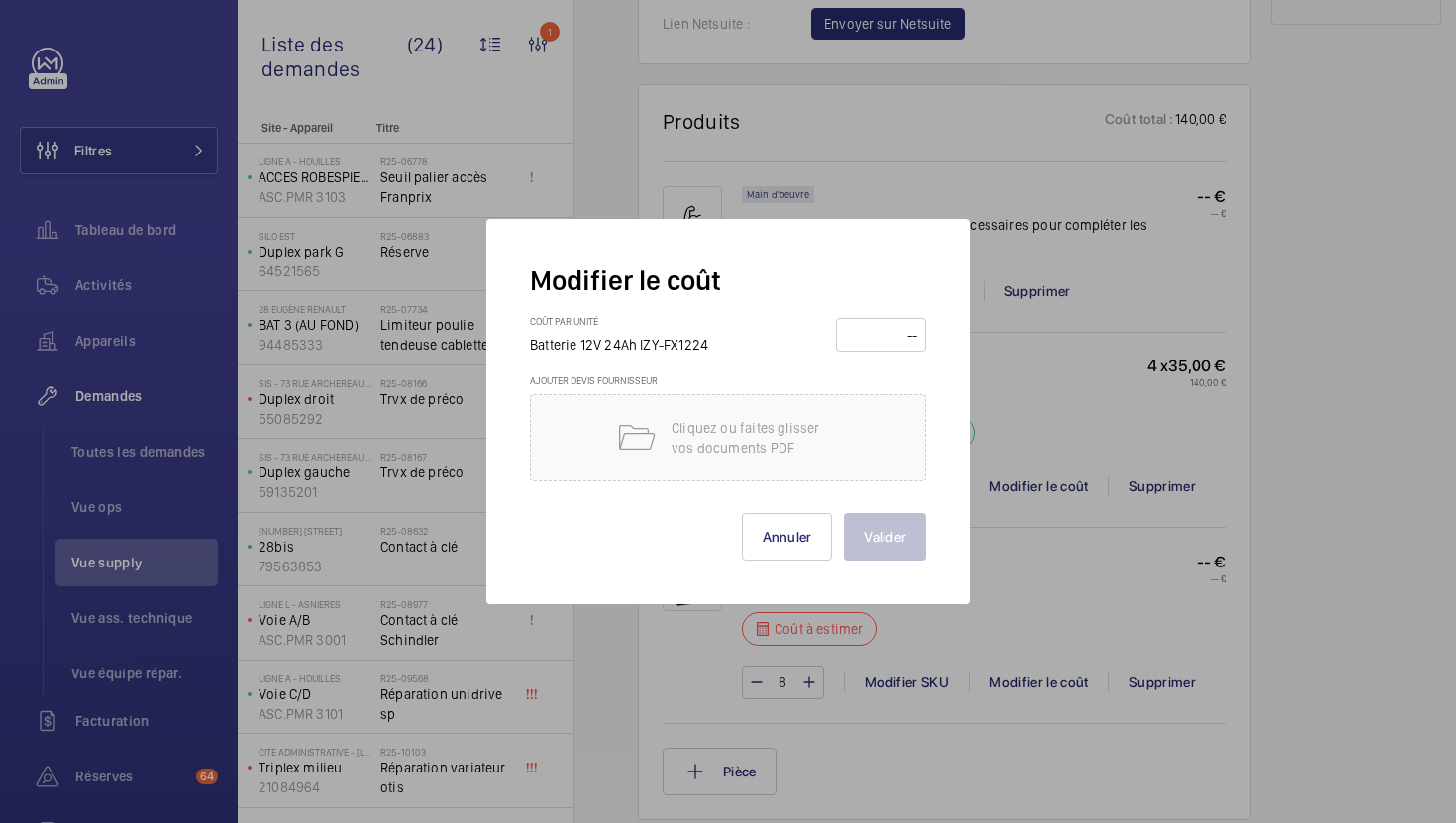 click at bounding box center (881, 335) 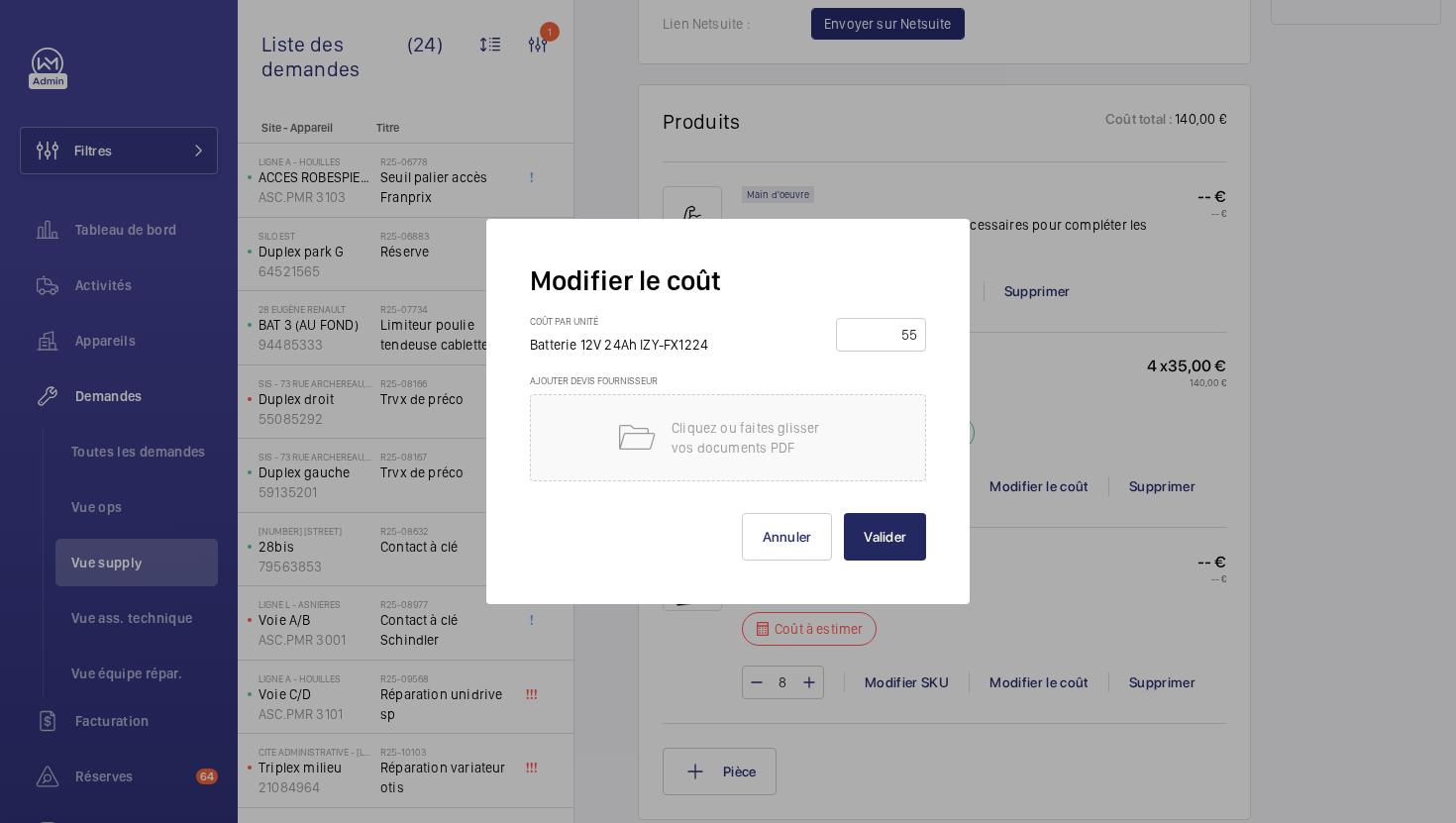 type on "55" 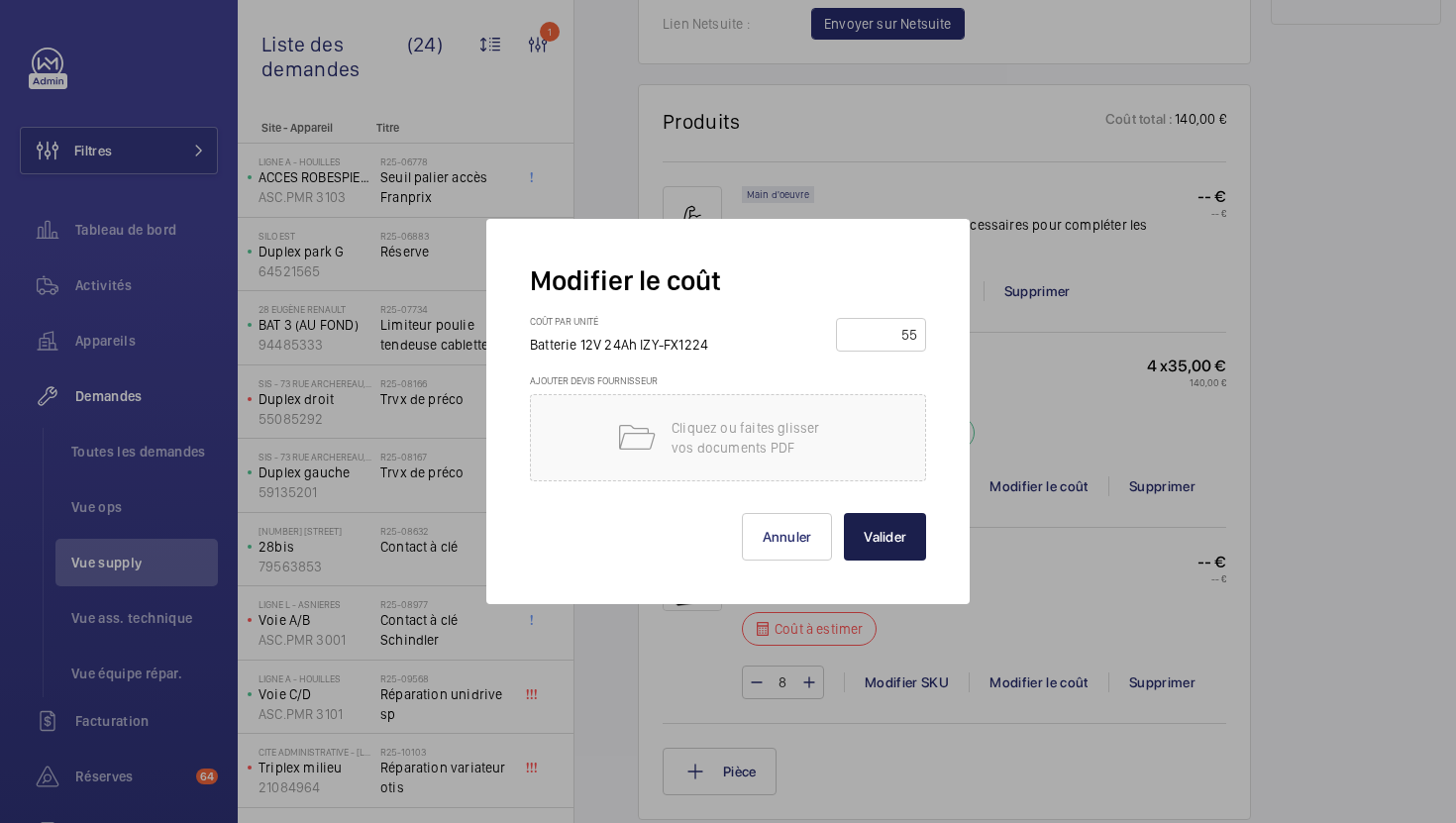 click on "Valider" at bounding box center (884, 537) 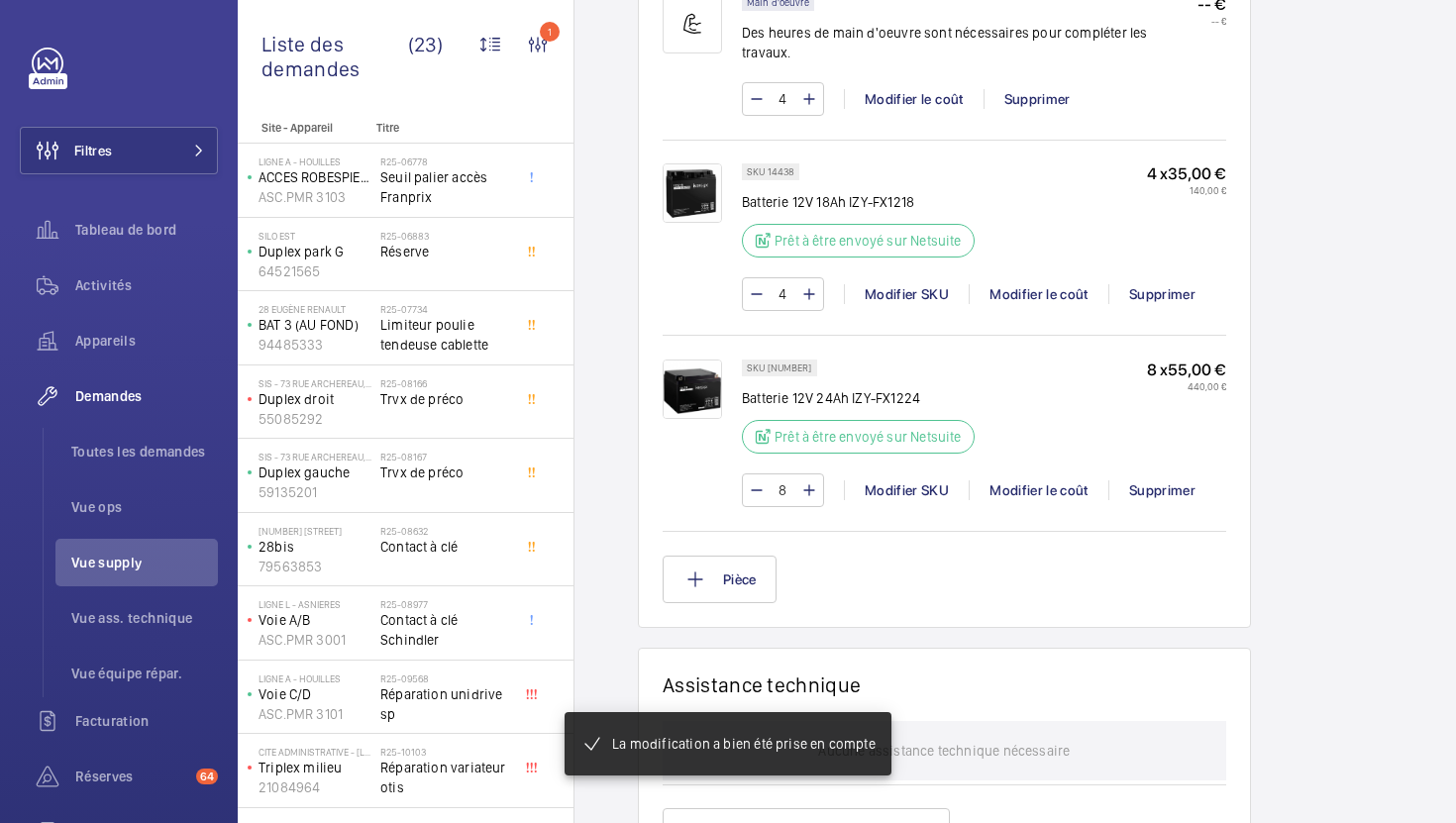 scroll, scrollTop: 1286, scrollLeft: 0, axis: vertical 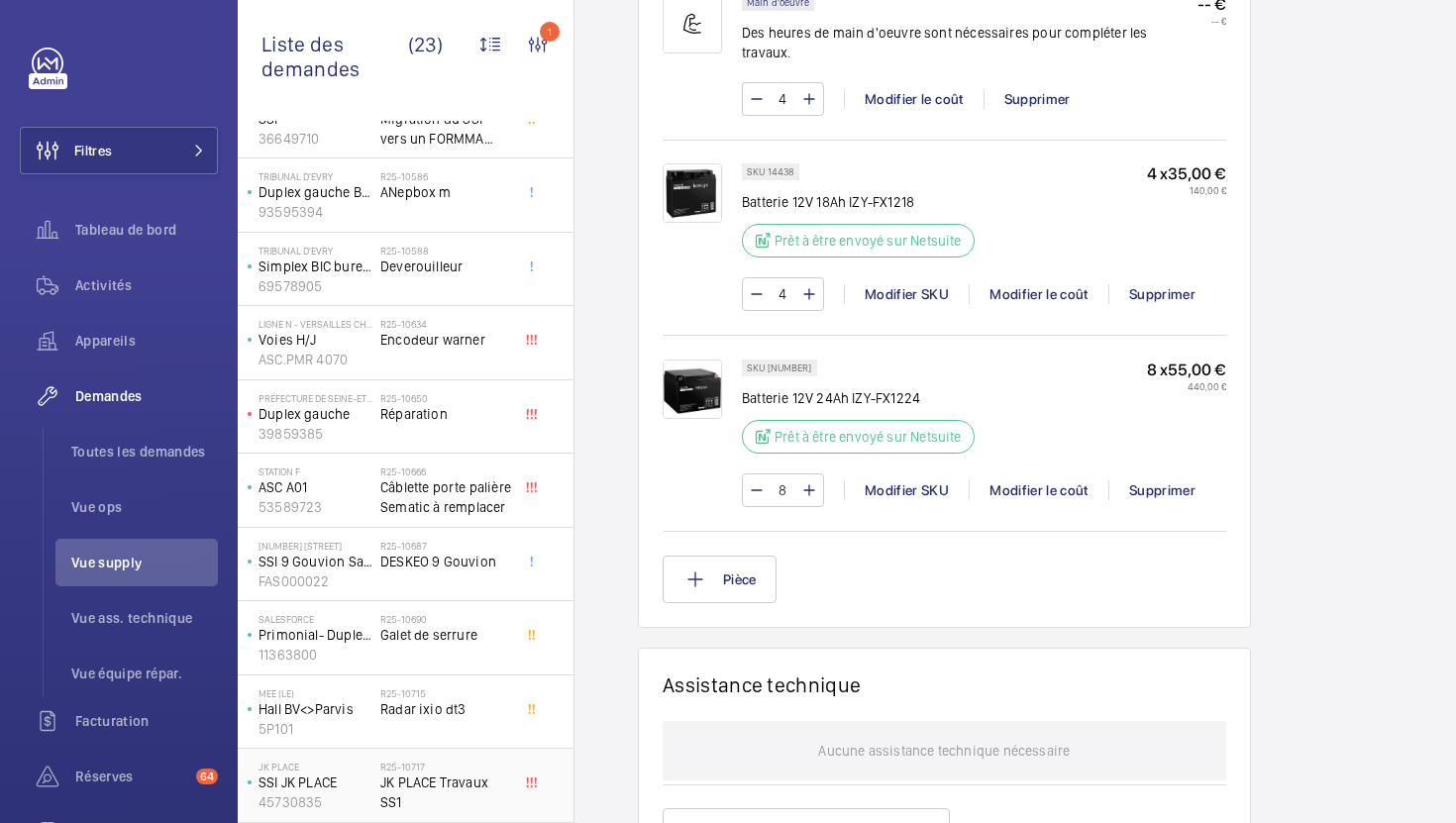 click on "JK PLACE Travaux SS1" 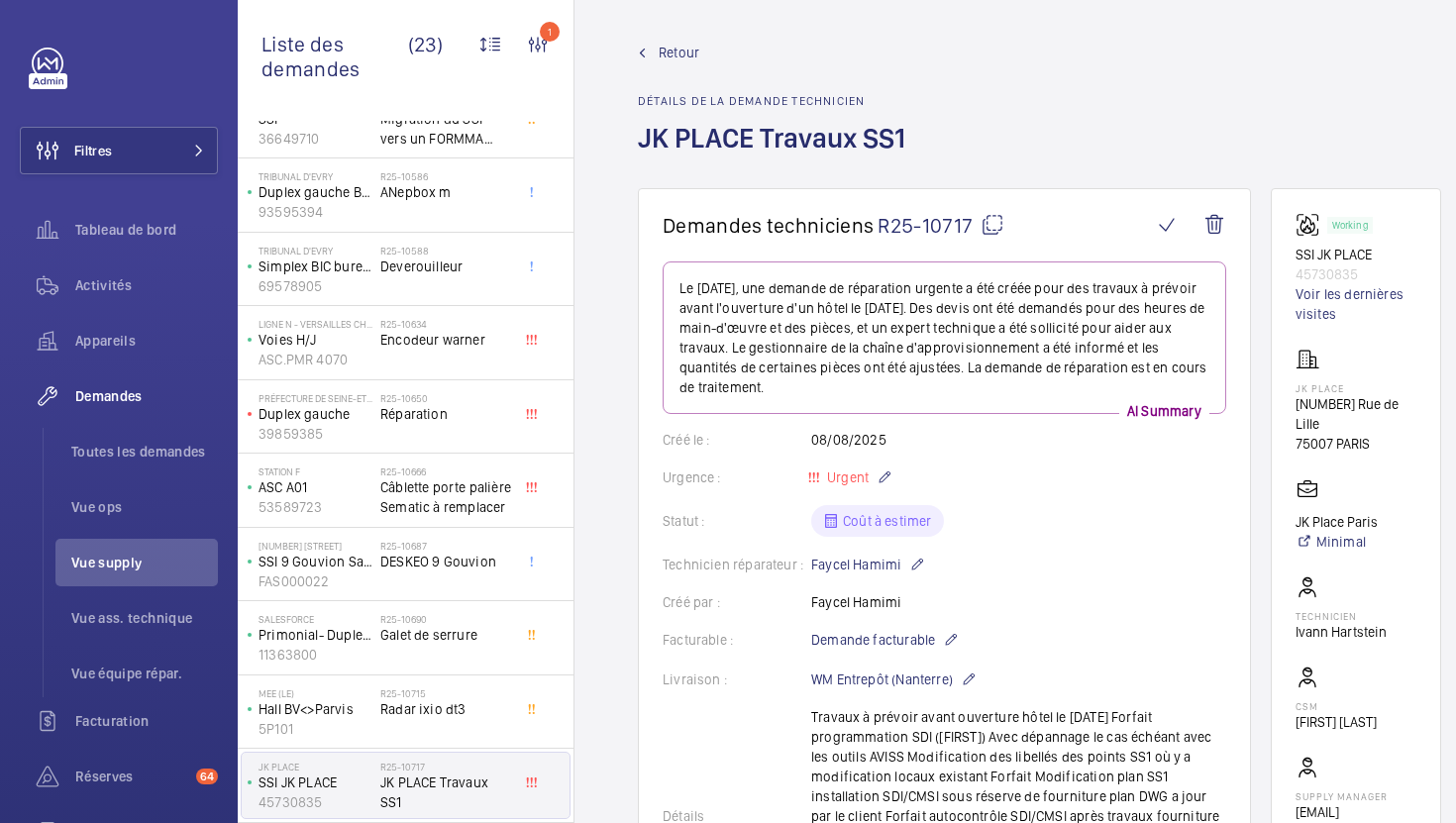 scroll, scrollTop: 0, scrollLeft: 0, axis: both 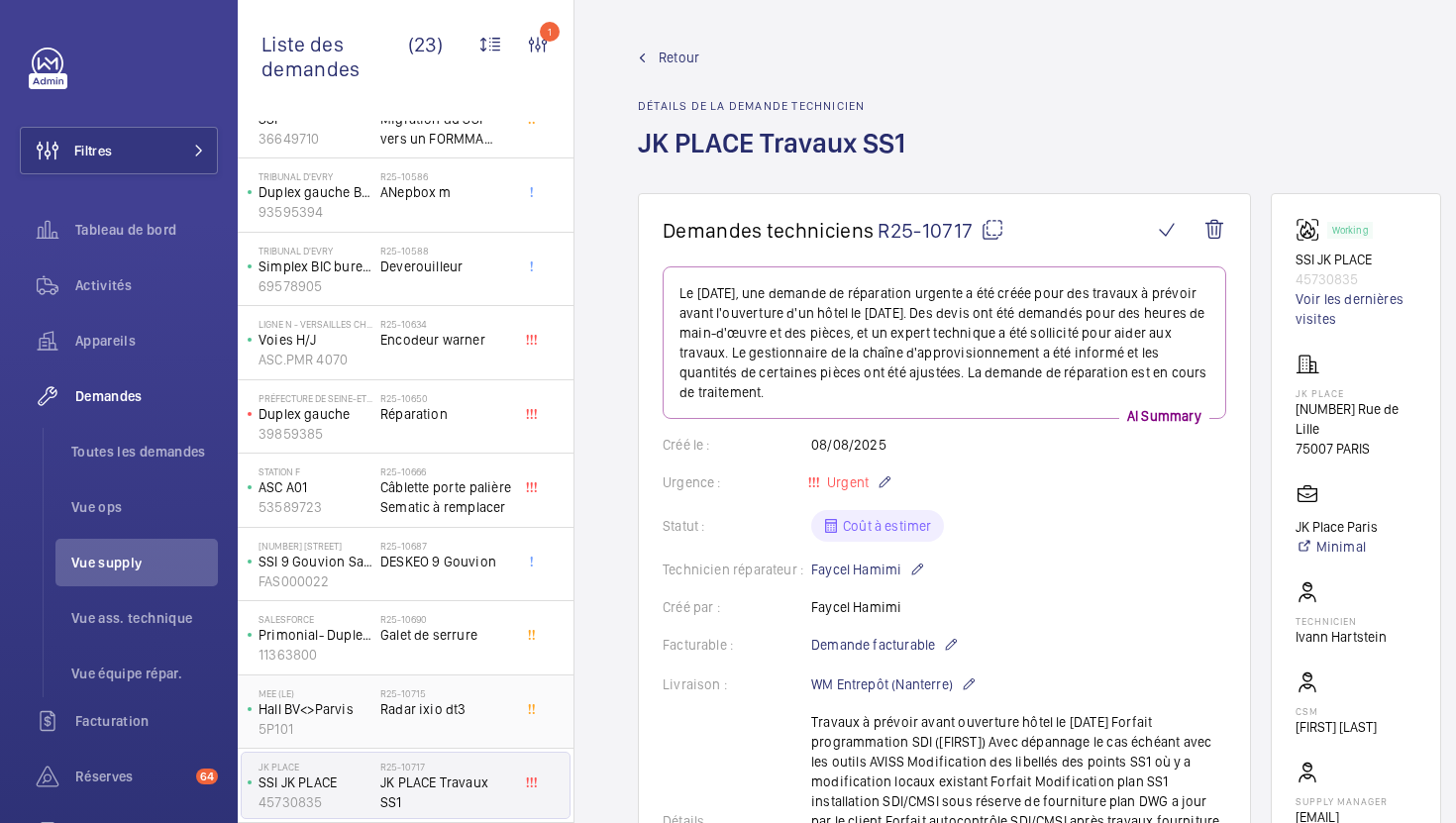 click on "Radar ixio dt3" 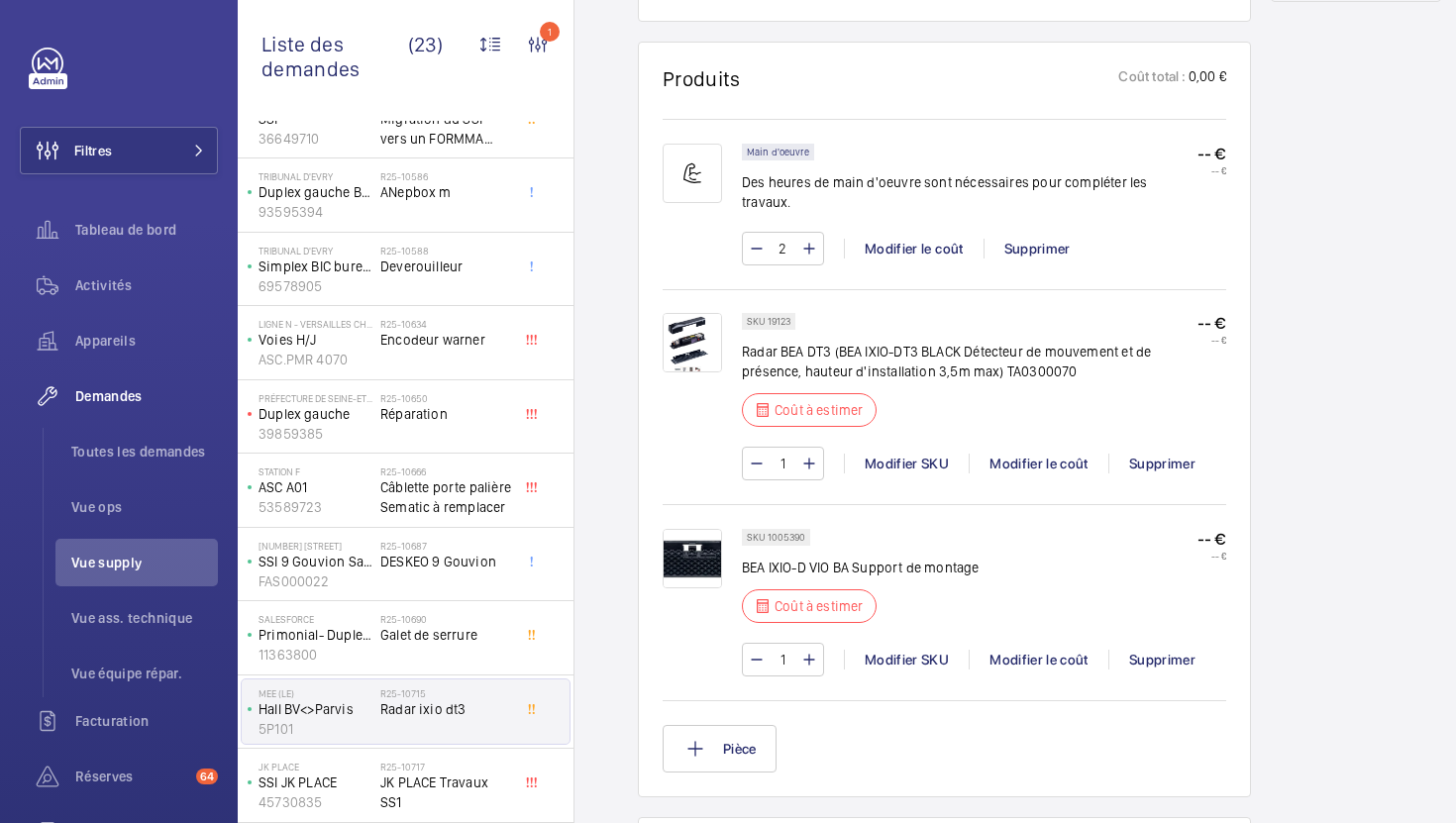 scroll, scrollTop: 1138, scrollLeft: 0, axis: vertical 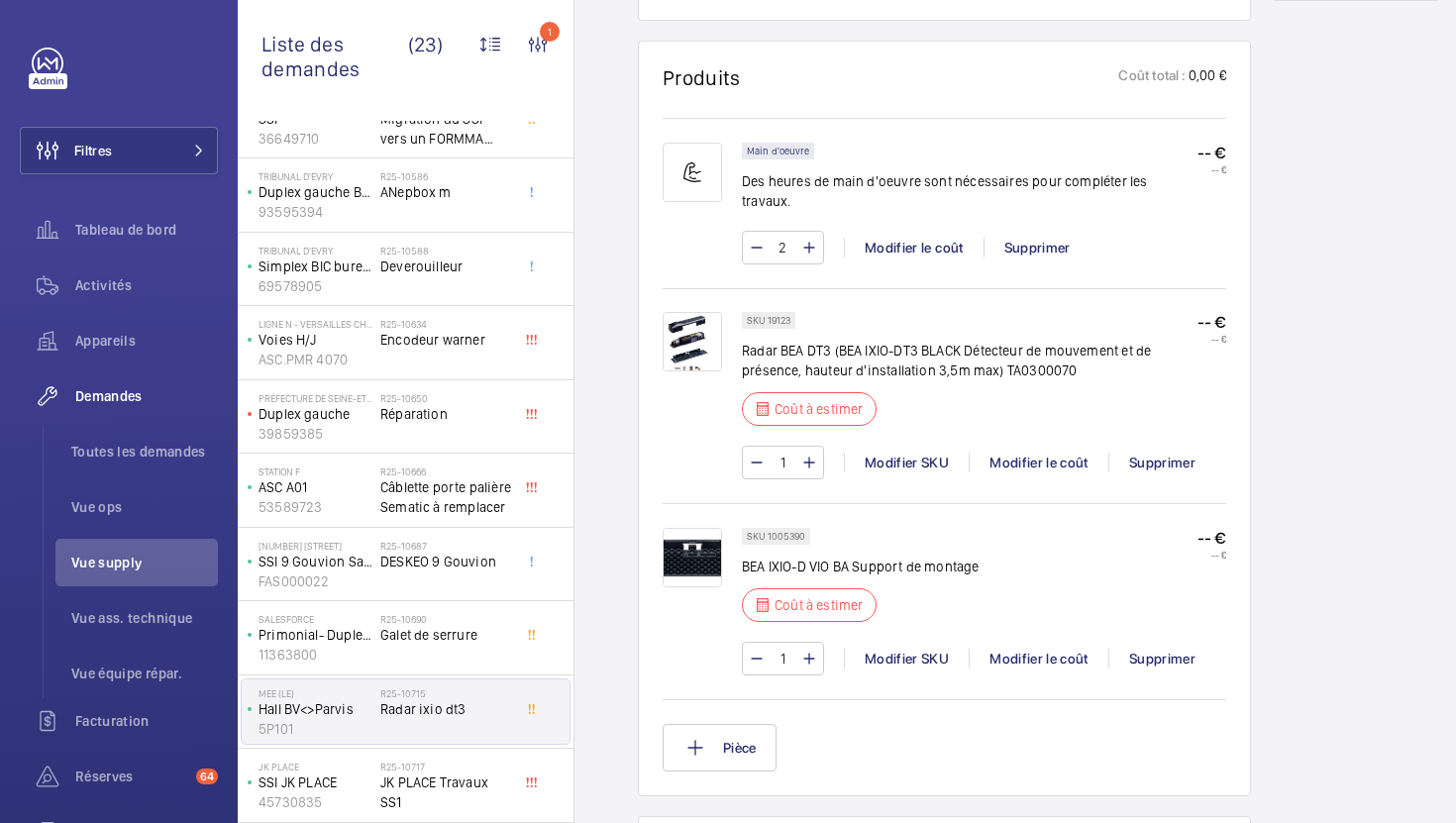 click 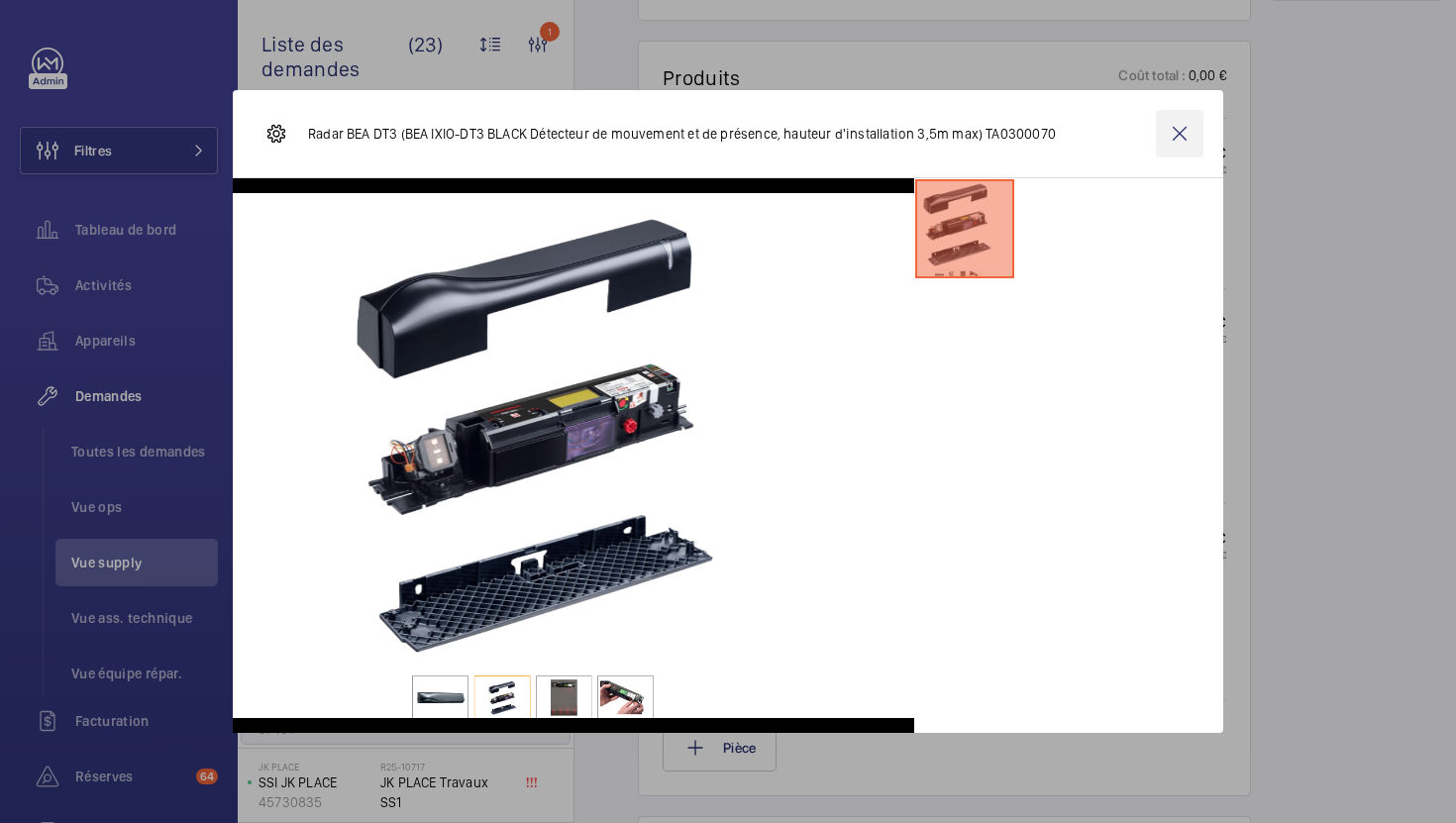 click at bounding box center (1180, 134) 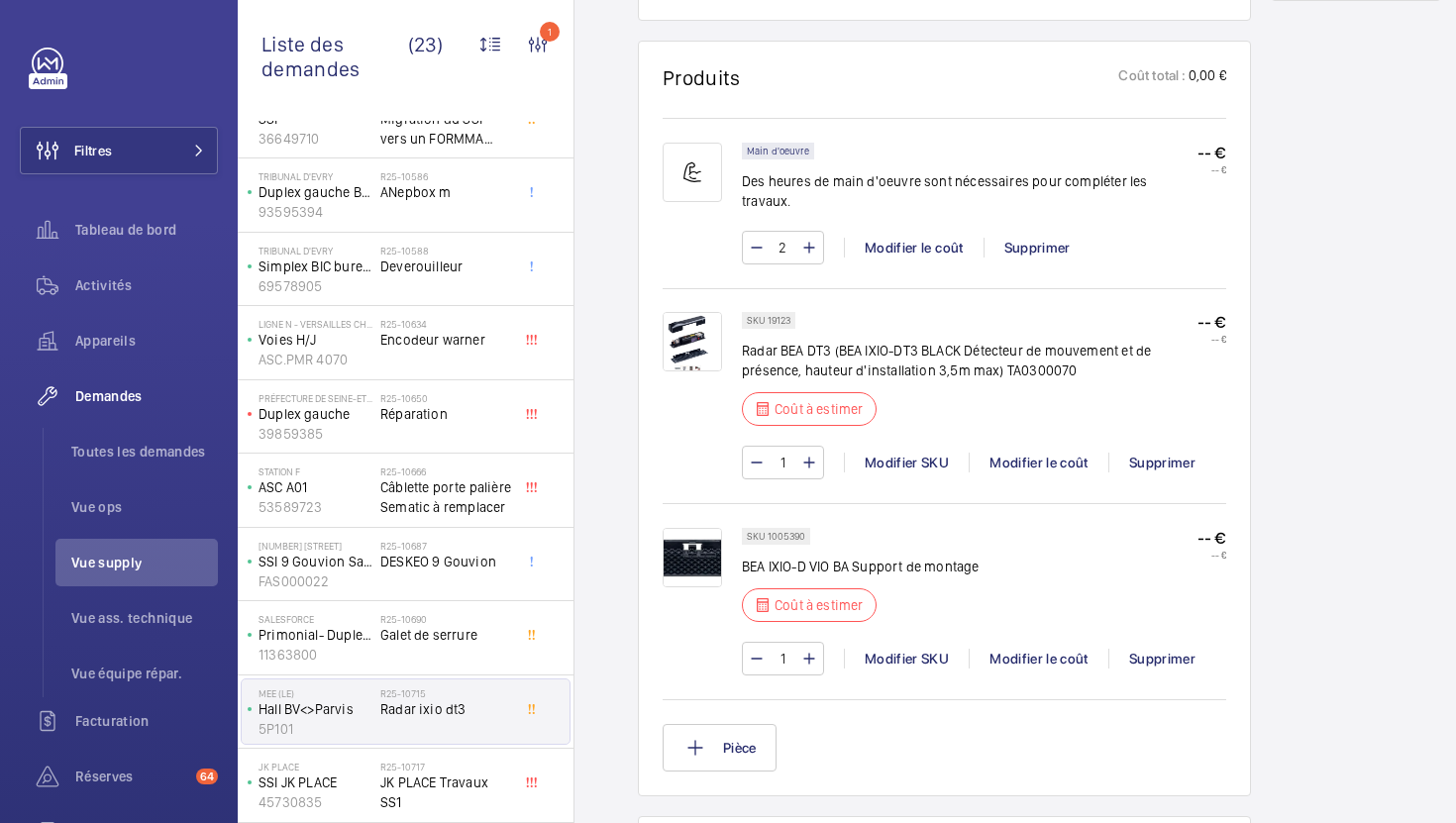 click on "Radar BEA DT3 (BEA IXIO-DT3 BLACK Détecteur de mouvement et de présence, hauteur d'installation 3,5m max) TA0300070" 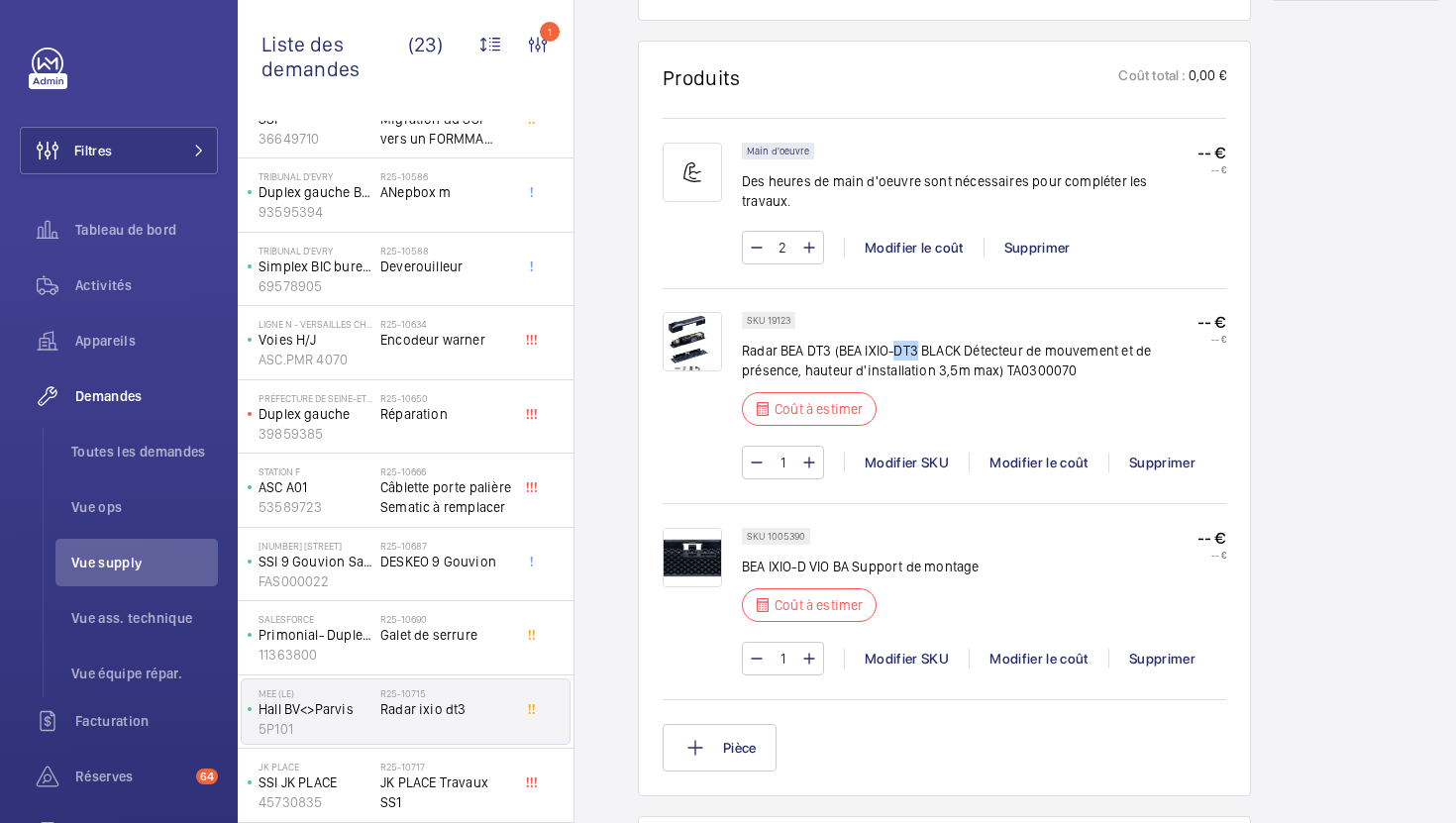 click on "Radar BEA DT3 (BEA IXIO-DT3 BLACK Détecteur de mouvement et de présence, hauteur d'installation 3,5m max) TA0300070" 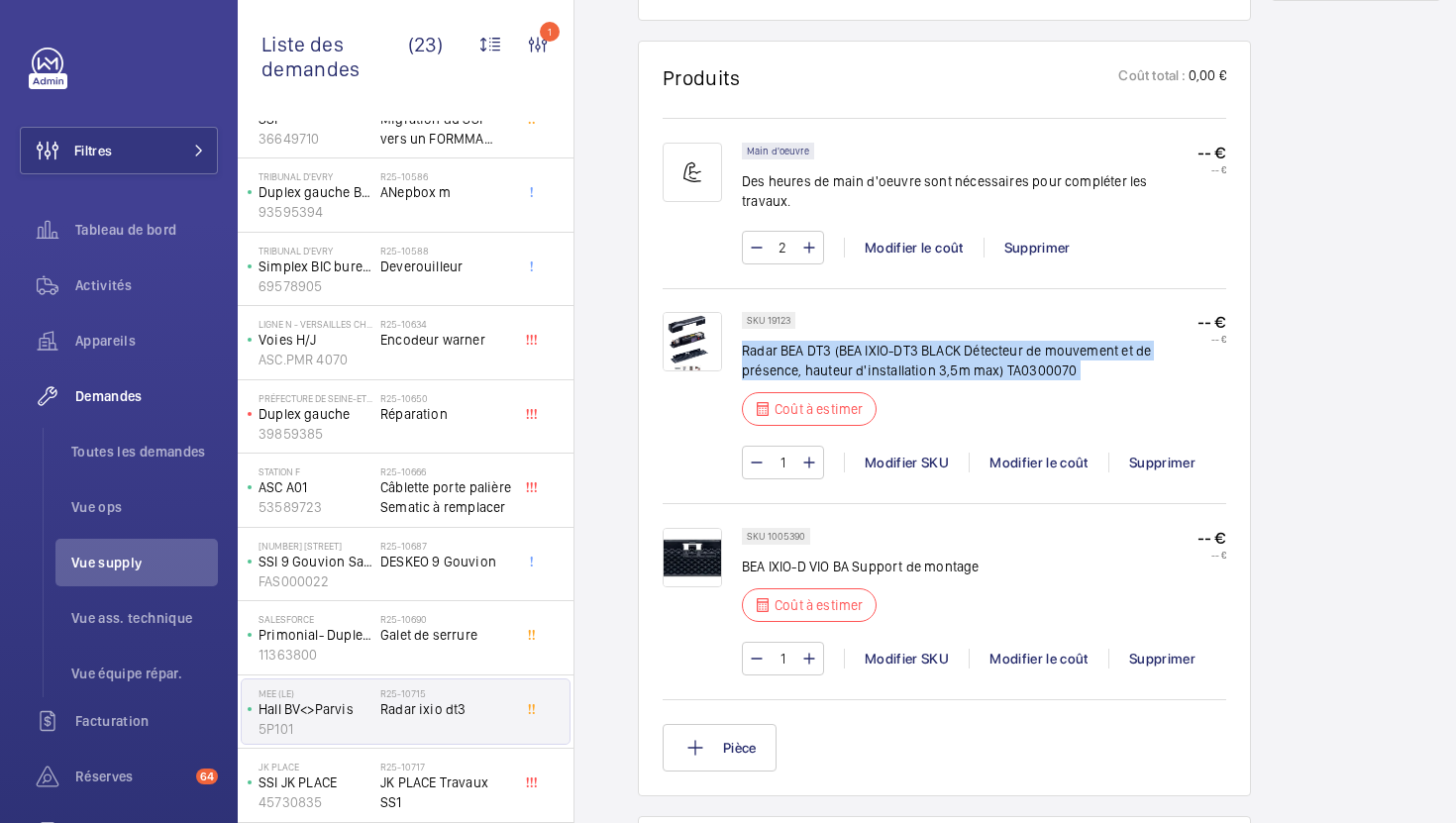 click on "Radar BEA DT3 (BEA IXIO-DT3 BLACK Détecteur de mouvement et de présence, hauteur d'installation 3,5m max) TA0300070" 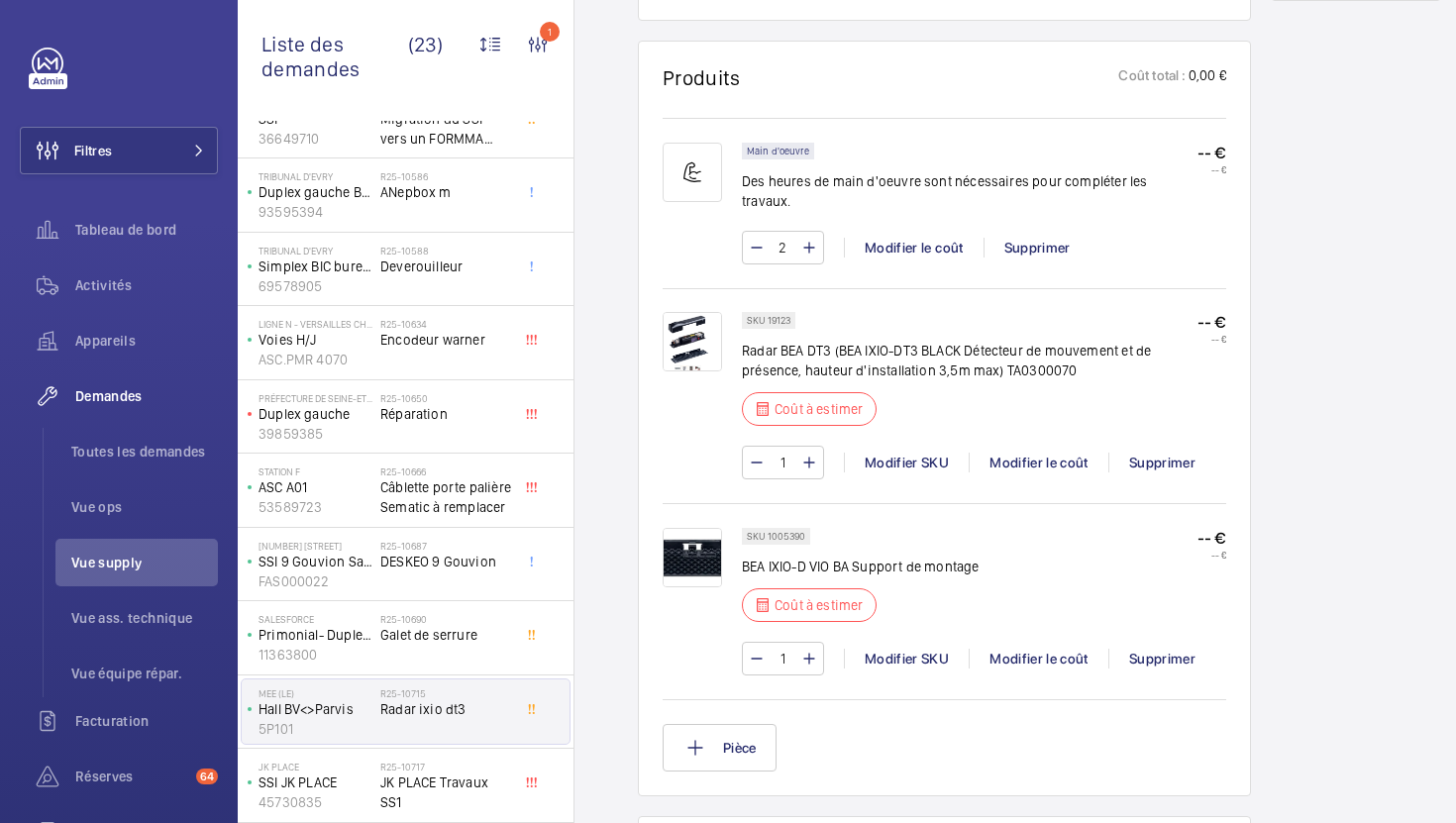 click on "BEA IXIO-D VIO BA Support de montage" 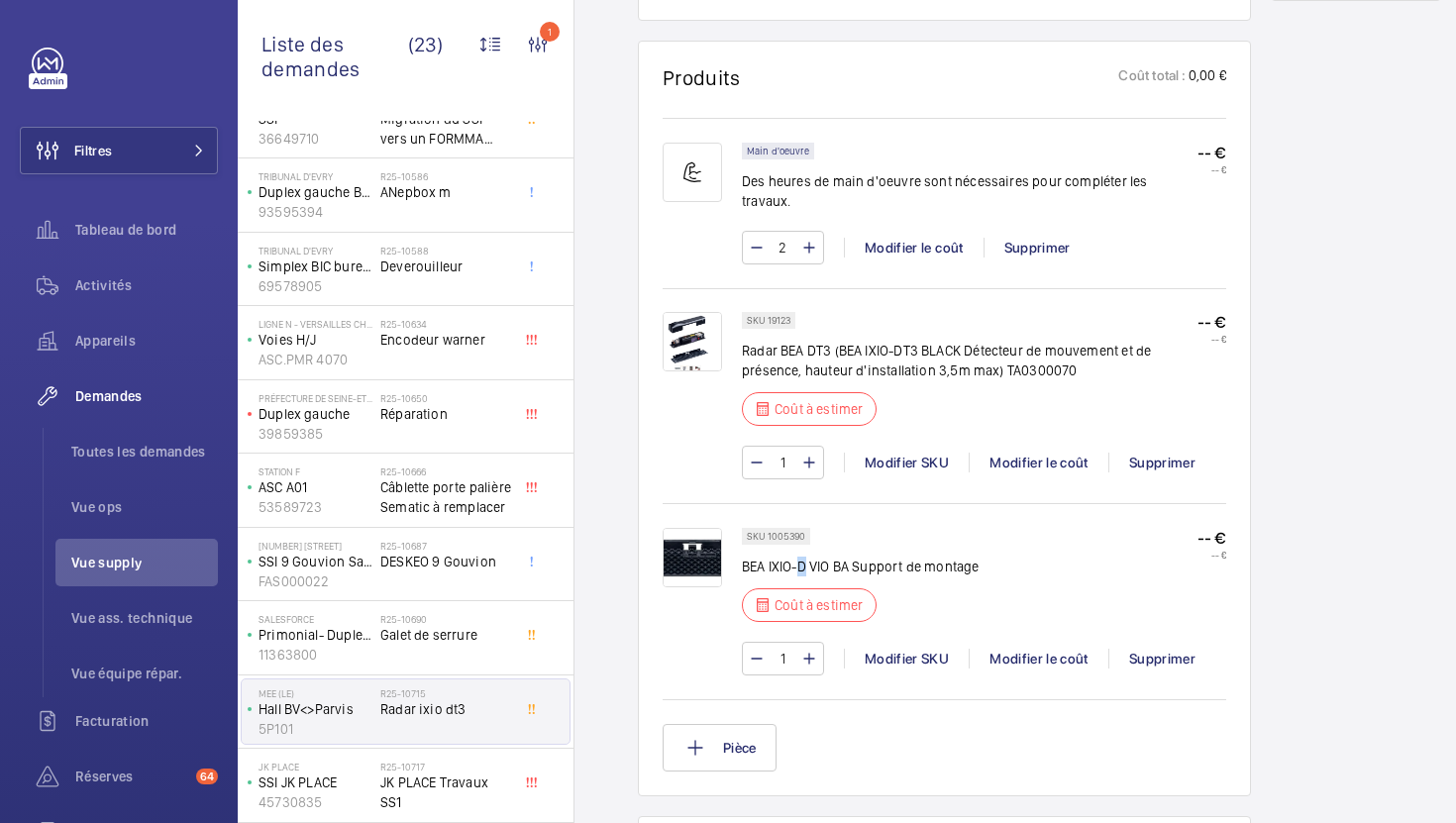 click on "BEA IXIO-D VIO BA Support de montage" 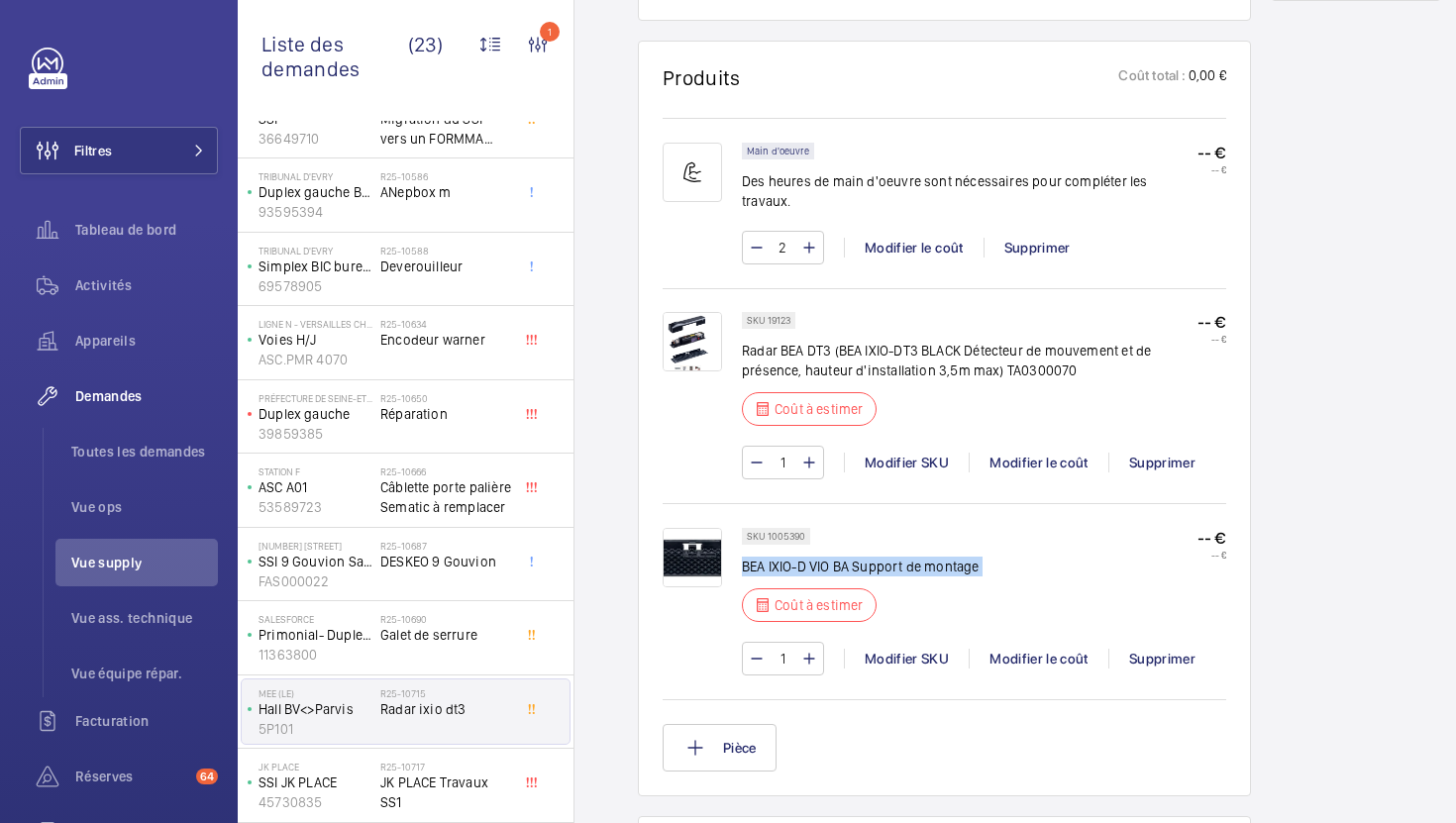 click on "BEA IXIO-D VIO BA Support de montage" 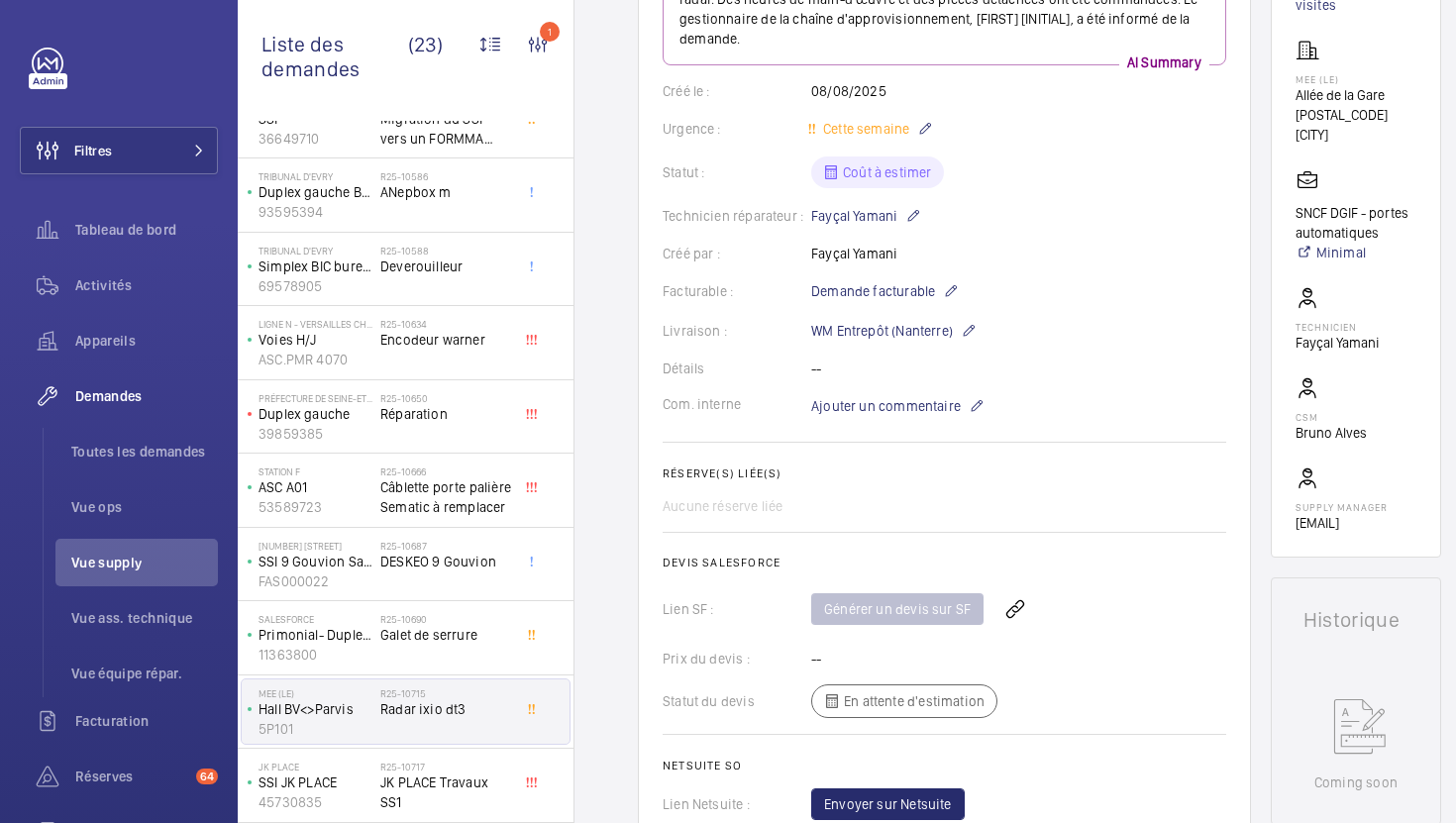 scroll, scrollTop: 0, scrollLeft: 0, axis: both 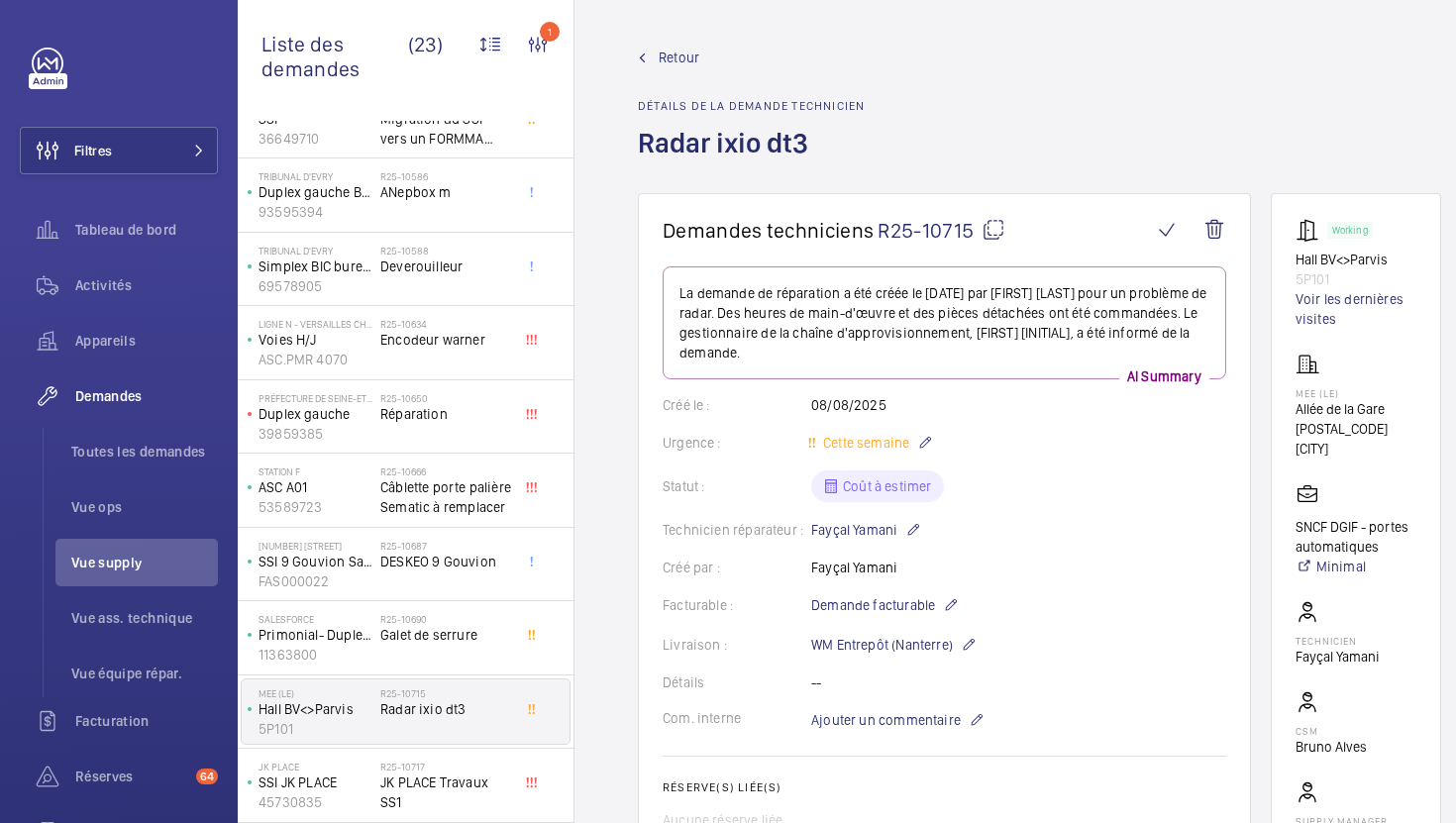 click 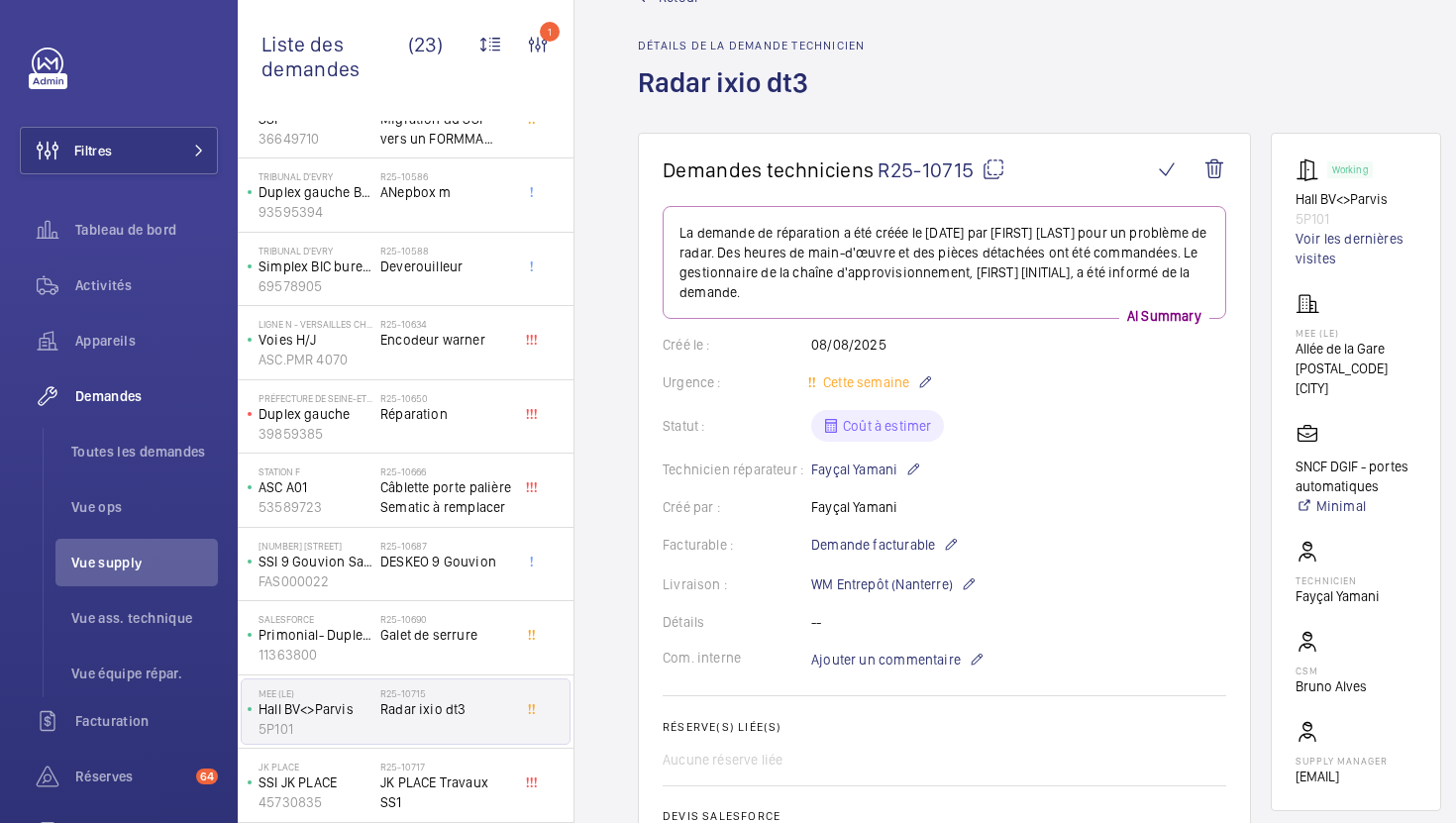 scroll, scrollTop: 0, scrollLeft: 0, axis: both 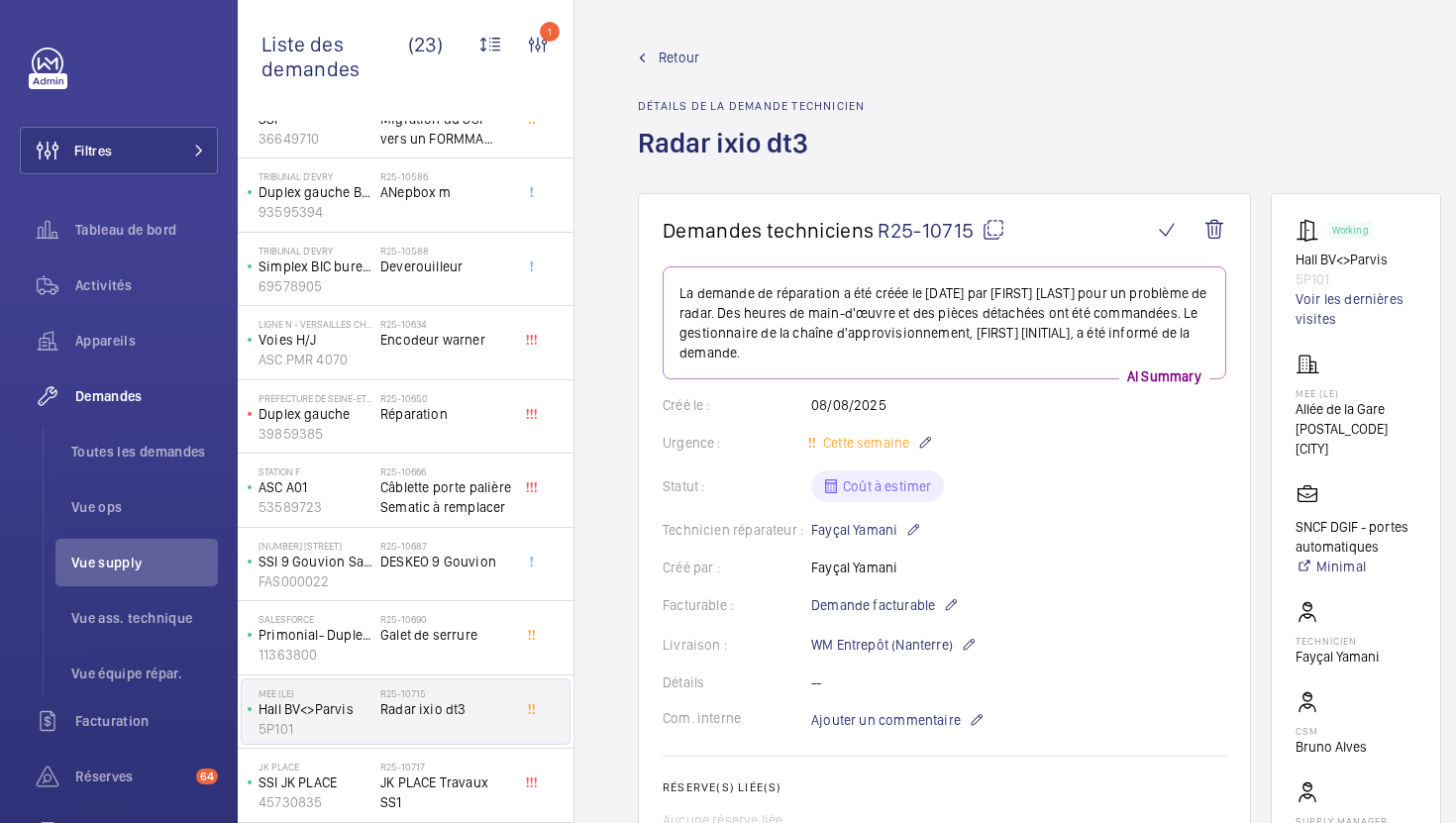 click 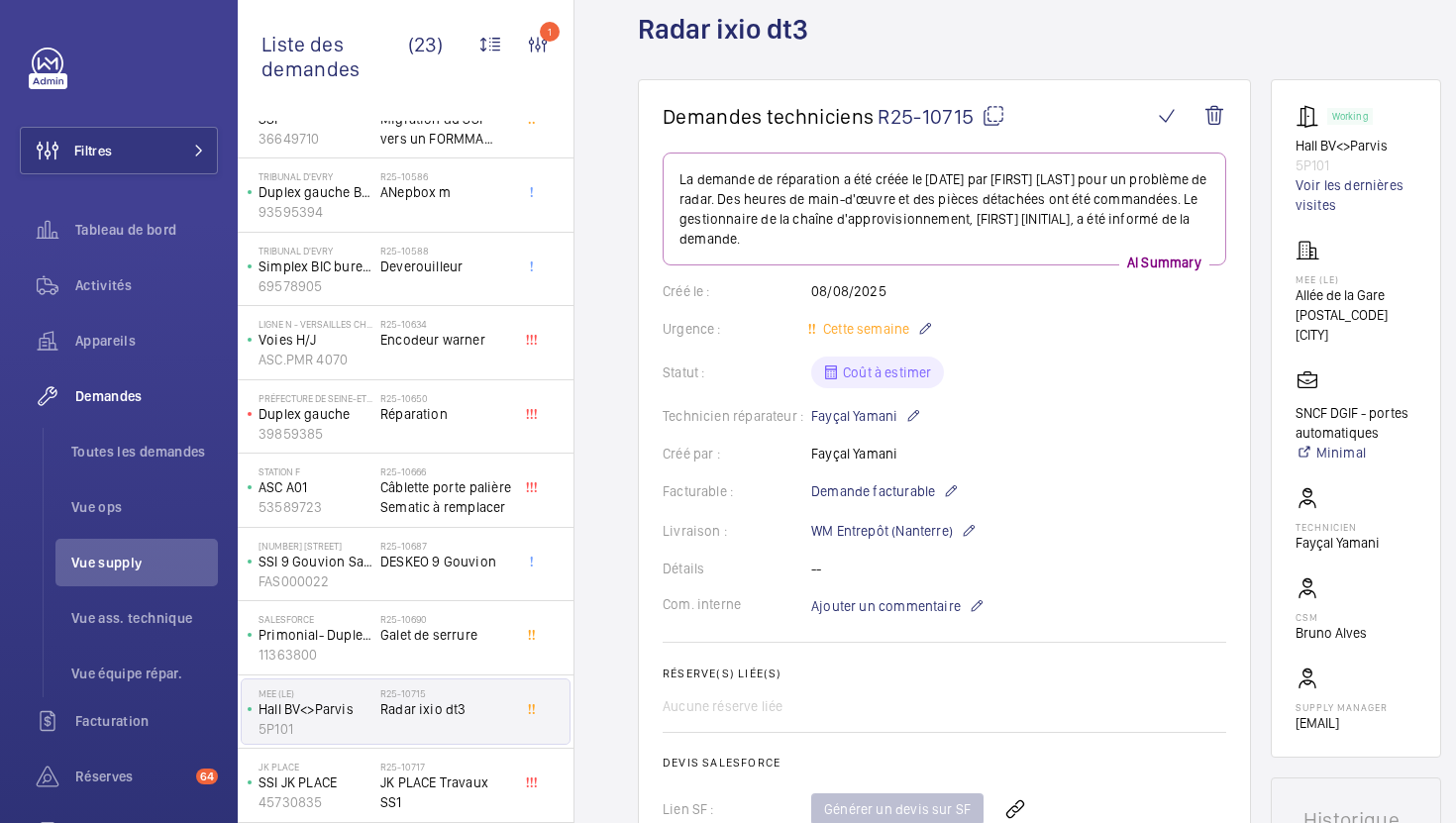 scroll, scrollTop: 277, scrollLeft: 0, axis: vertical 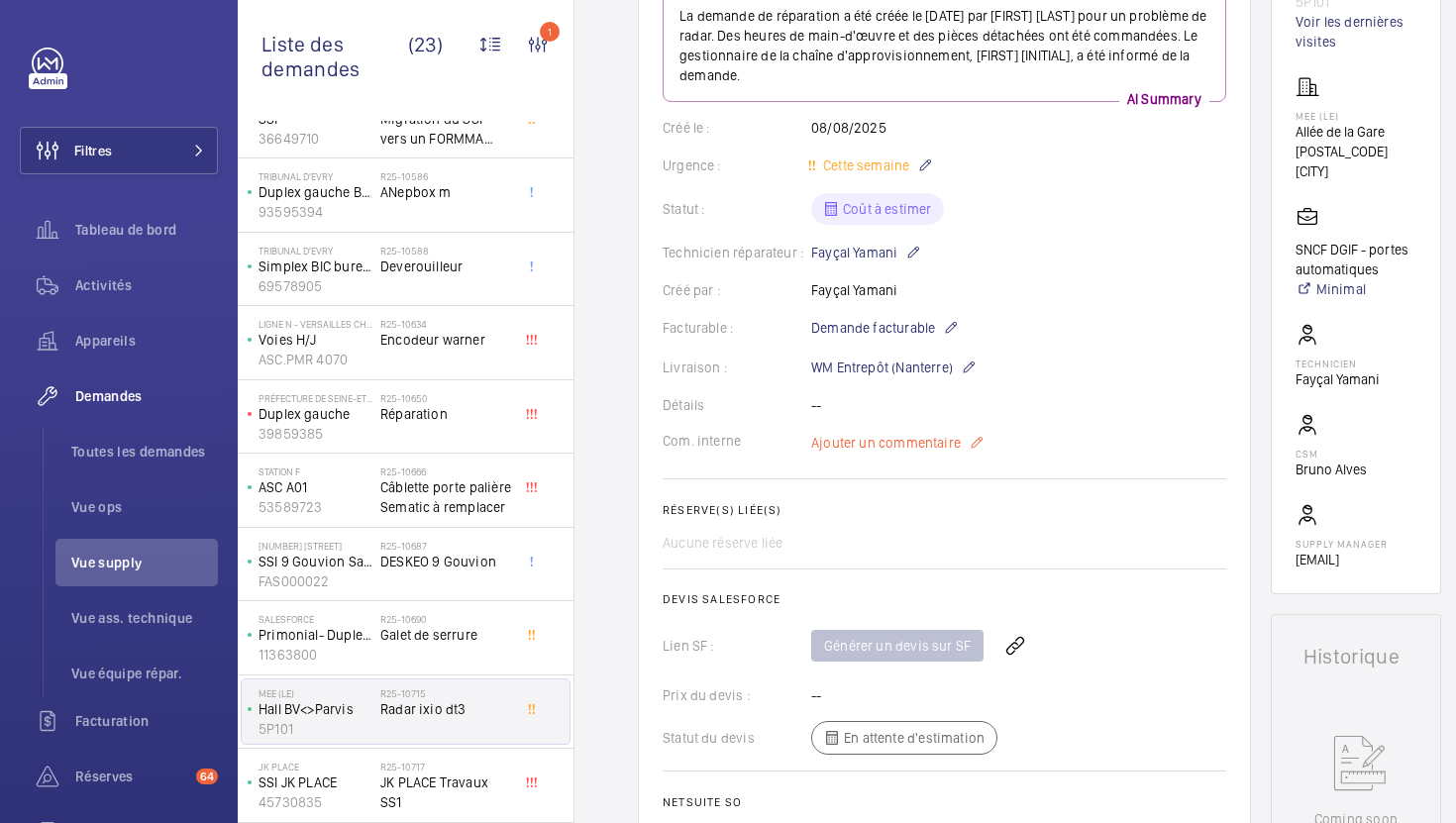 click on "Ajouter un commentaire" 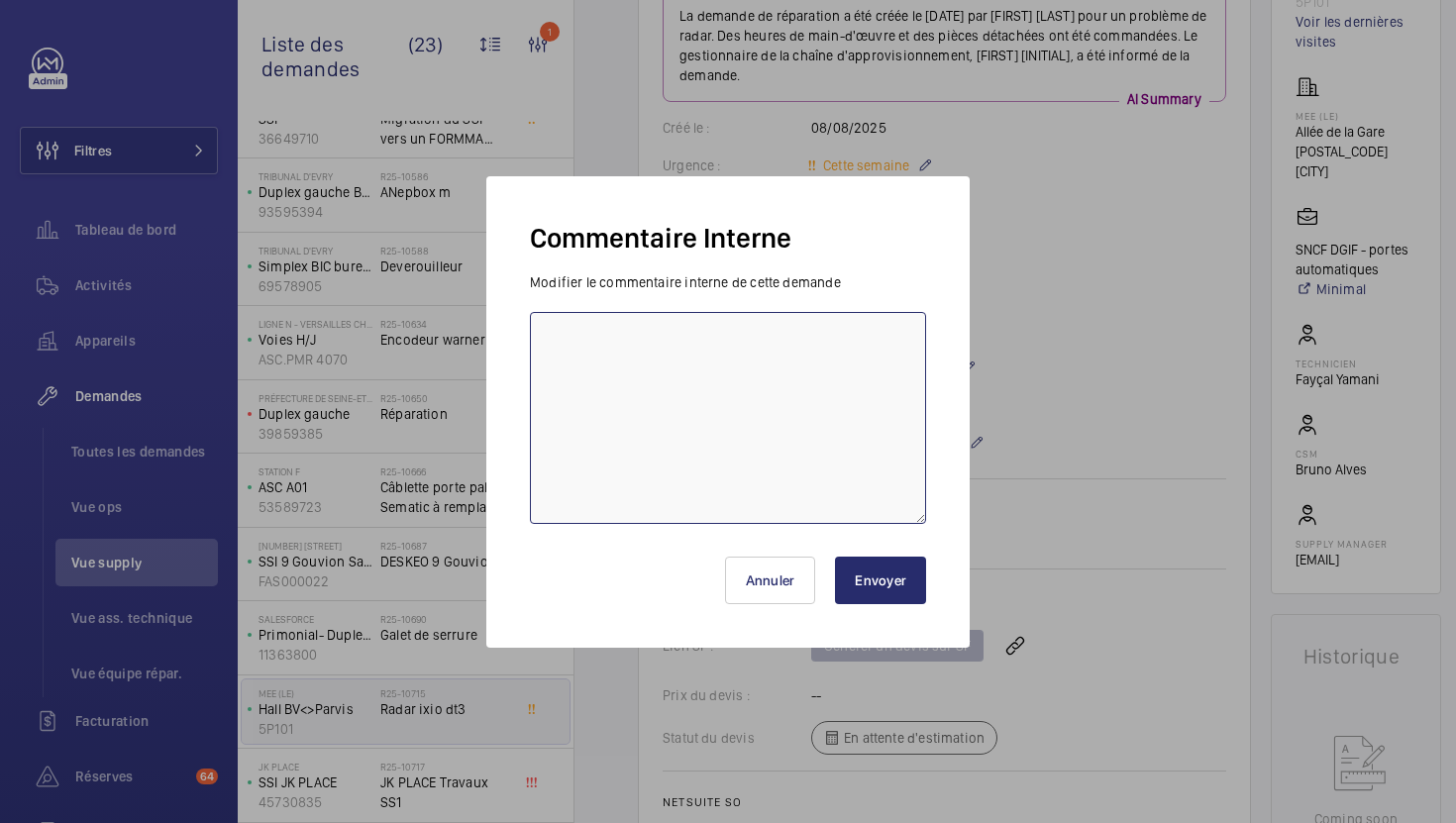 click at bounding box center (728, 418) 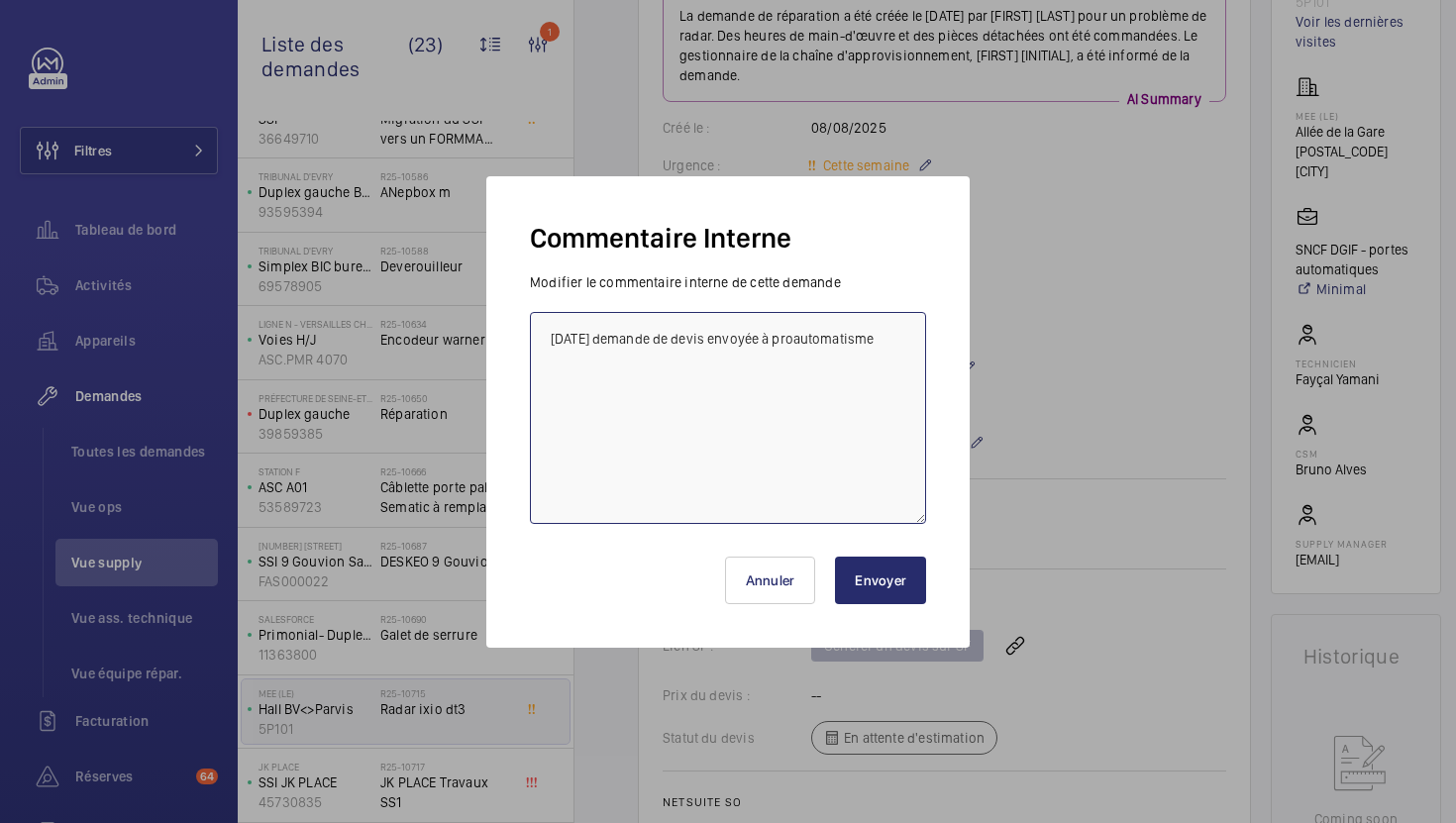 type on "[DATE] demande de devis envoyée à proautomatisme" 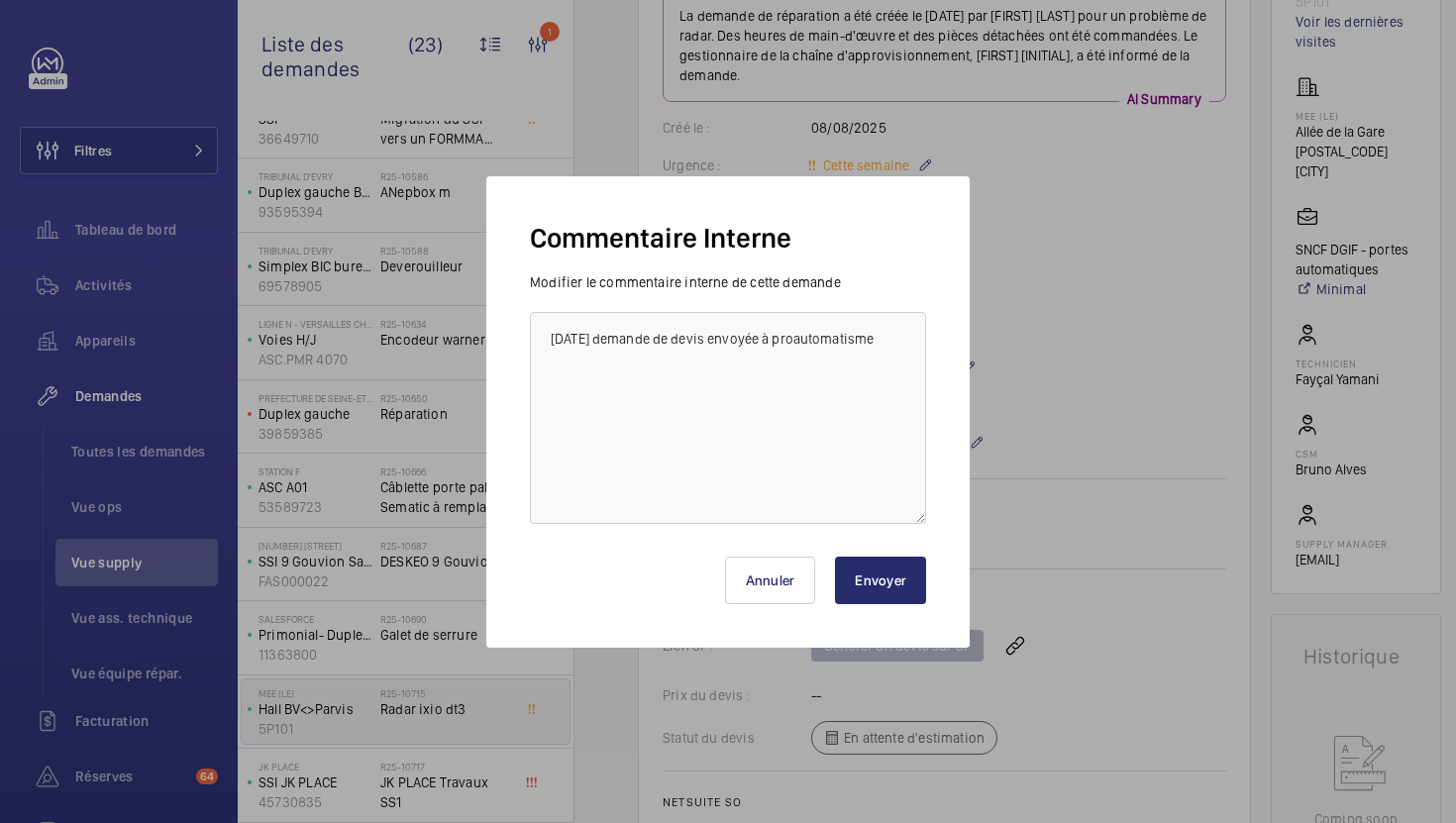 click on "Envoyer" at bounding box center [881, 580] 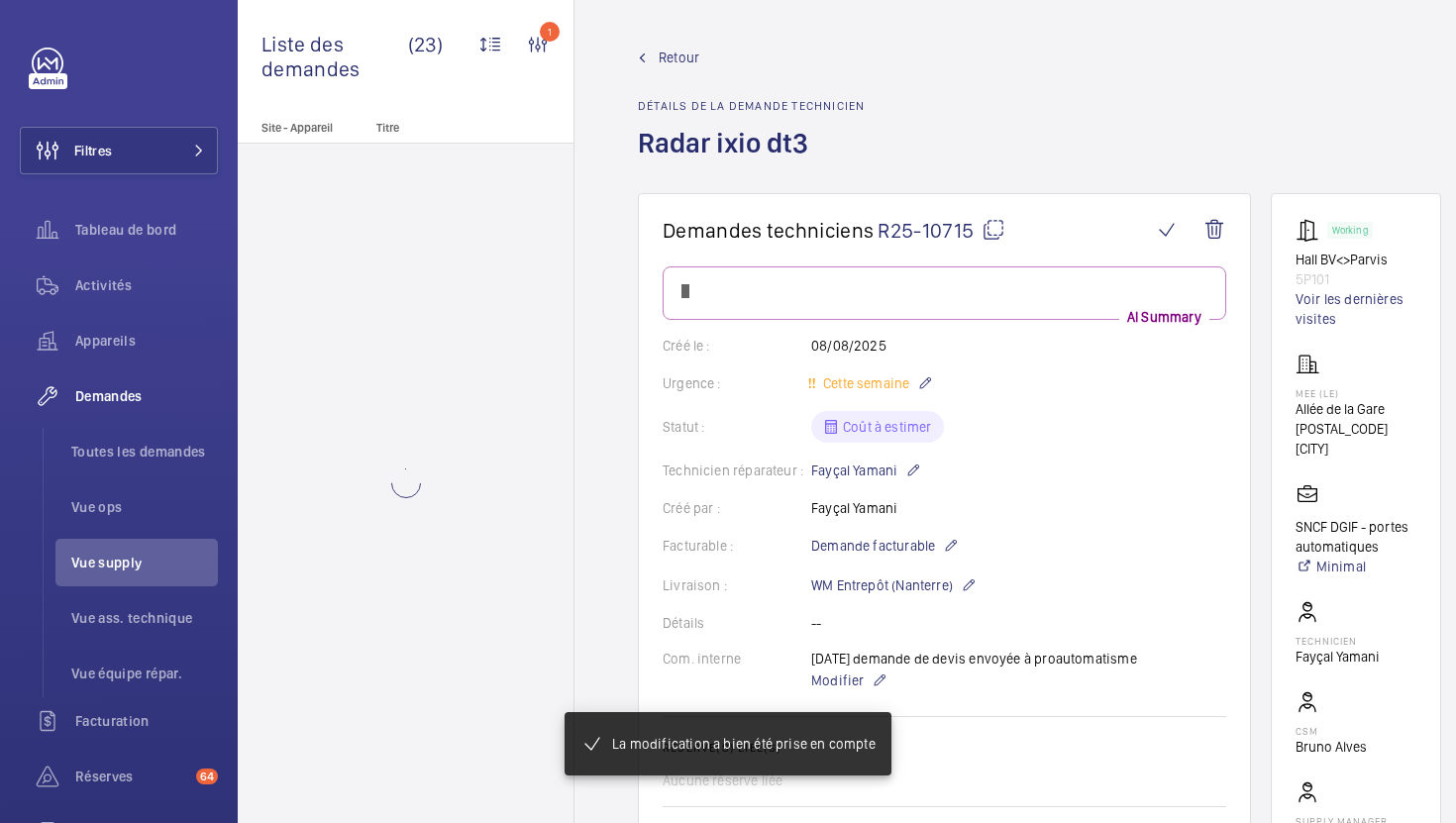scroll, scrollTop: 0, scrollLeft: 0, axis: both 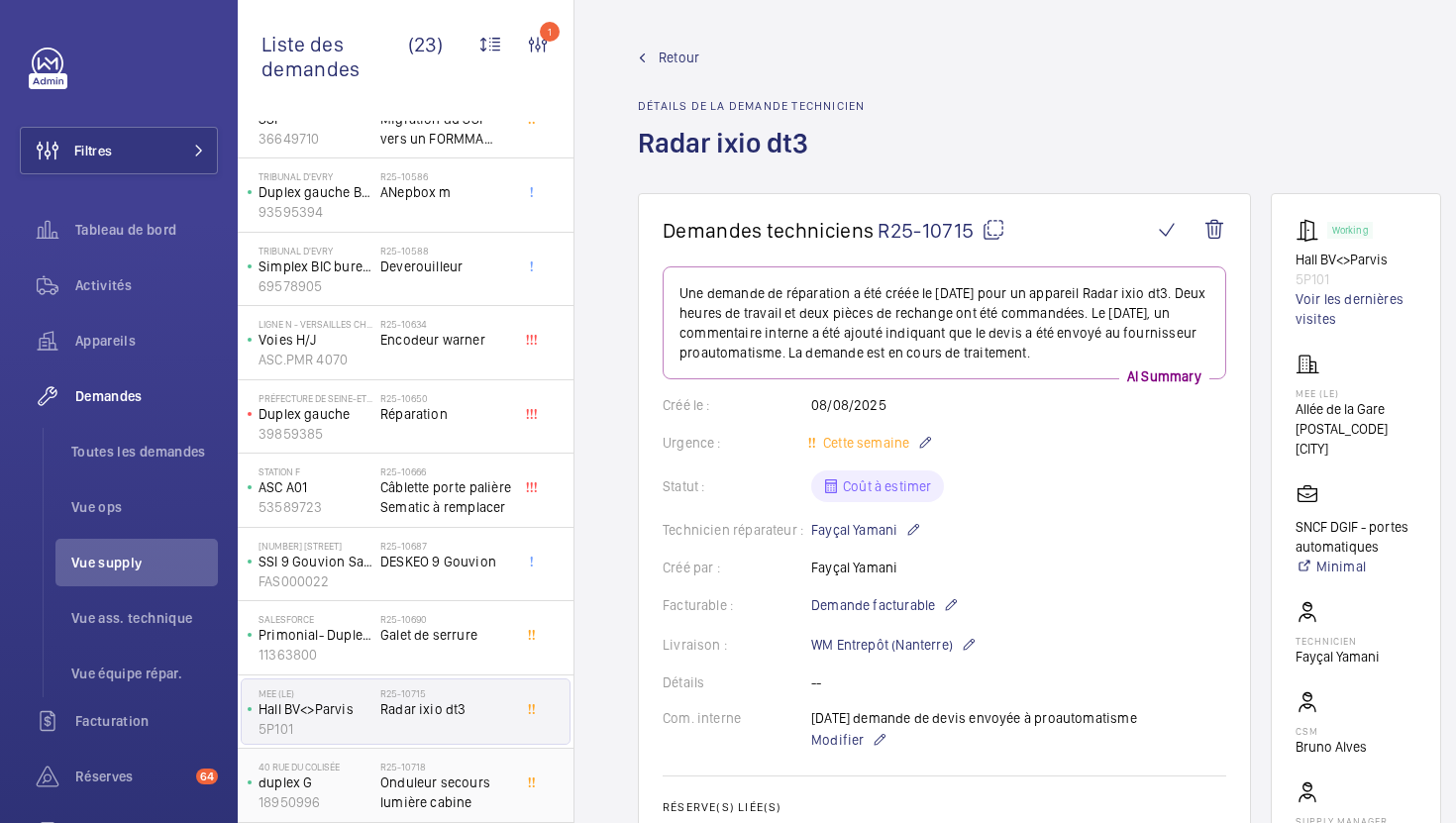 click on "Onduleur secours lumière cabine" 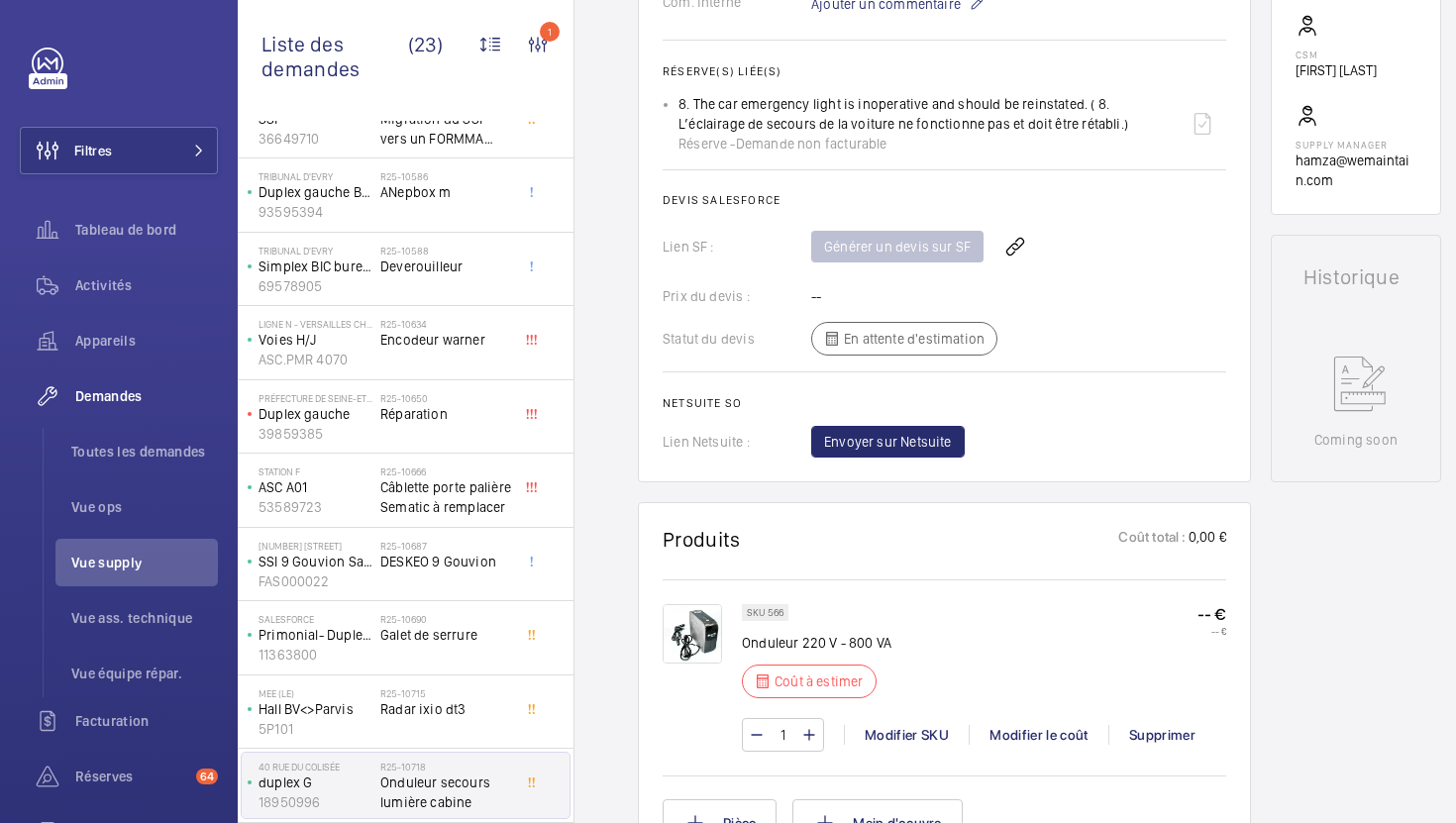 scroll, scrollTop: 754, scrollLeft: 0, axis: vertical 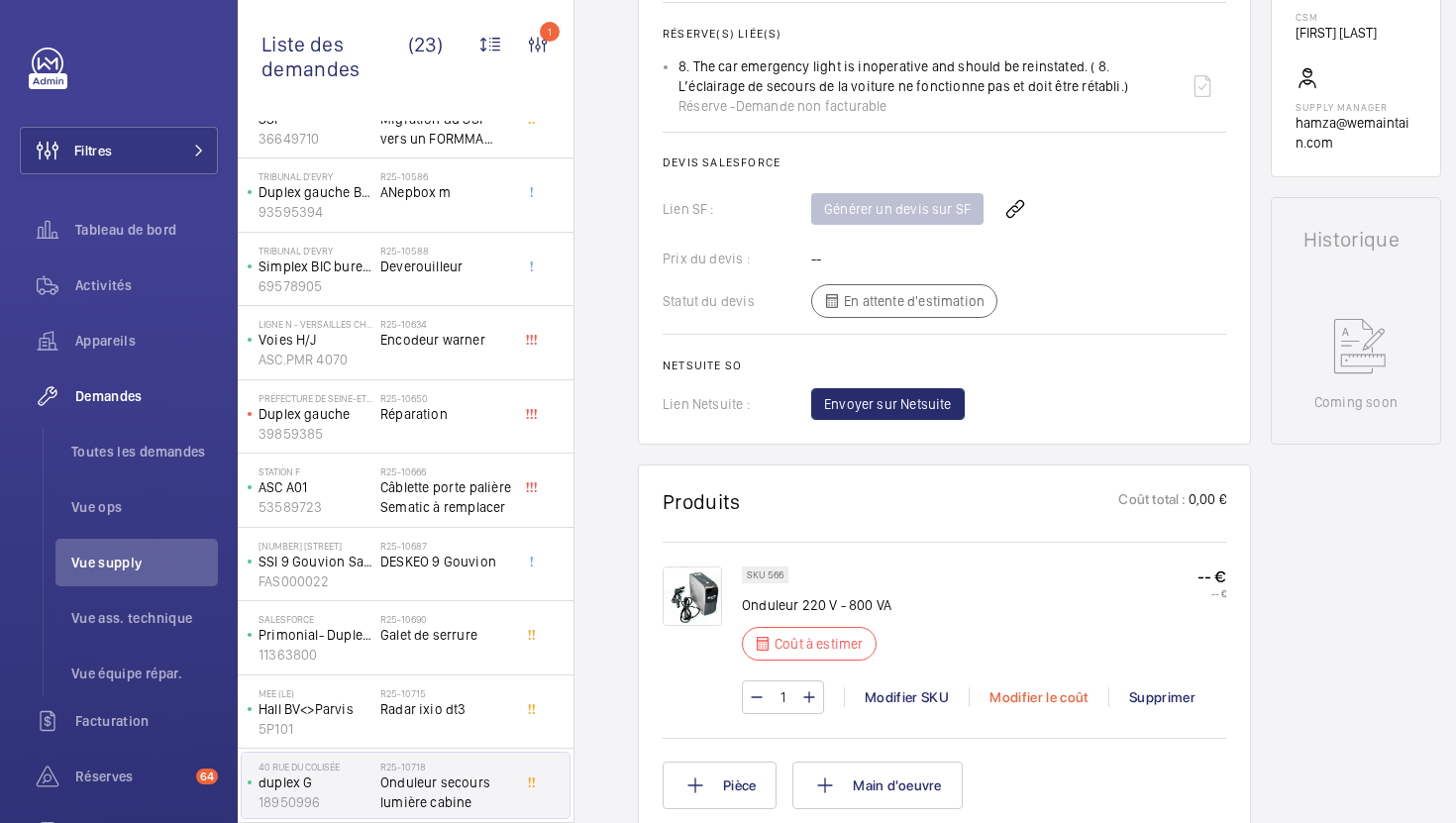 click on "Modifier le coût" 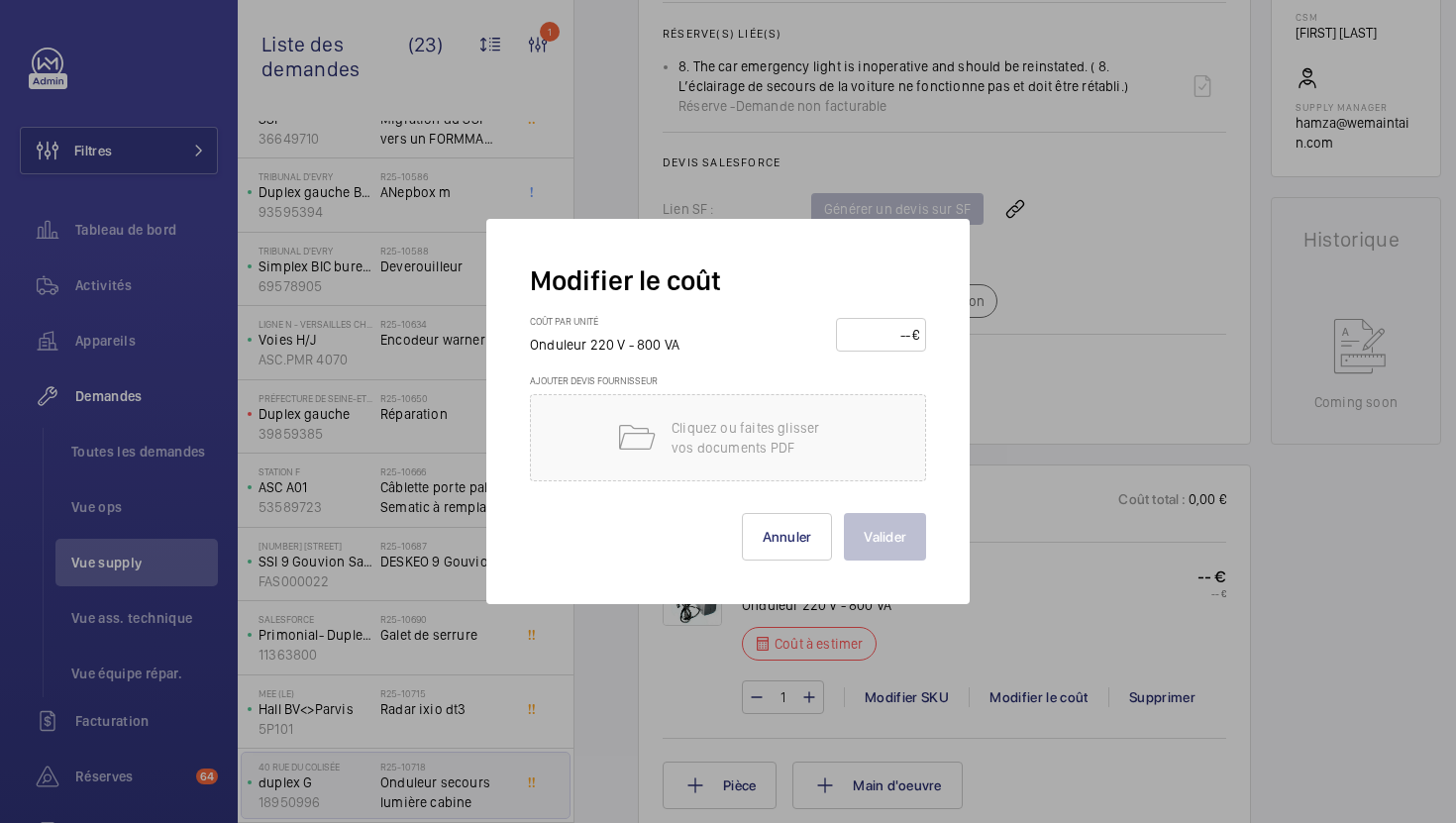 click at bounding box center [878, 335] 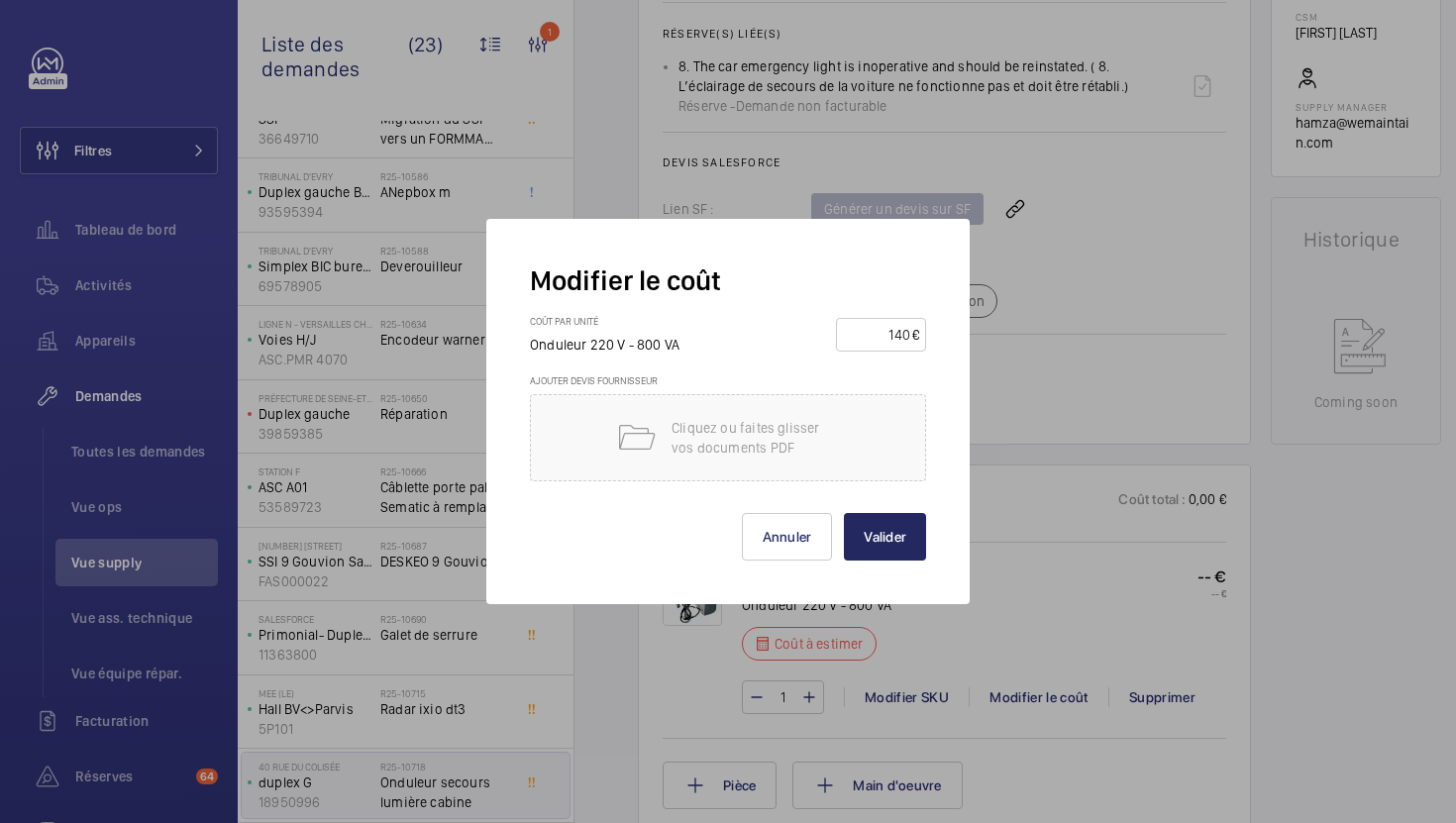 type on "140" 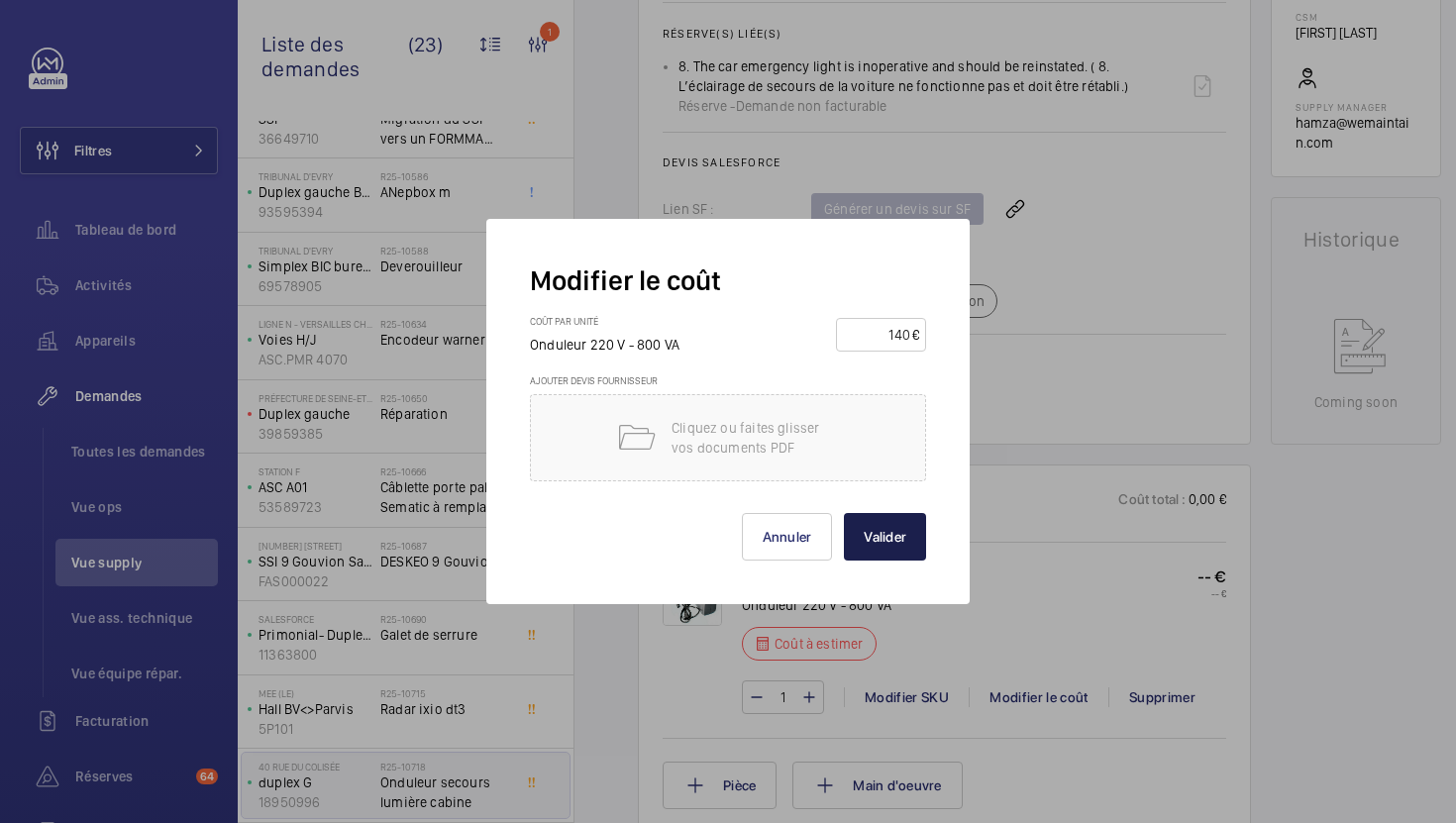 click on "Valider" at bounding box center (884, 537) 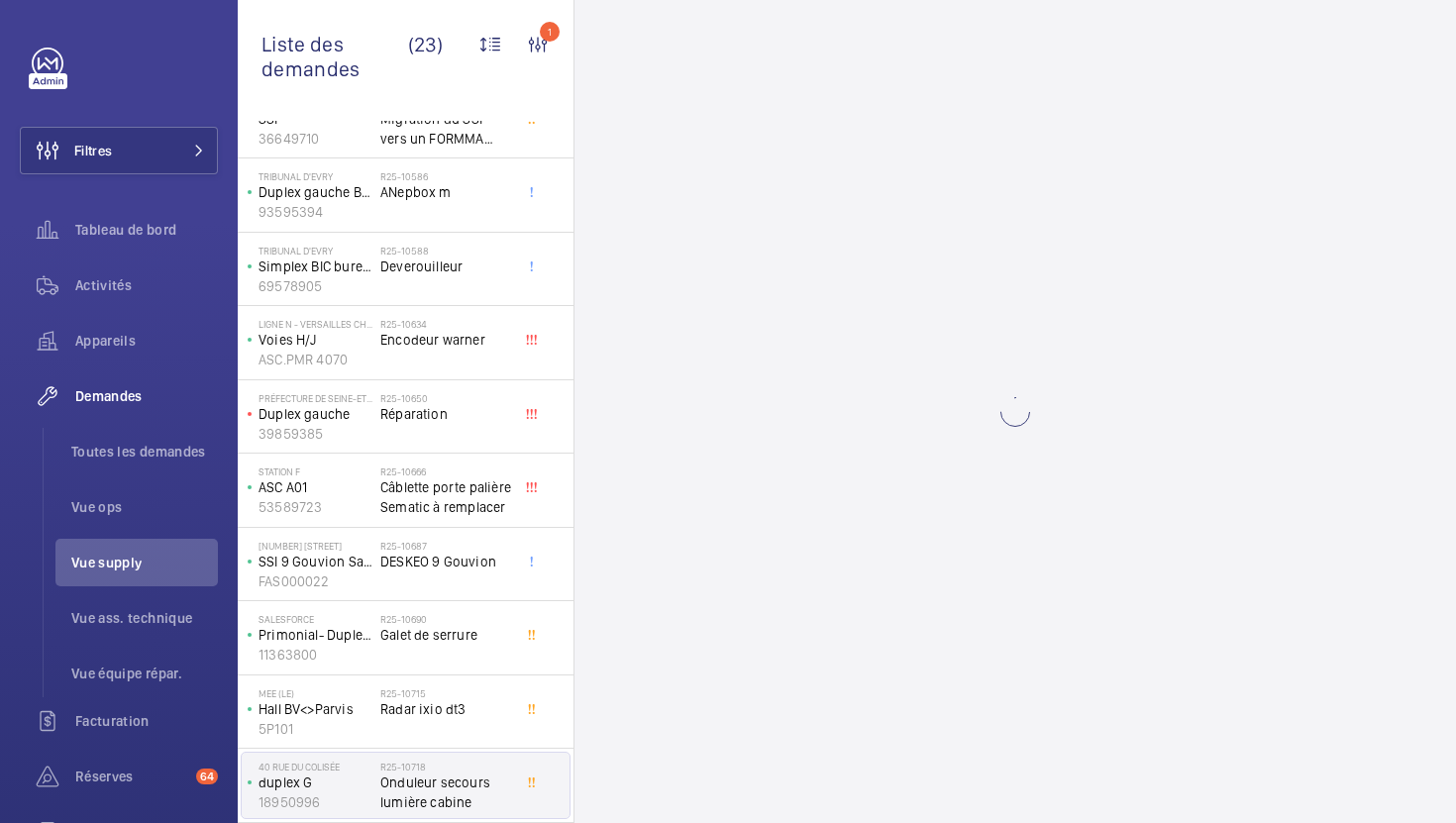 scroll, scrollTop: 0, scrollLeft: 0, axis: both 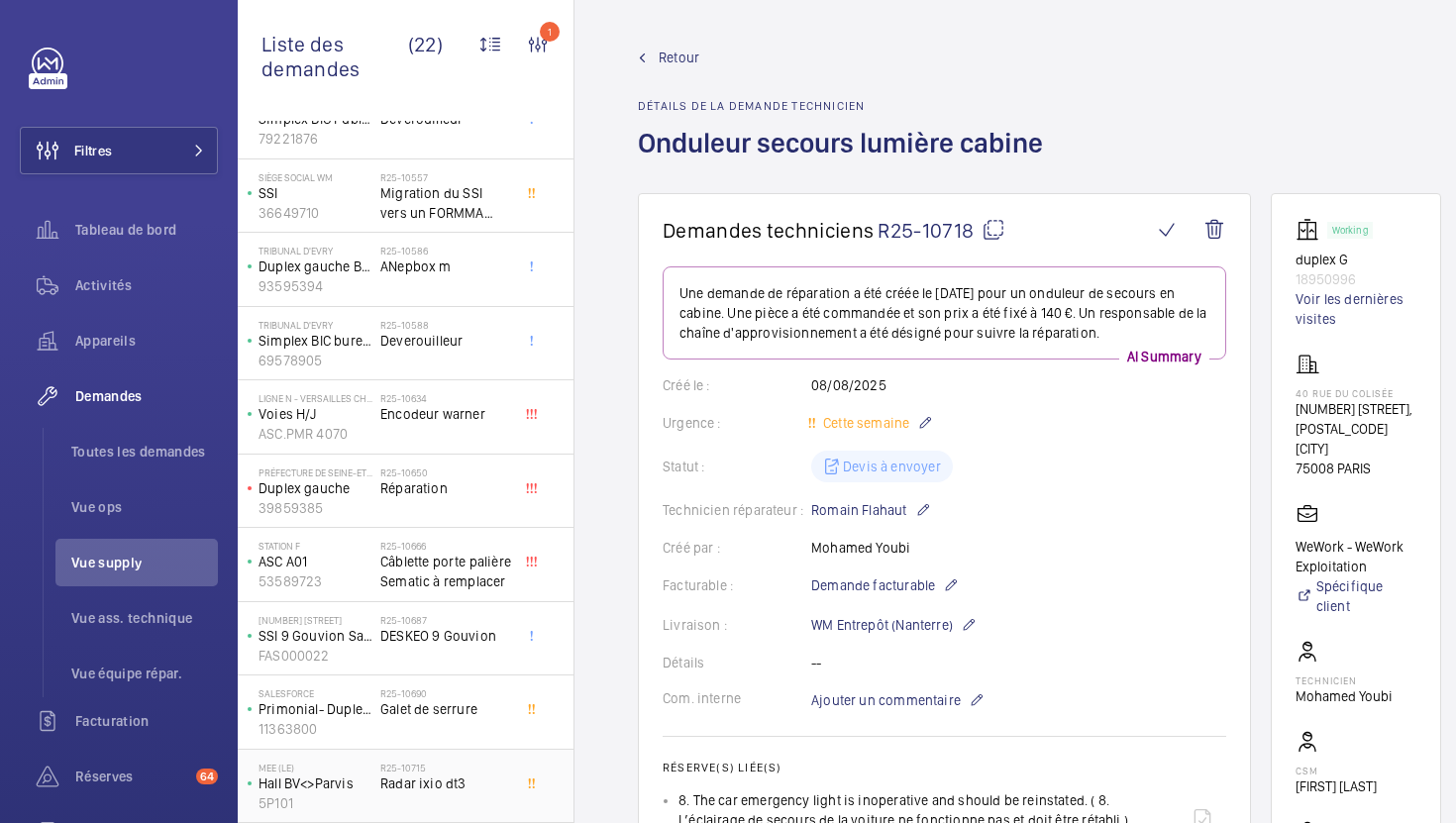 click on "Radar ixio dt3" 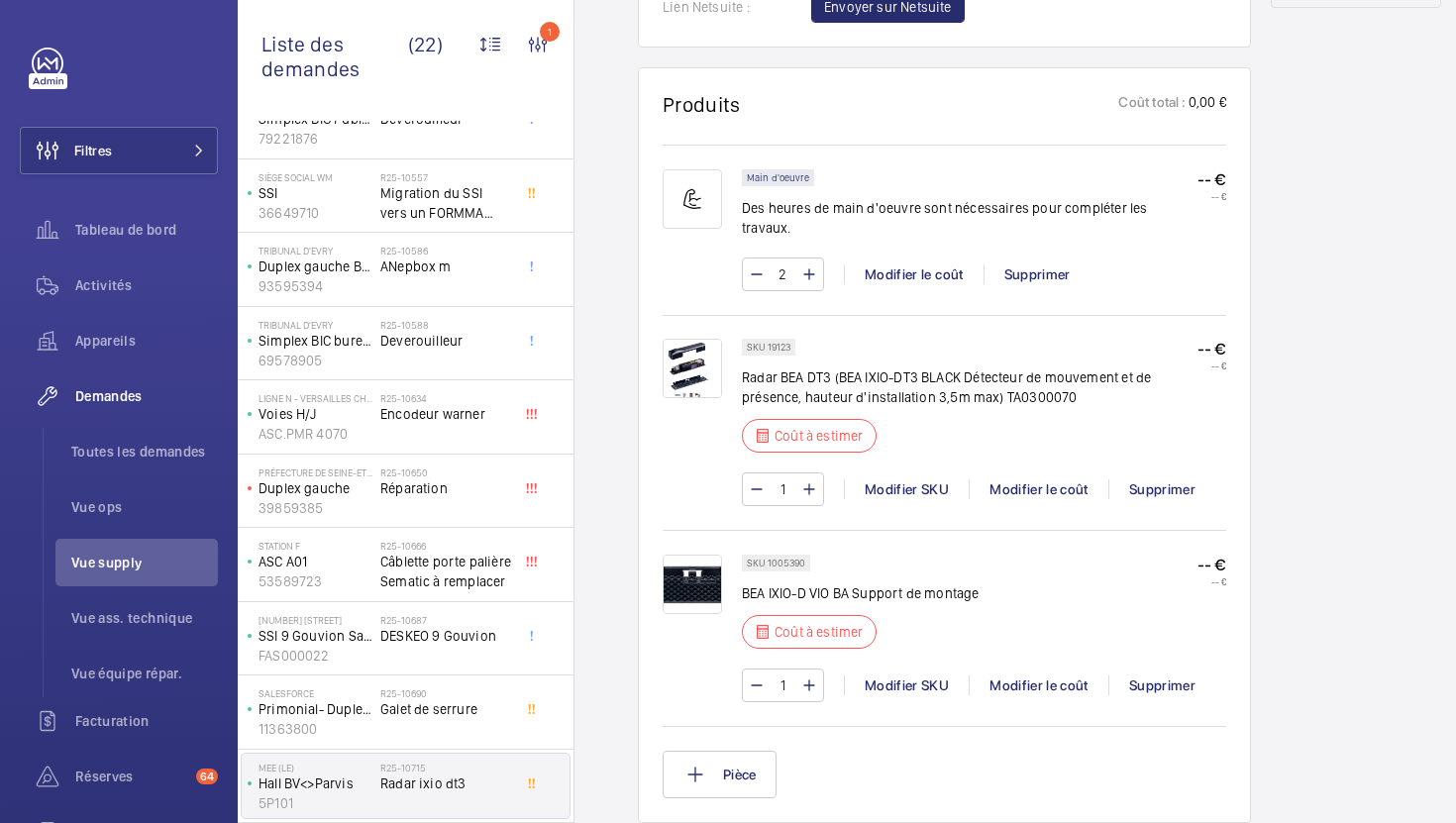 scroll, scrollTop: 1134, scrollLeft: 0, axis: vertical 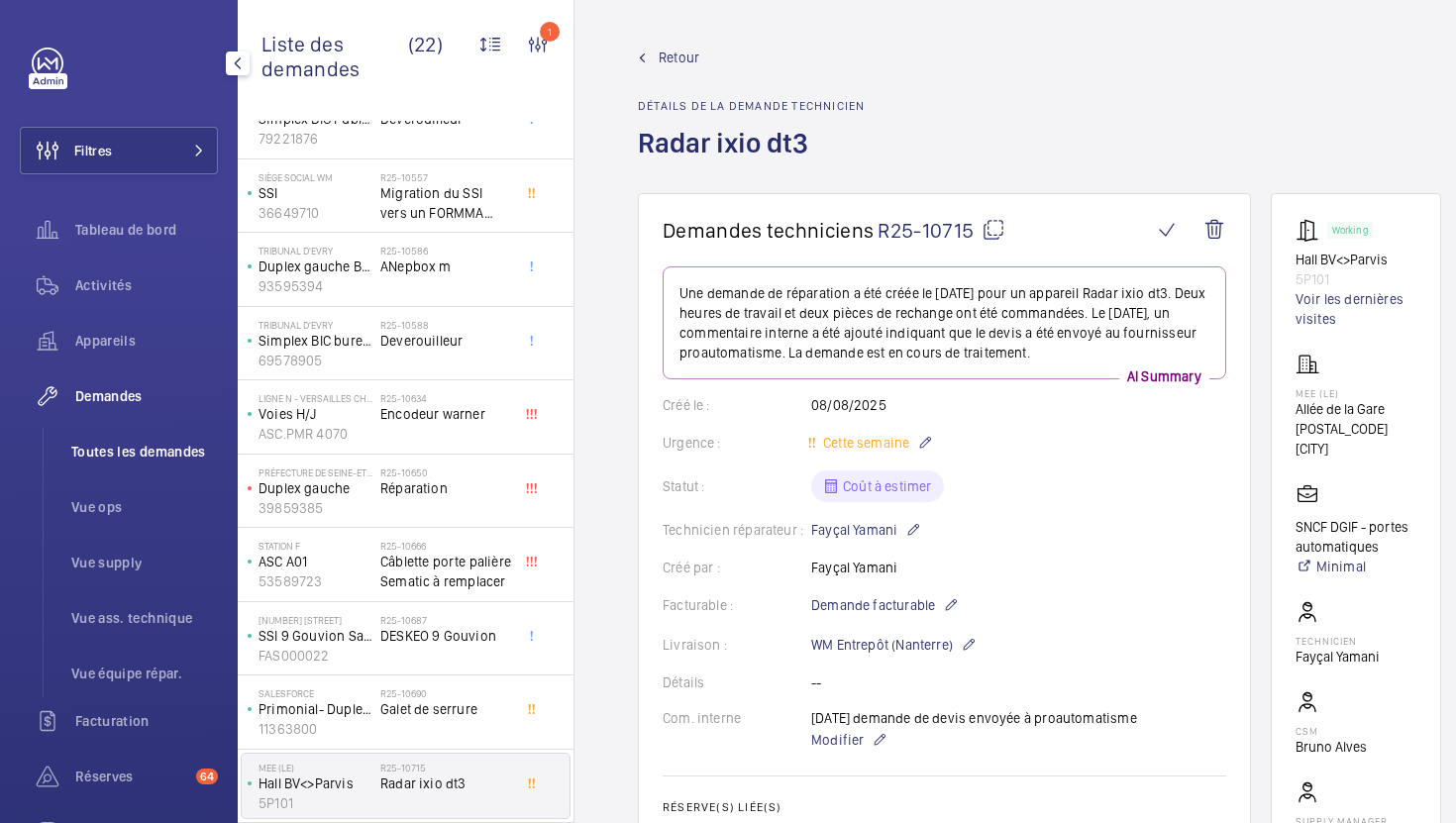 click on "Toutes les demandes" 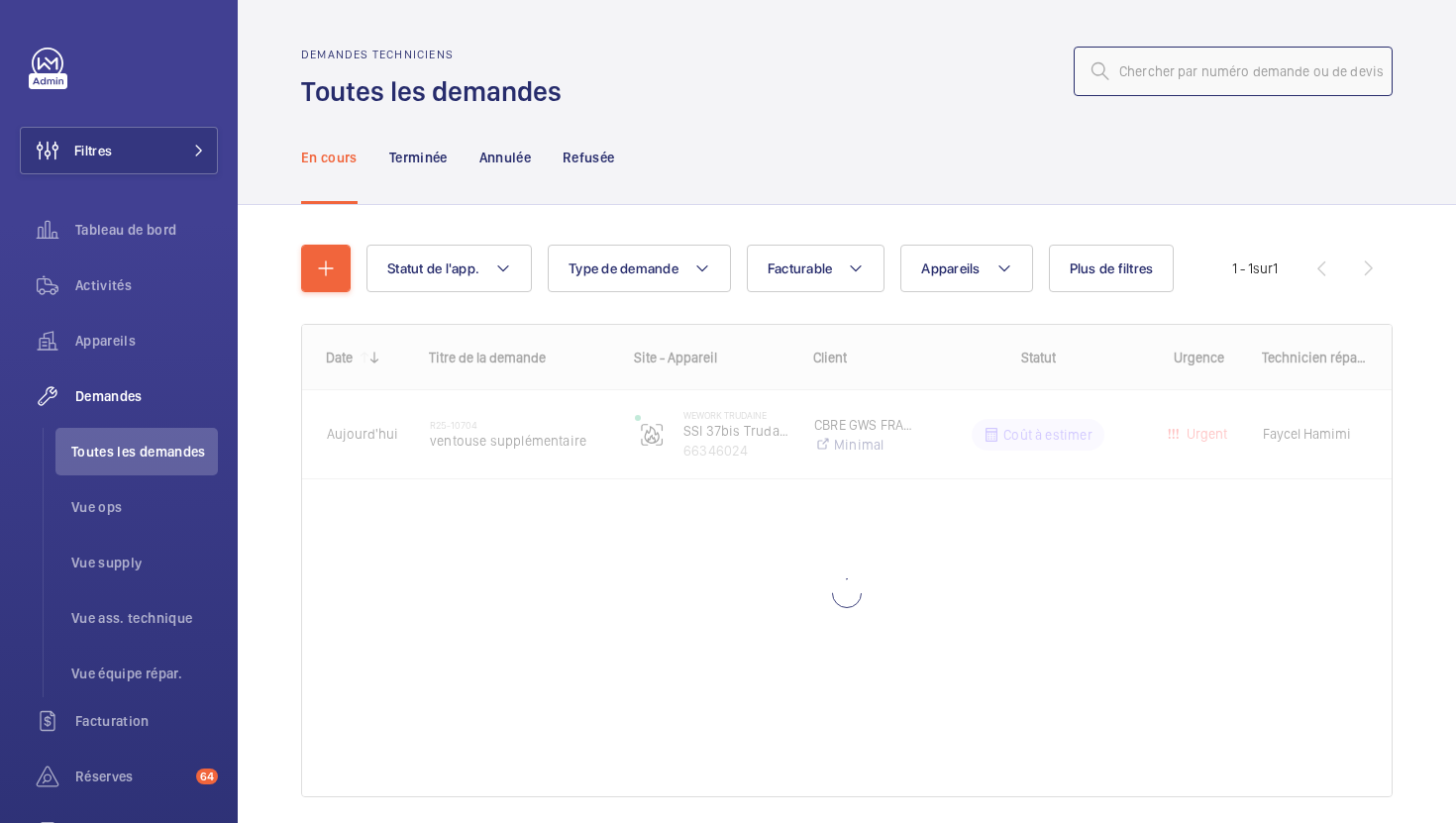 click 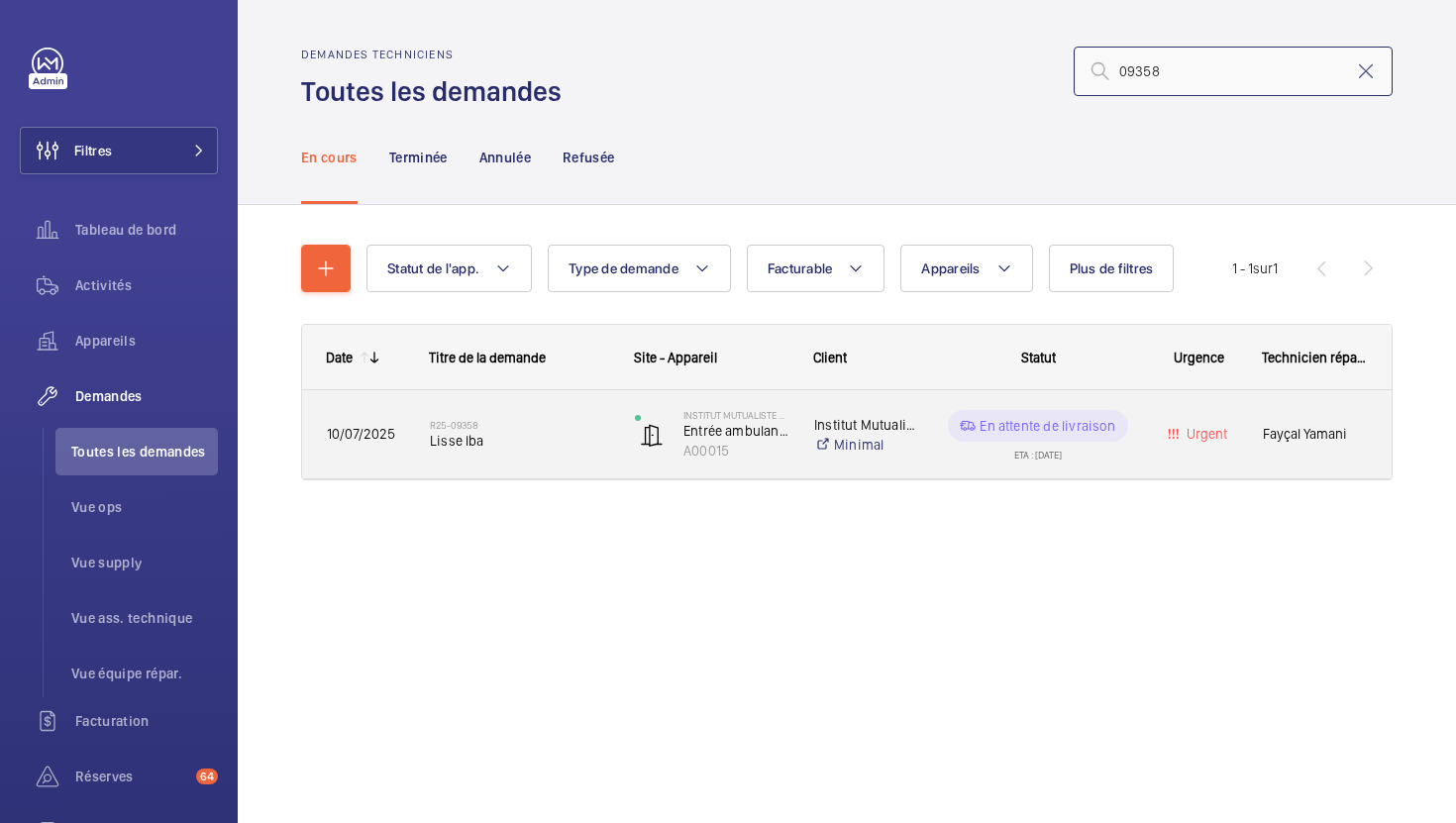 type on "09358" 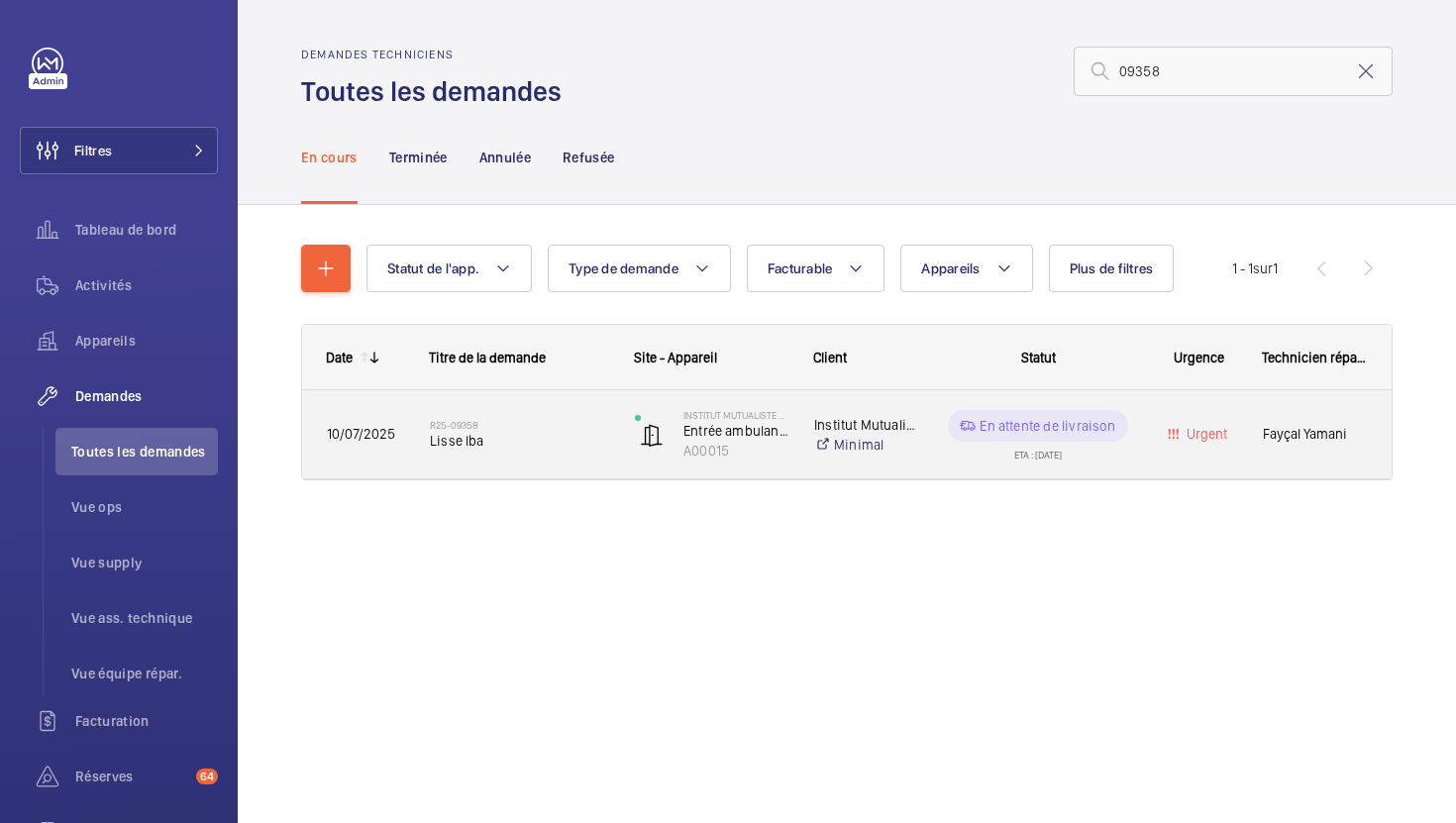 click on "R25-09358   Lisse lba" 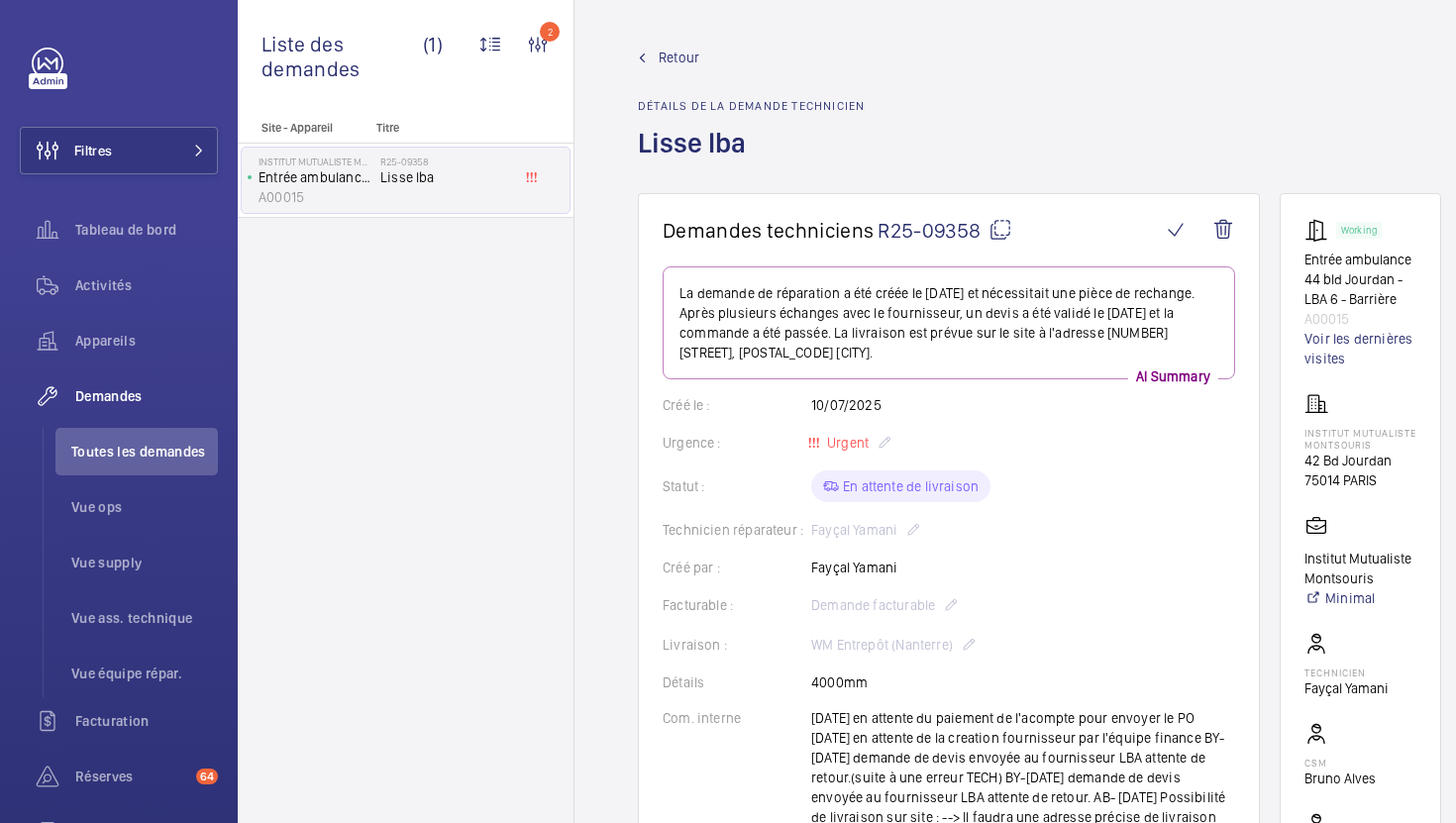 scroll, scrollTop: 201, scrollLeft: 0, axis: vertical 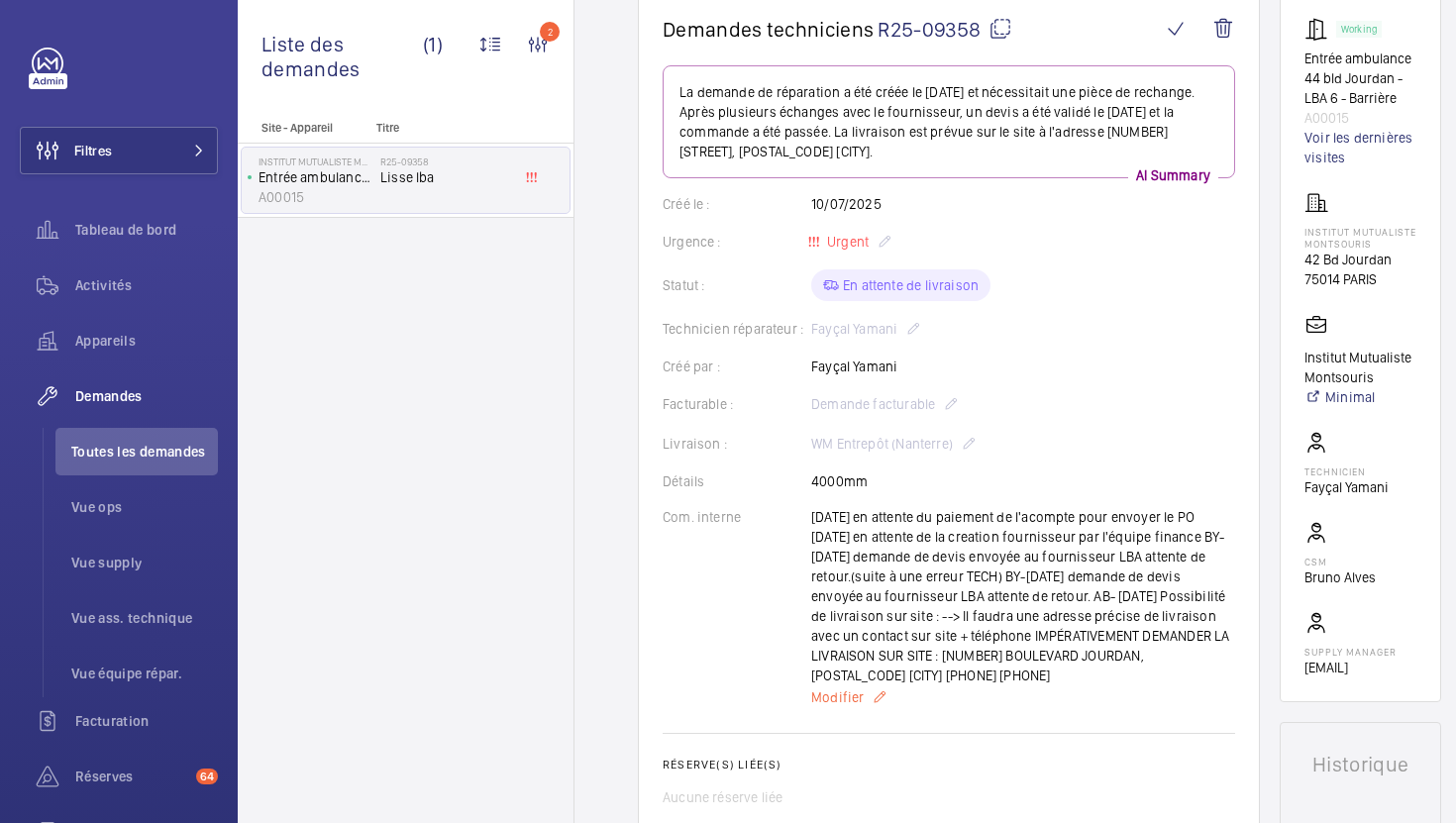 click on "Modifier" 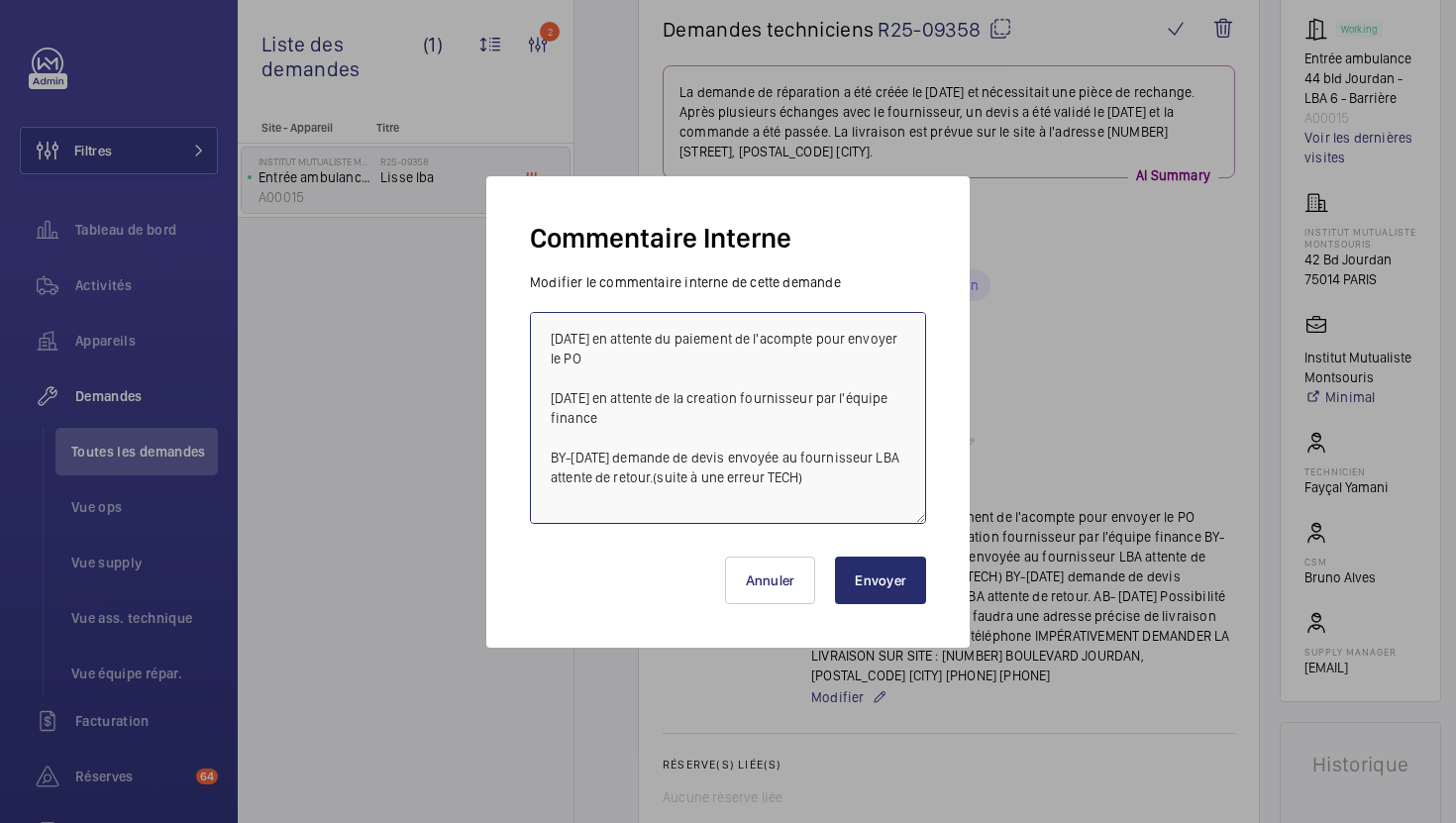 click on "[DATE] en attente du paiement de l'acompte pour envoyer le PO
[DATE] en attente de la creation fournisseur par l'équipe finance
BY-[DATE] demande de devis envoyée au fournisseur LBA attente de retour.(suite à une erreur TECH)
BY-[DATE] demande de devis envoyée au fournisseur LBA attente de retour.
AB- [DATE]
Possibilité de livraison sur site :
--> Il faudra une adresse précise de livraison avec un contact sur site + téléphone
IMPÉRATIVEMENT DEMANDER LA LIVRAISON SUR SITE :
[NUMBER] BOULEVARD JOURDAN, [POSTAL_CODE] [CITY]
[PHONE]
[PHONE]" at bounding box center [728, 418] 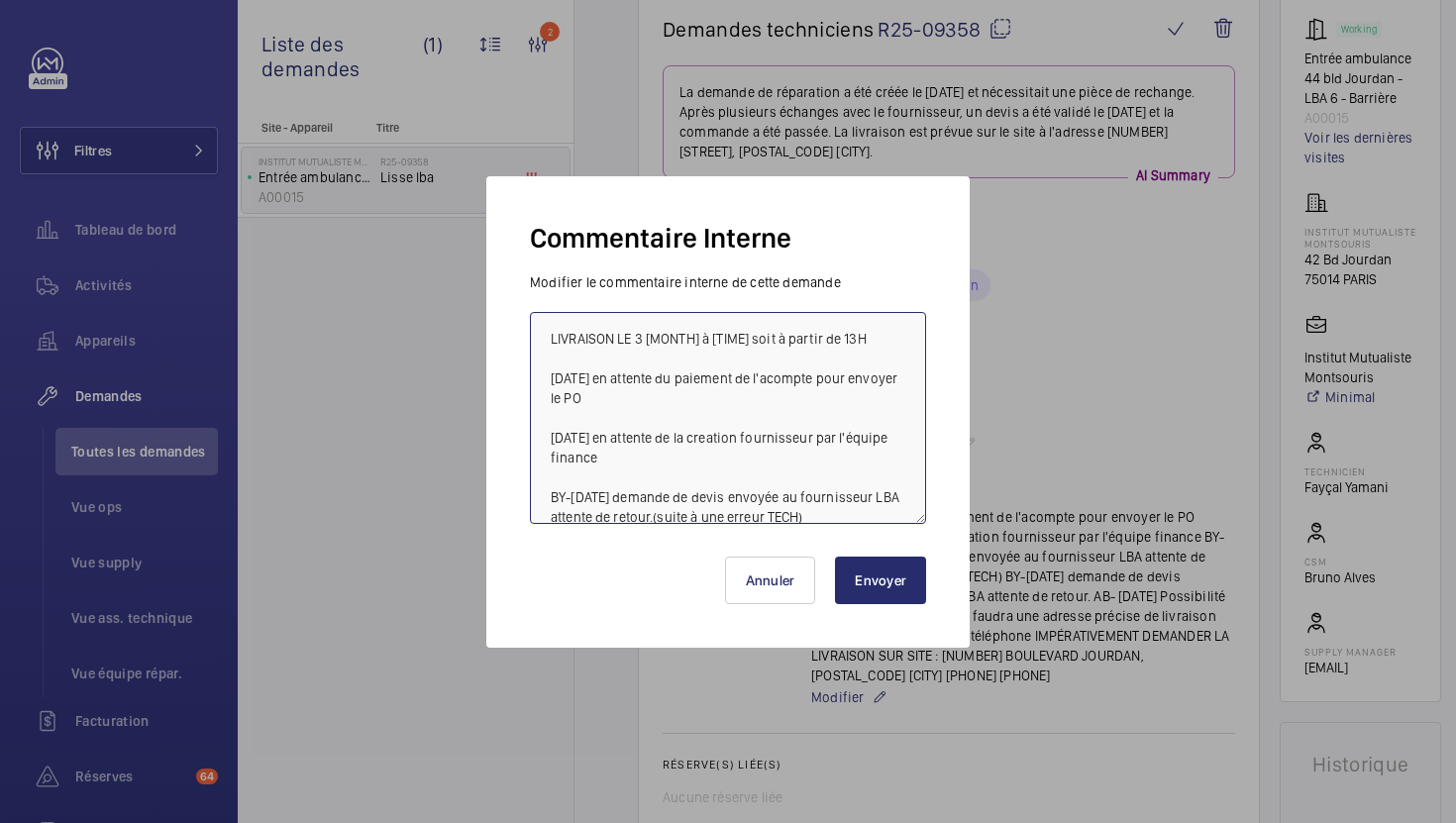 type on "LIVRAISON LE 3 [MONTH] à [TIME] soit à partir de 13H
[DATE] en attente du paiement de l'acompte pour envoyer le PO
[DATE] en attente de la creation fournisseur par l'équipe finance
BY-[DATE] demande de devis envoyée au fournisseur LBA attente de retour.(suite à une erreur TECH)
BY-[DATE] demande de devis envoyée au fournisseur LBA attente de retour.
AB- [DATE]
Possibilité de livraison sur site :
--> Il faudra une adresse précise de livraison avec un contact sur site + téléphone
IMPÉRATIVEMENT DEMANDER LA LIVRAISON SUR SITE :
[NUMBER] [STREET], [POSTAL_CODE] [CITY]
[PHONE]
[PHONE]" 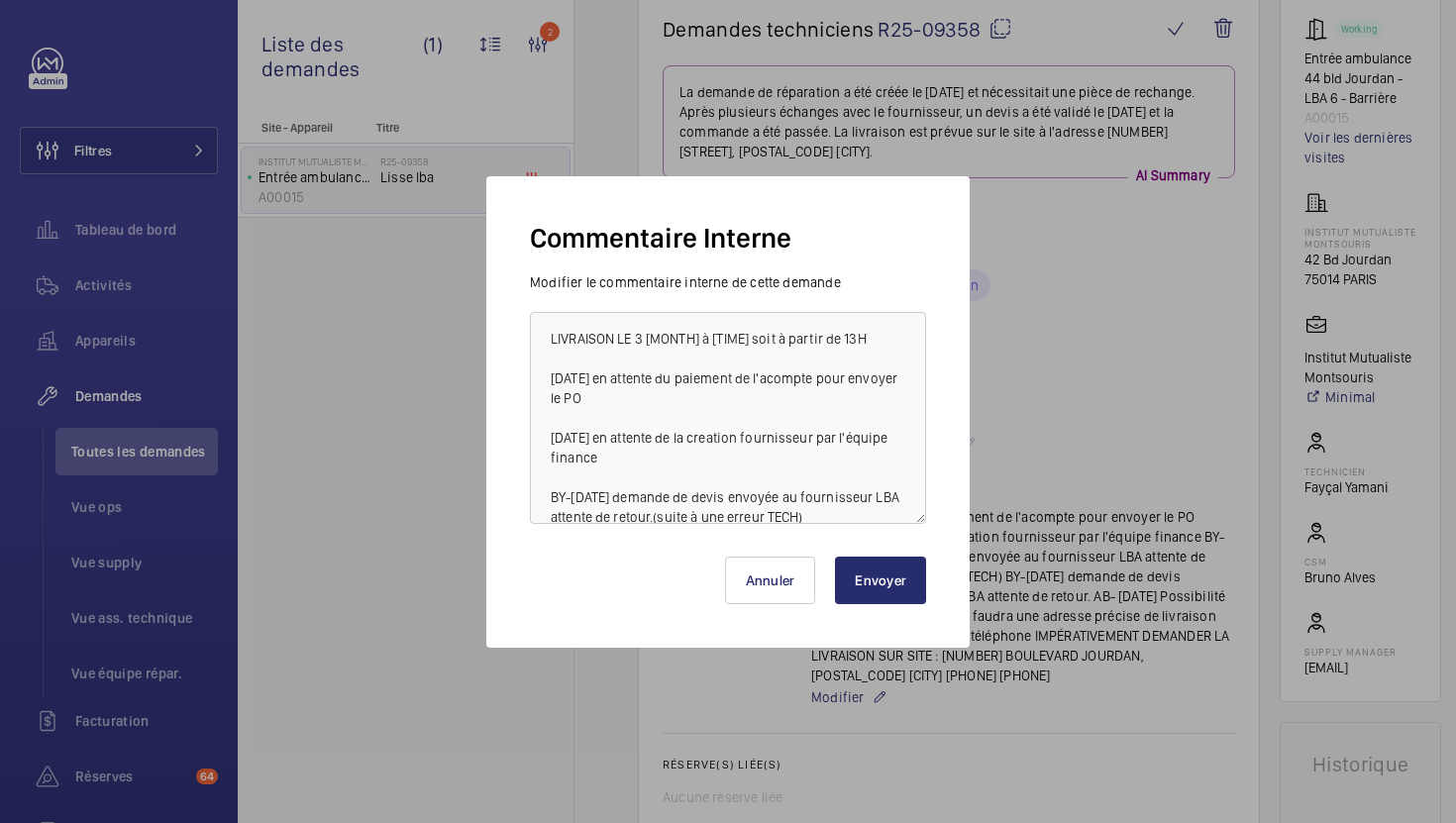 click on "Envoyer" at bounding box center [881, 580] 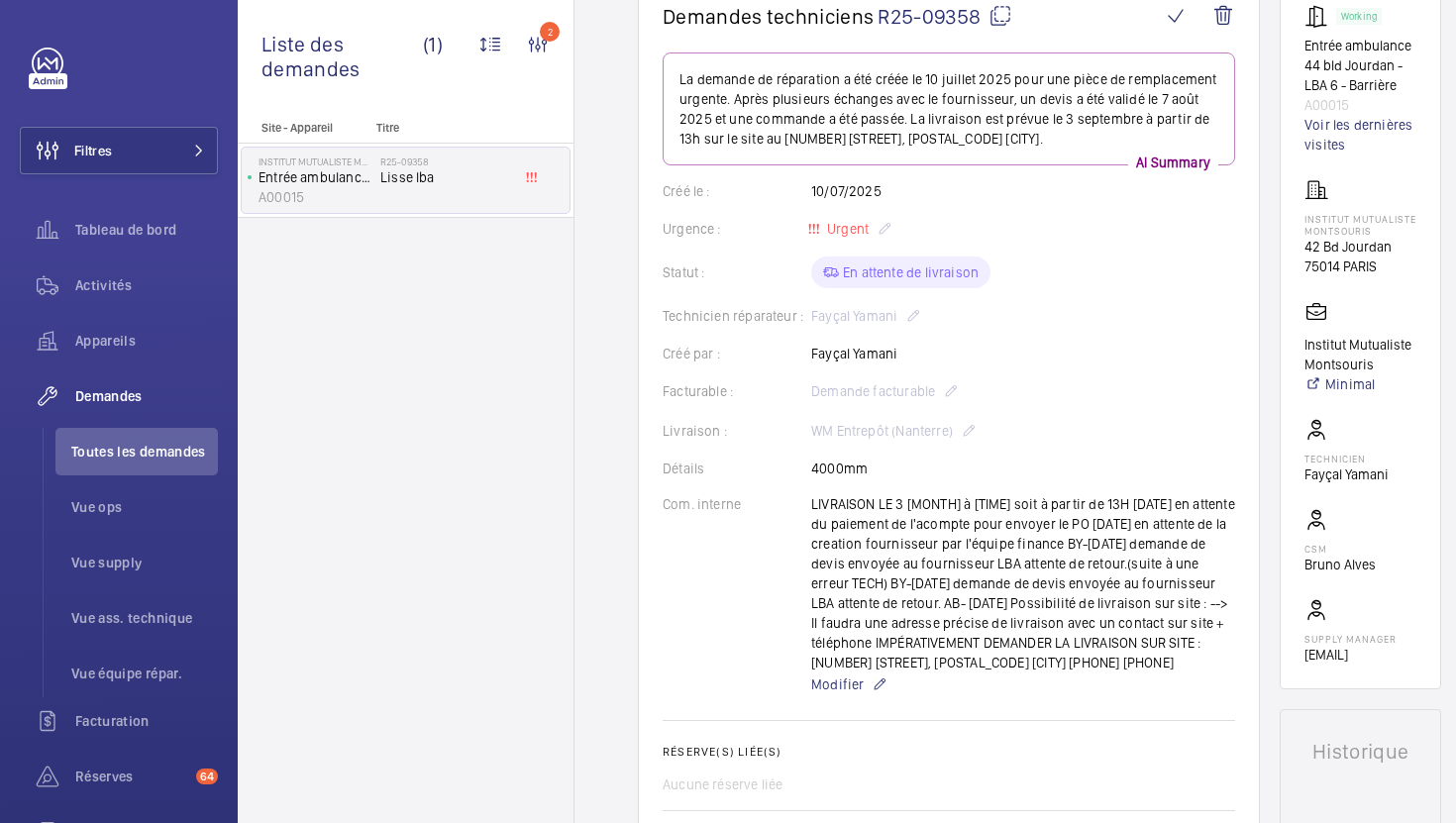 scroll, scrollTop: 0, scrollLeft: 0, axis: both 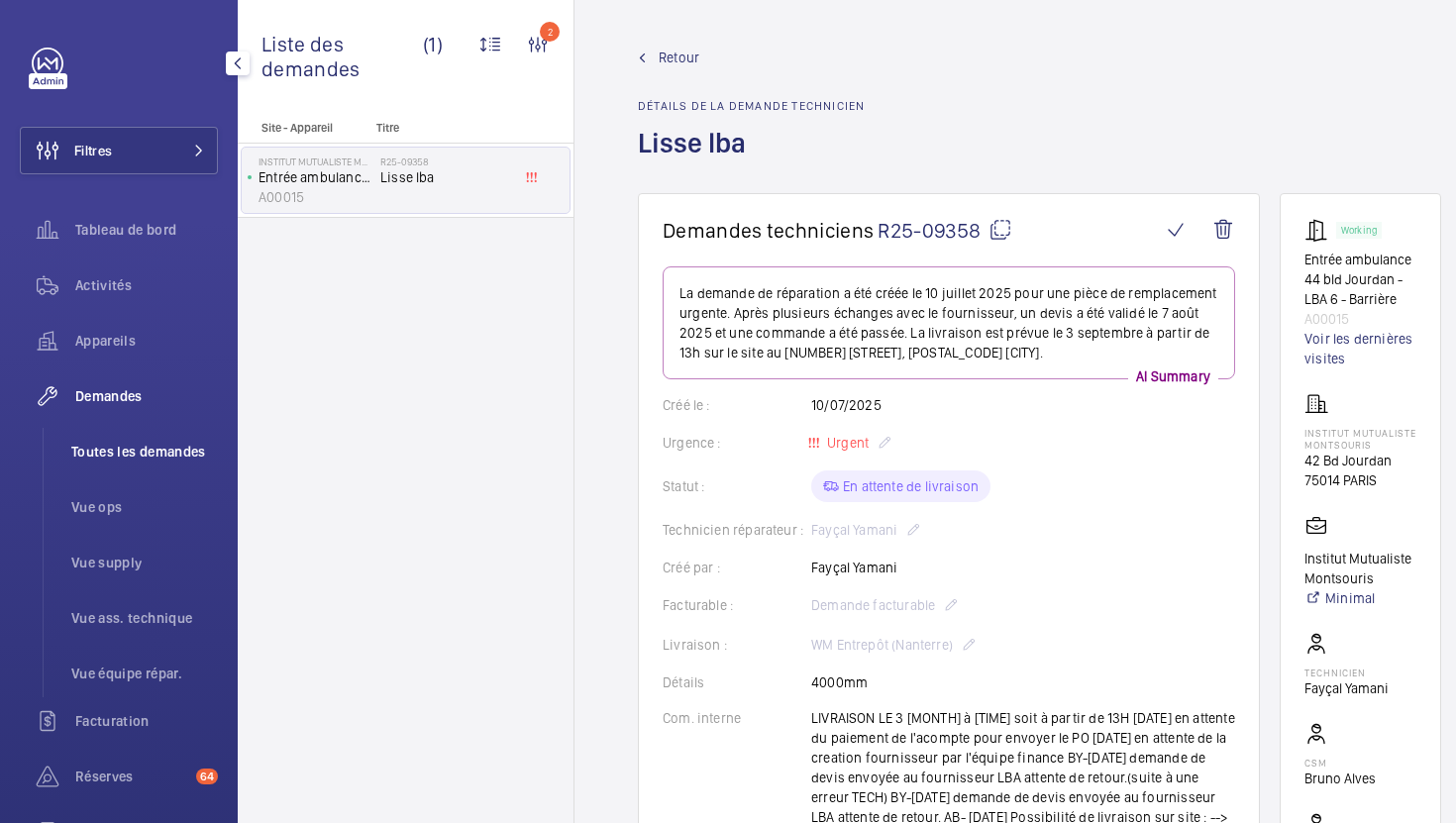 click on "Toutes les demandes" 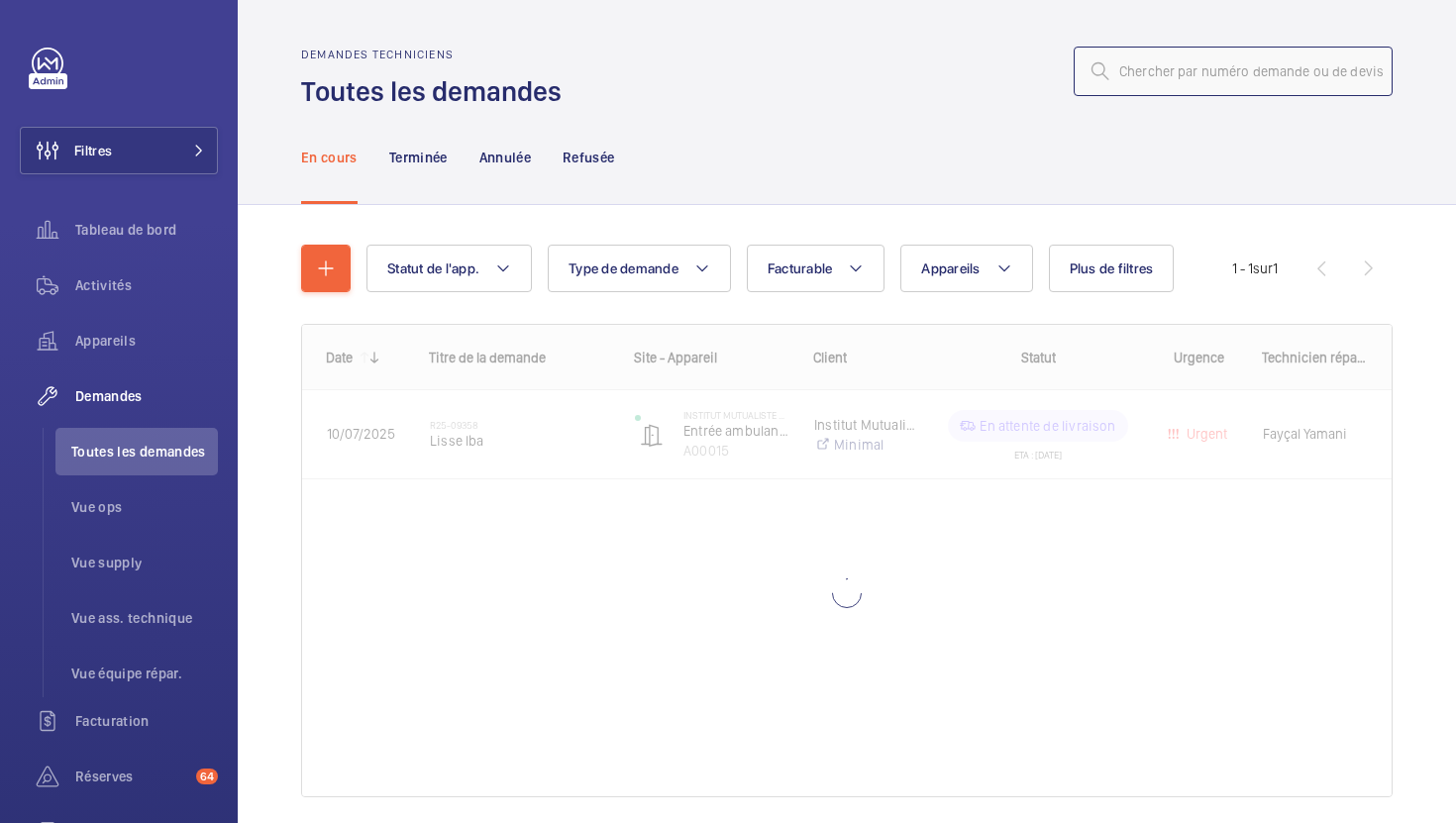 click 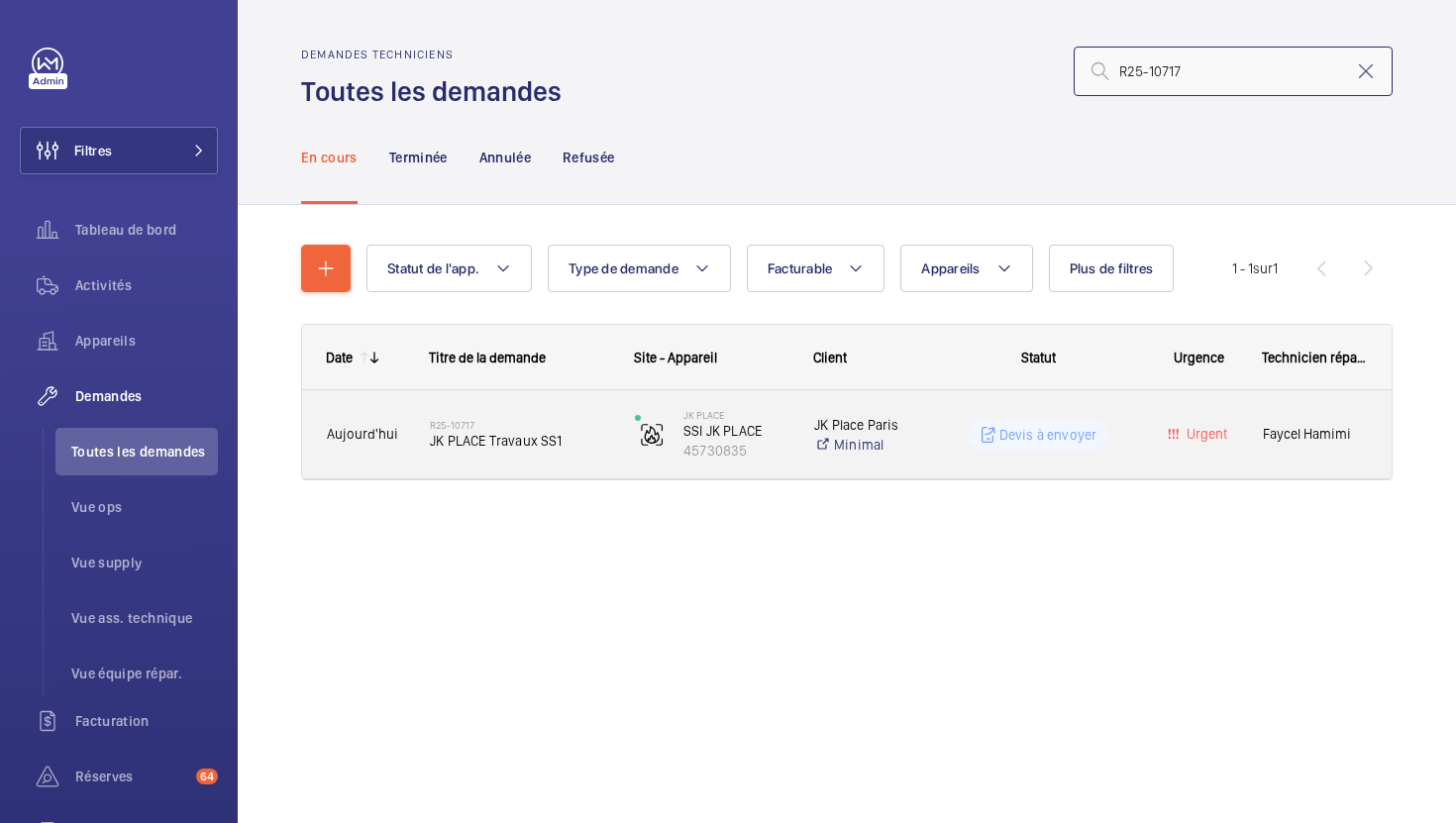 type on "R25-10717" 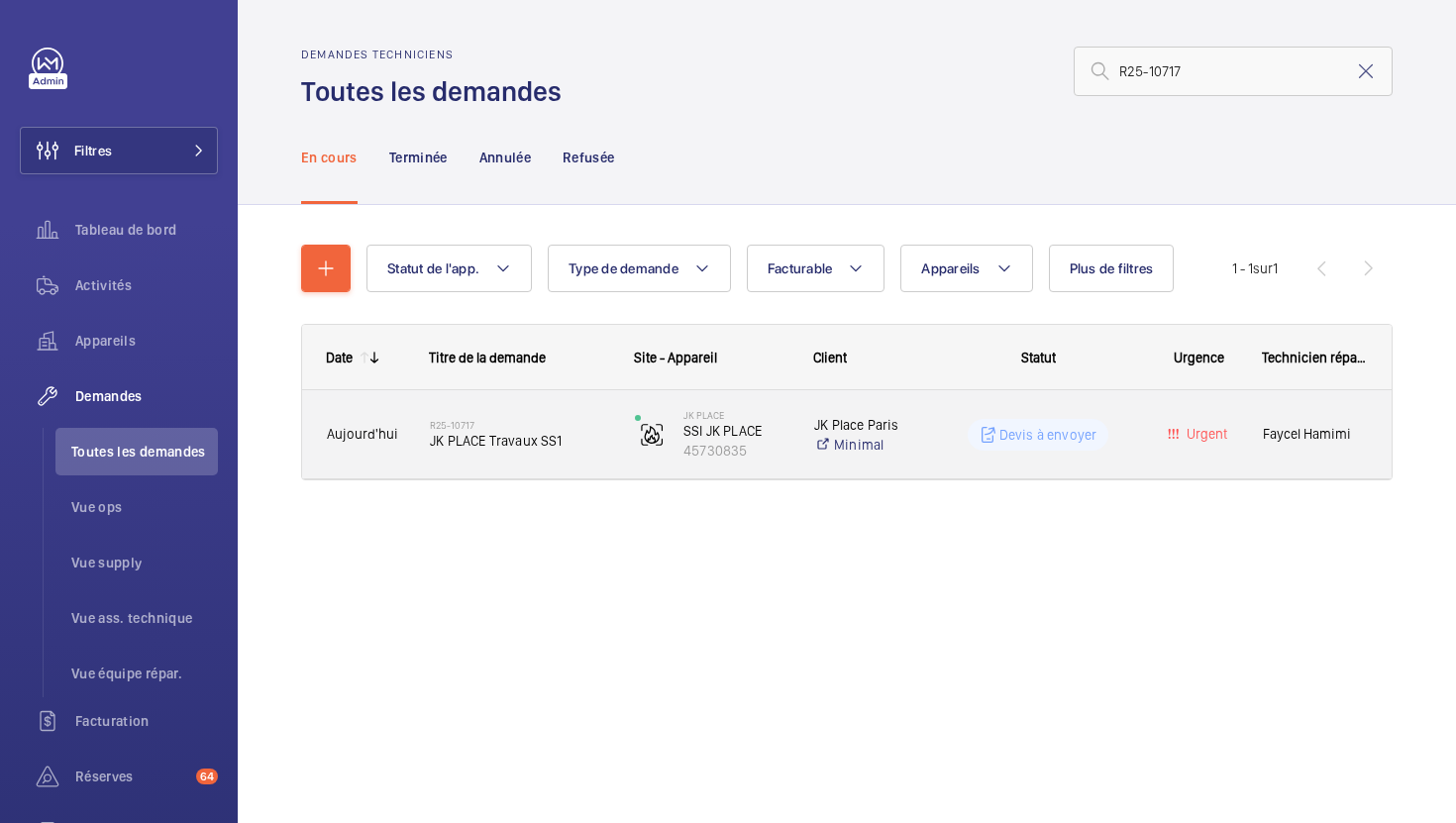 click on "R25-10717   JK PLACE Travaux SS1" 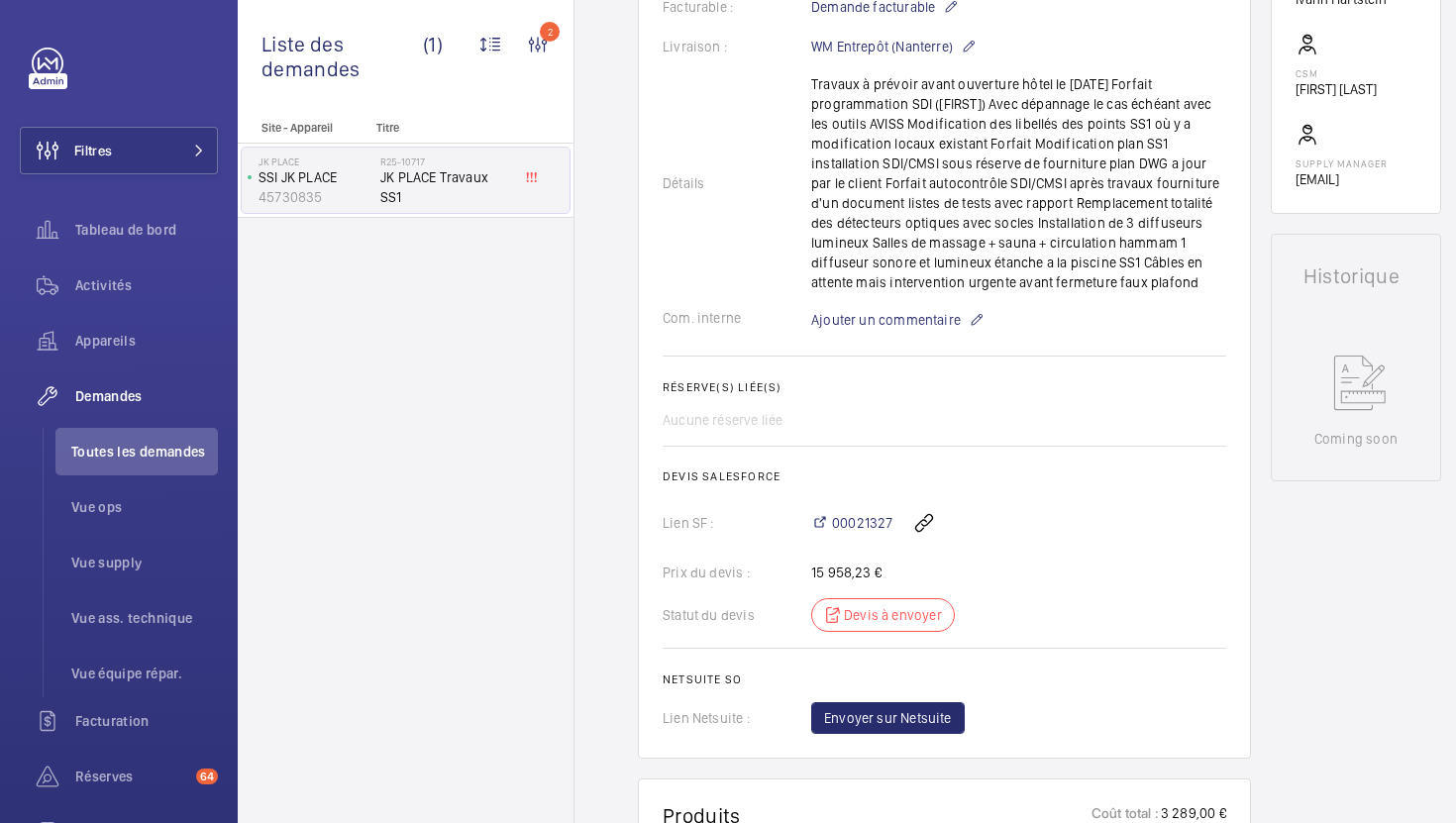 scroll, scrollTop: 625, scrollLeft: 0, axis: vertical 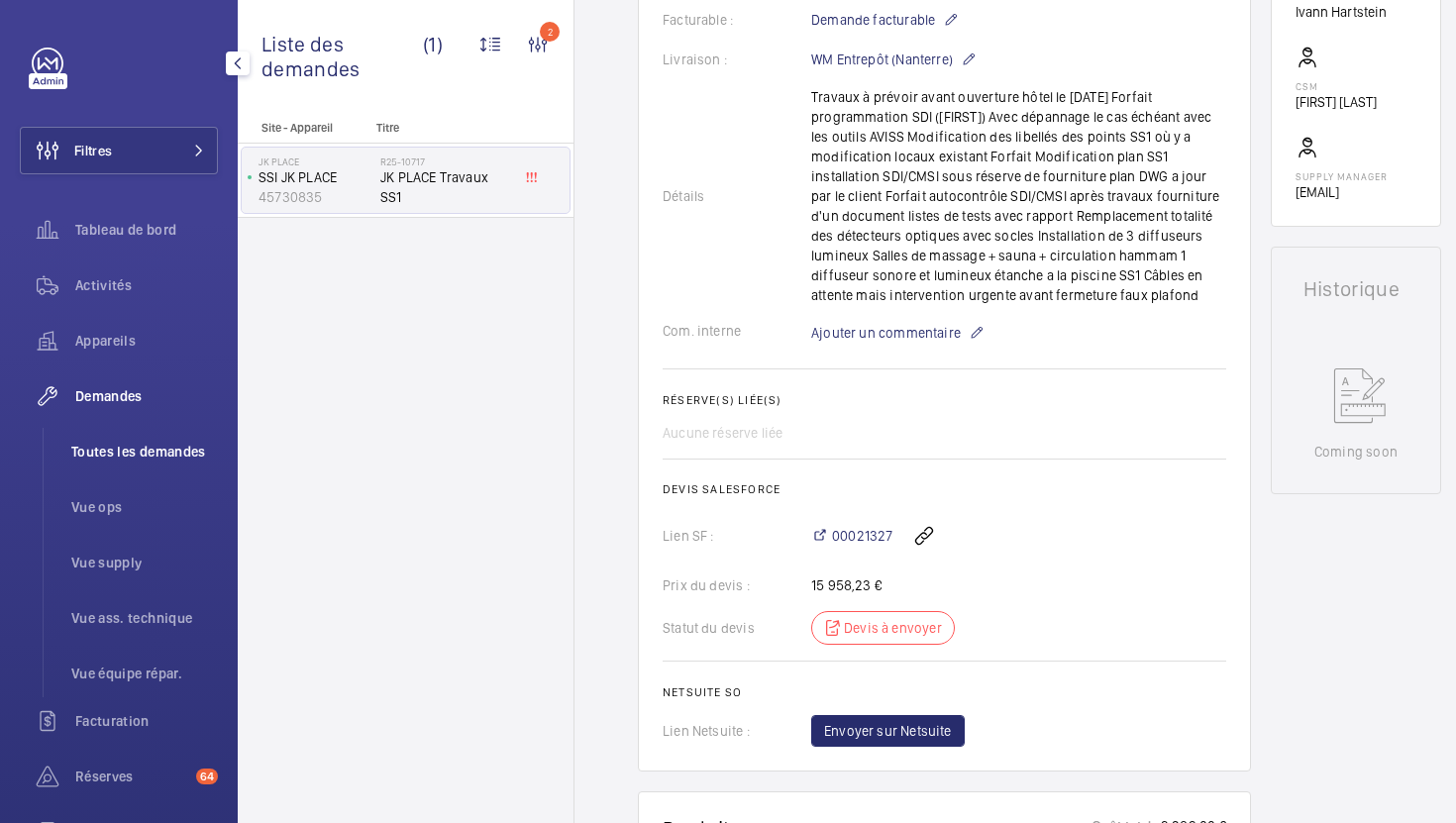 click on "Toutes les demandes" 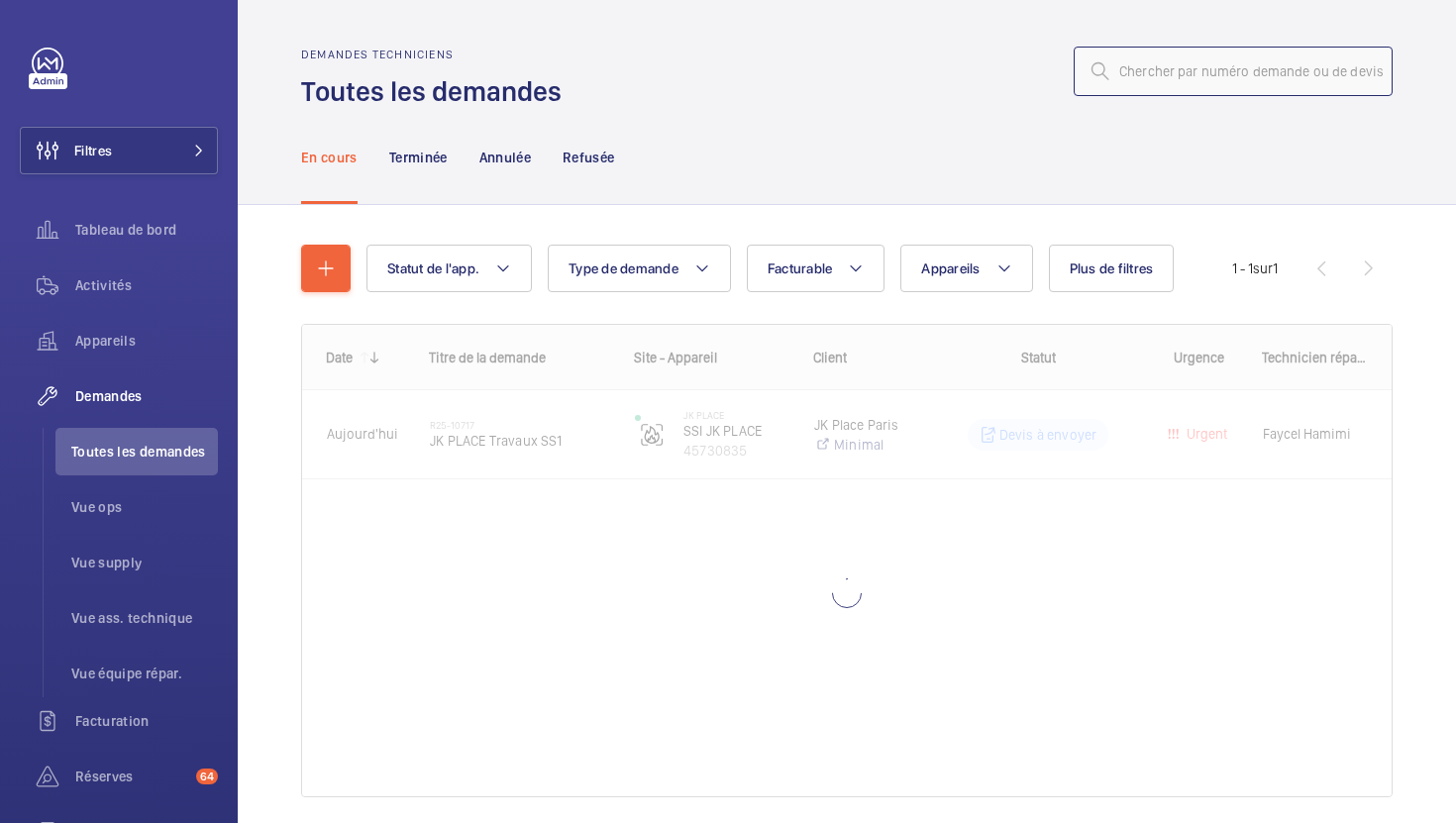 click 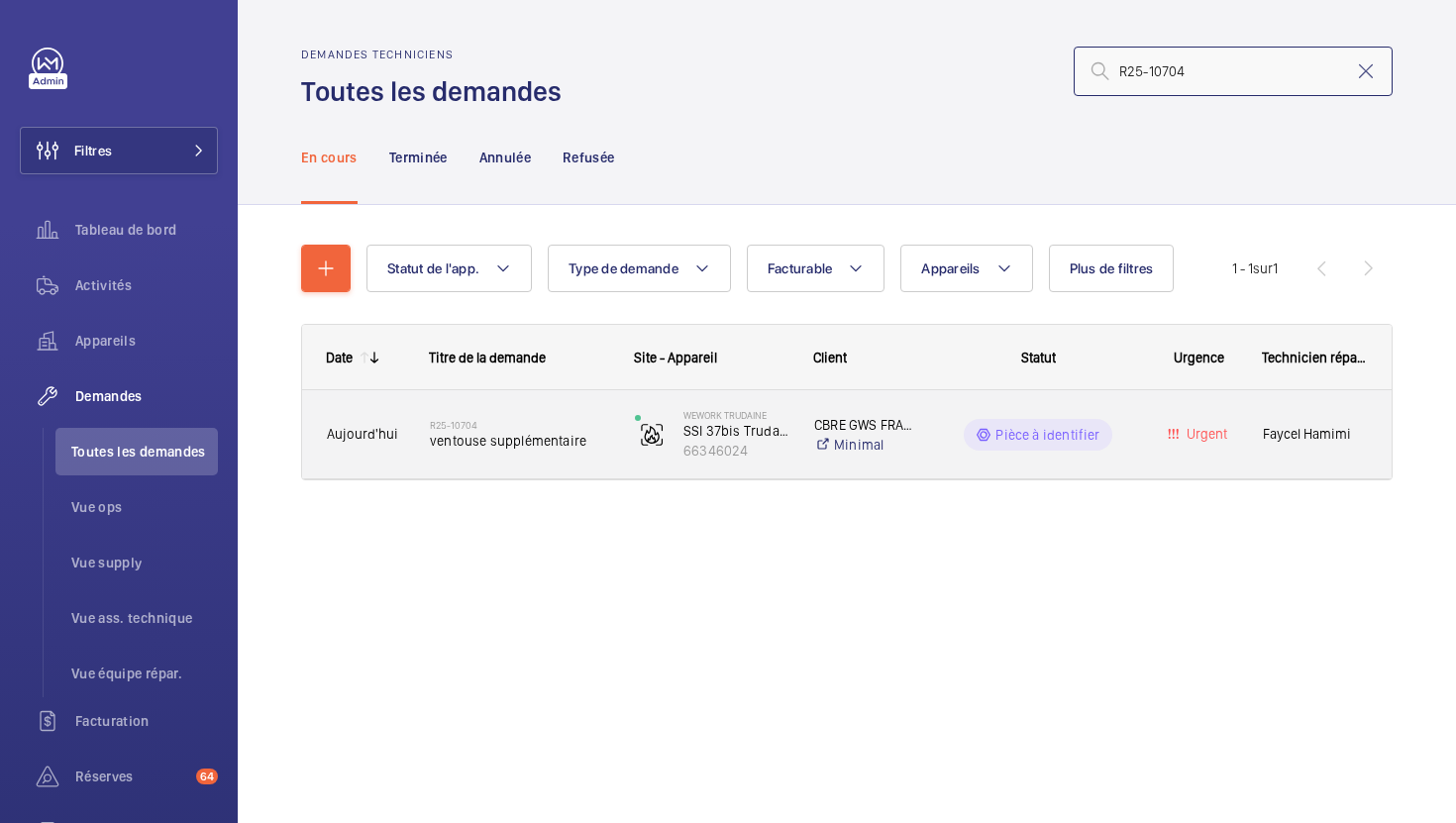 type on "R25-10704" 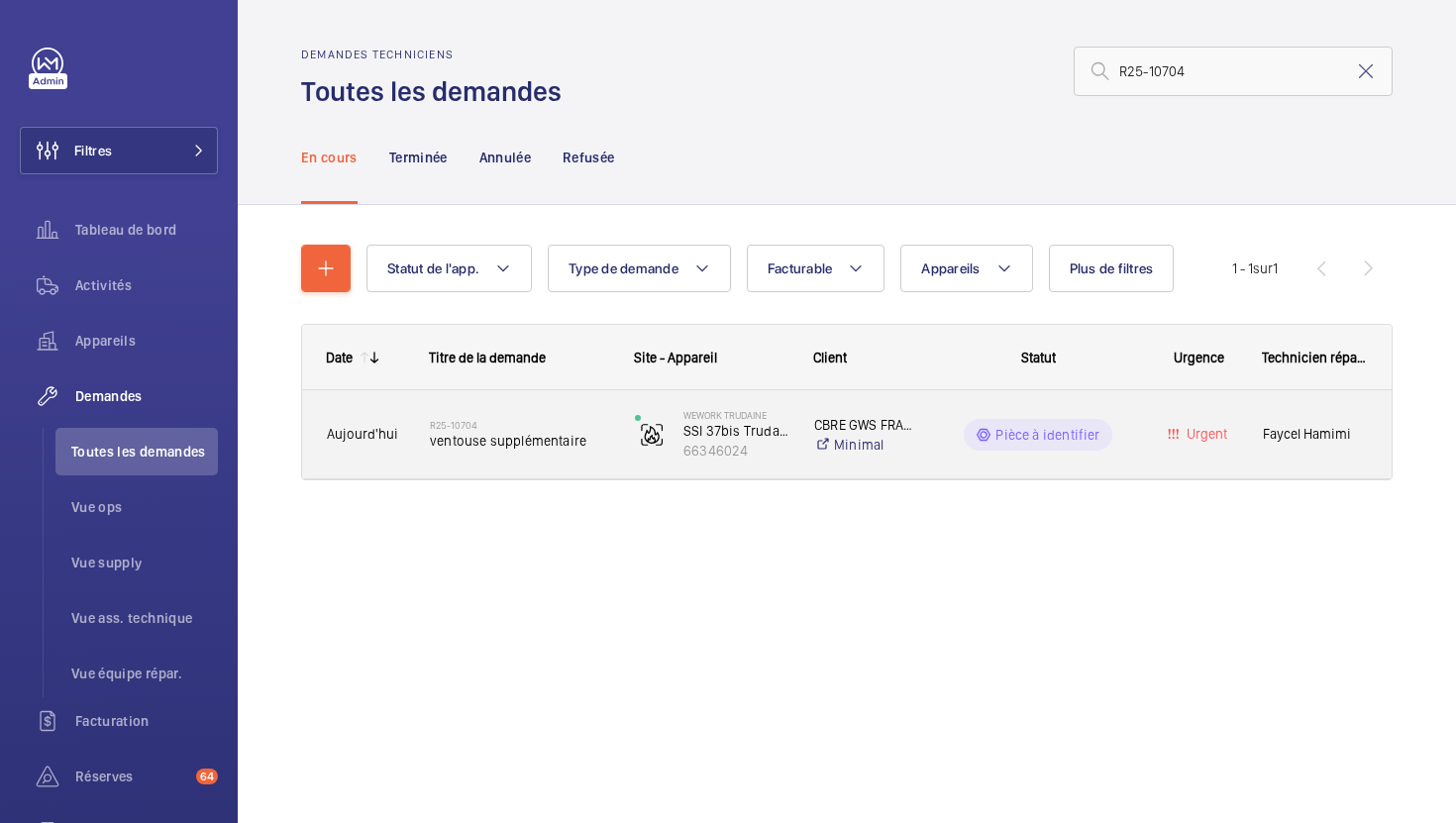 click on "R25-10704   ventouse supplémentaire" 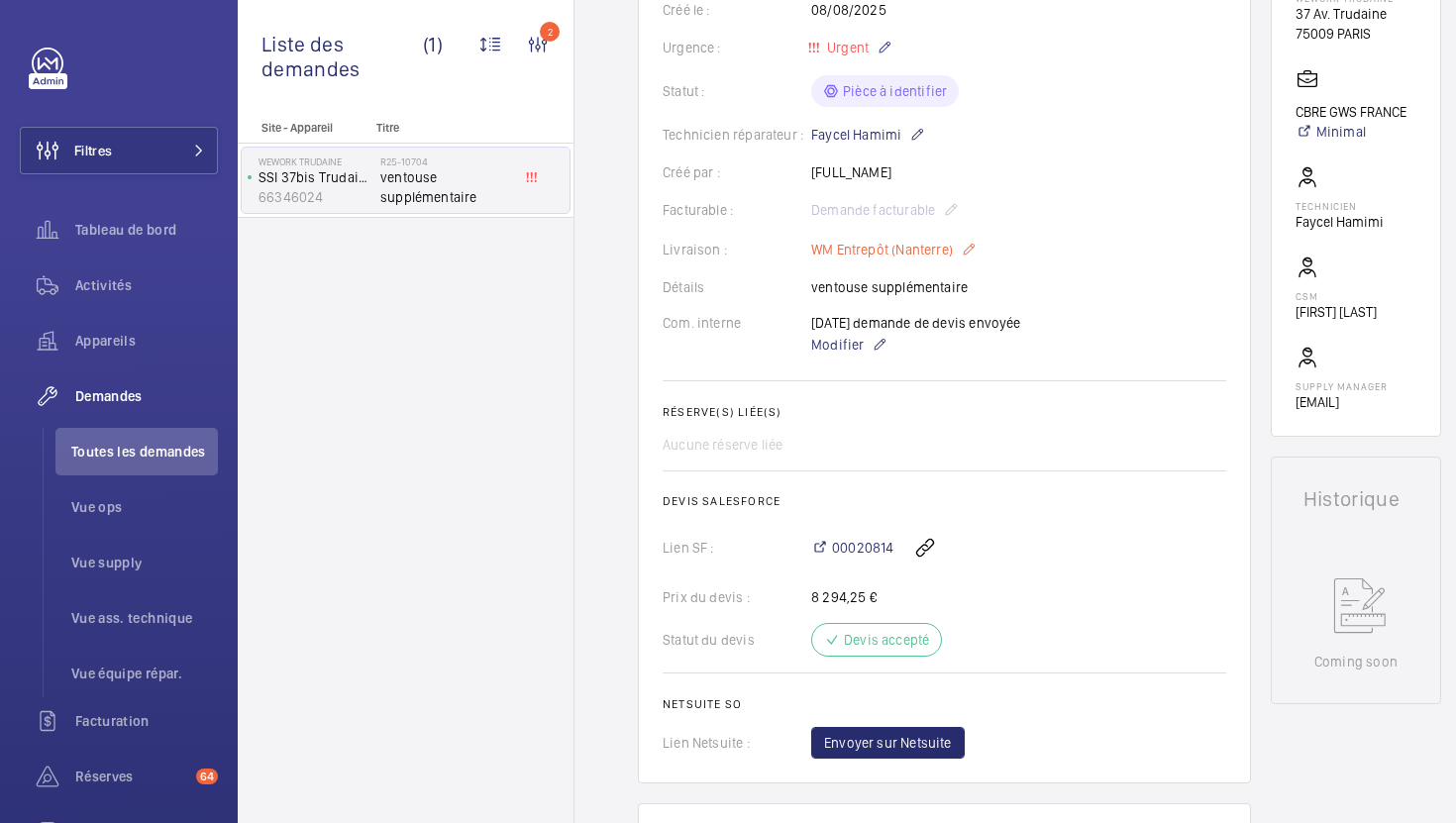 scroll, scrollTop: 0, scrollLeft: 0, axis: both 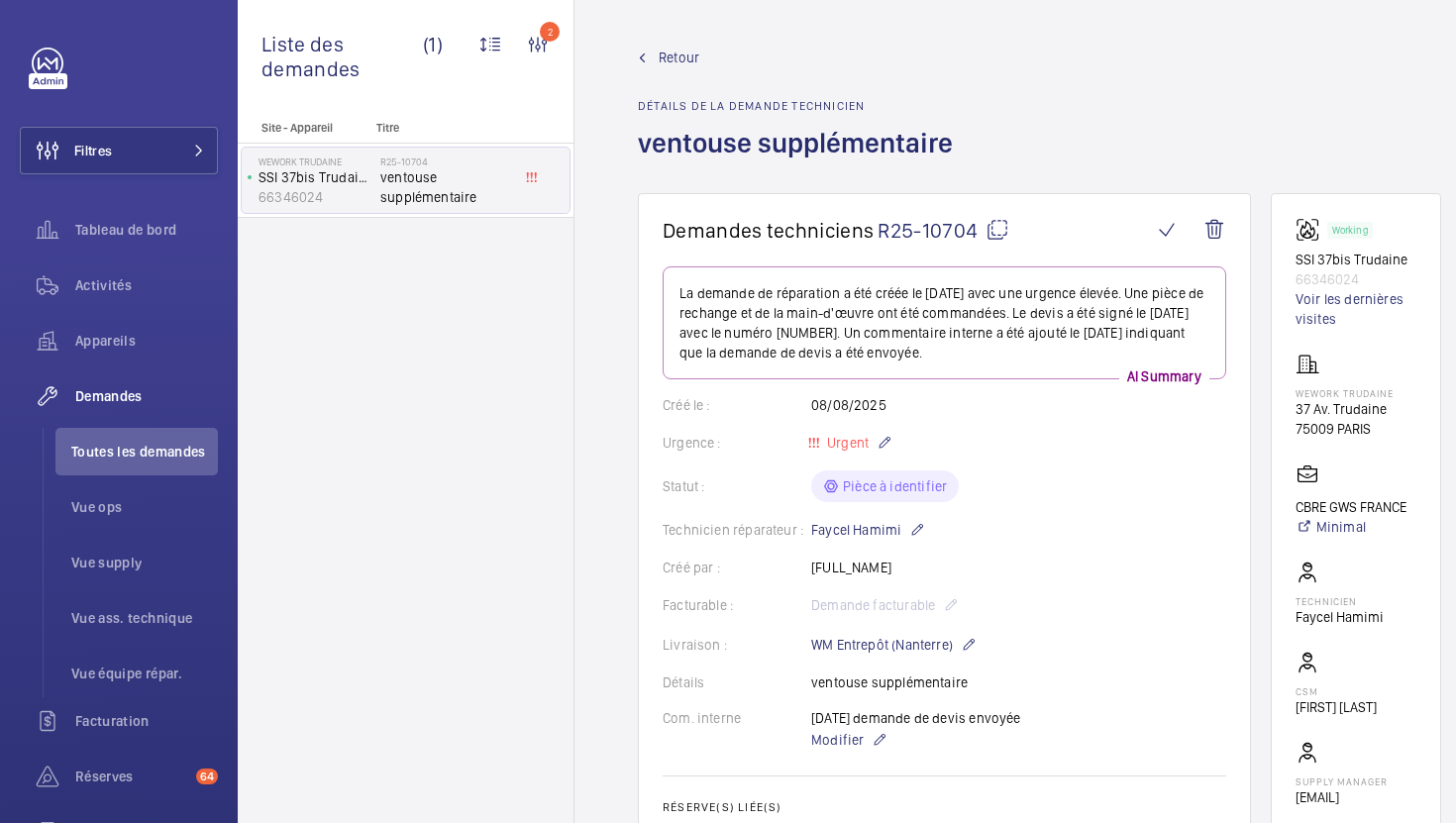 click 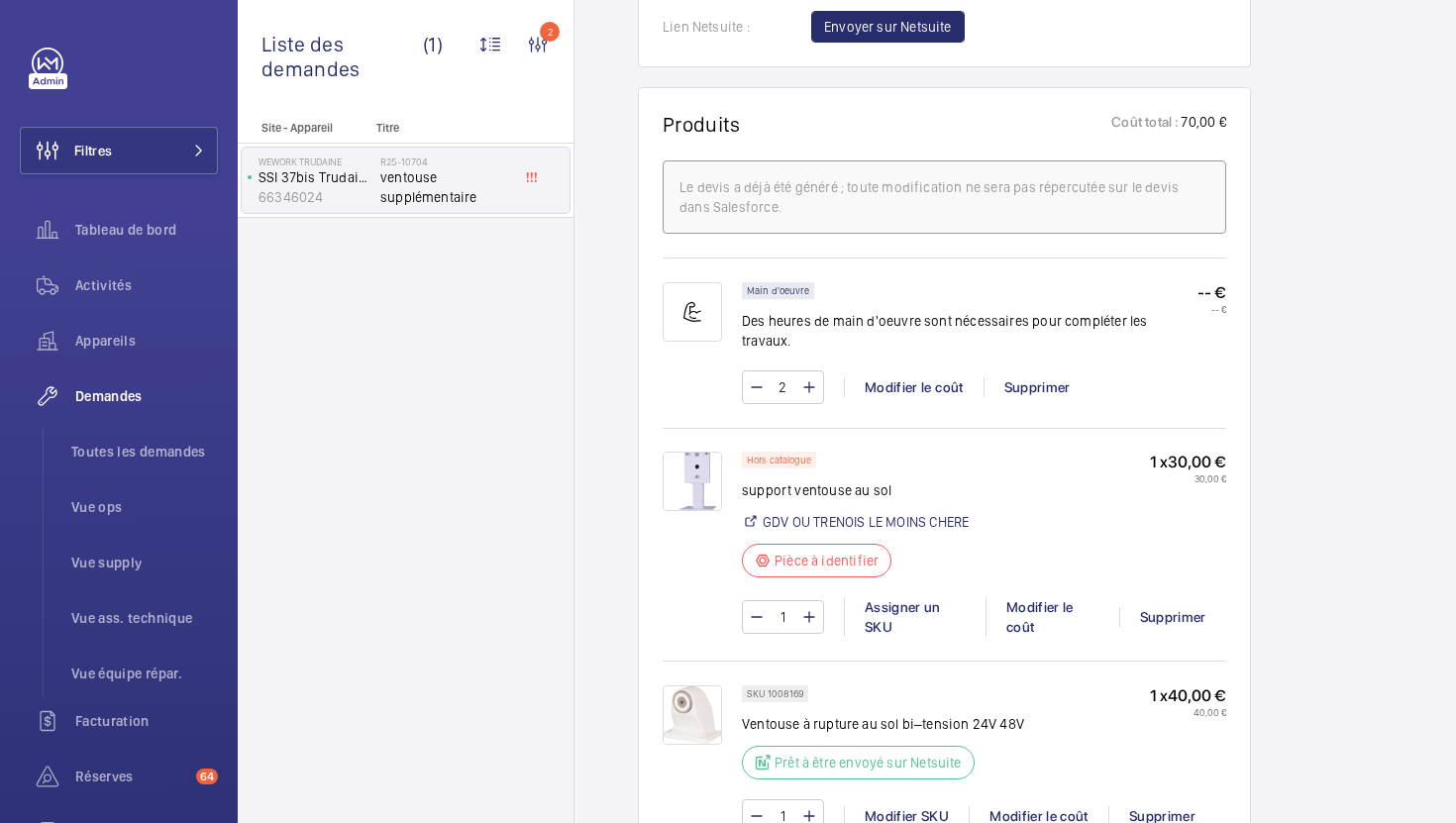 scroll, scrollTop: 1159, scrollLeft: 0, axis: vertical 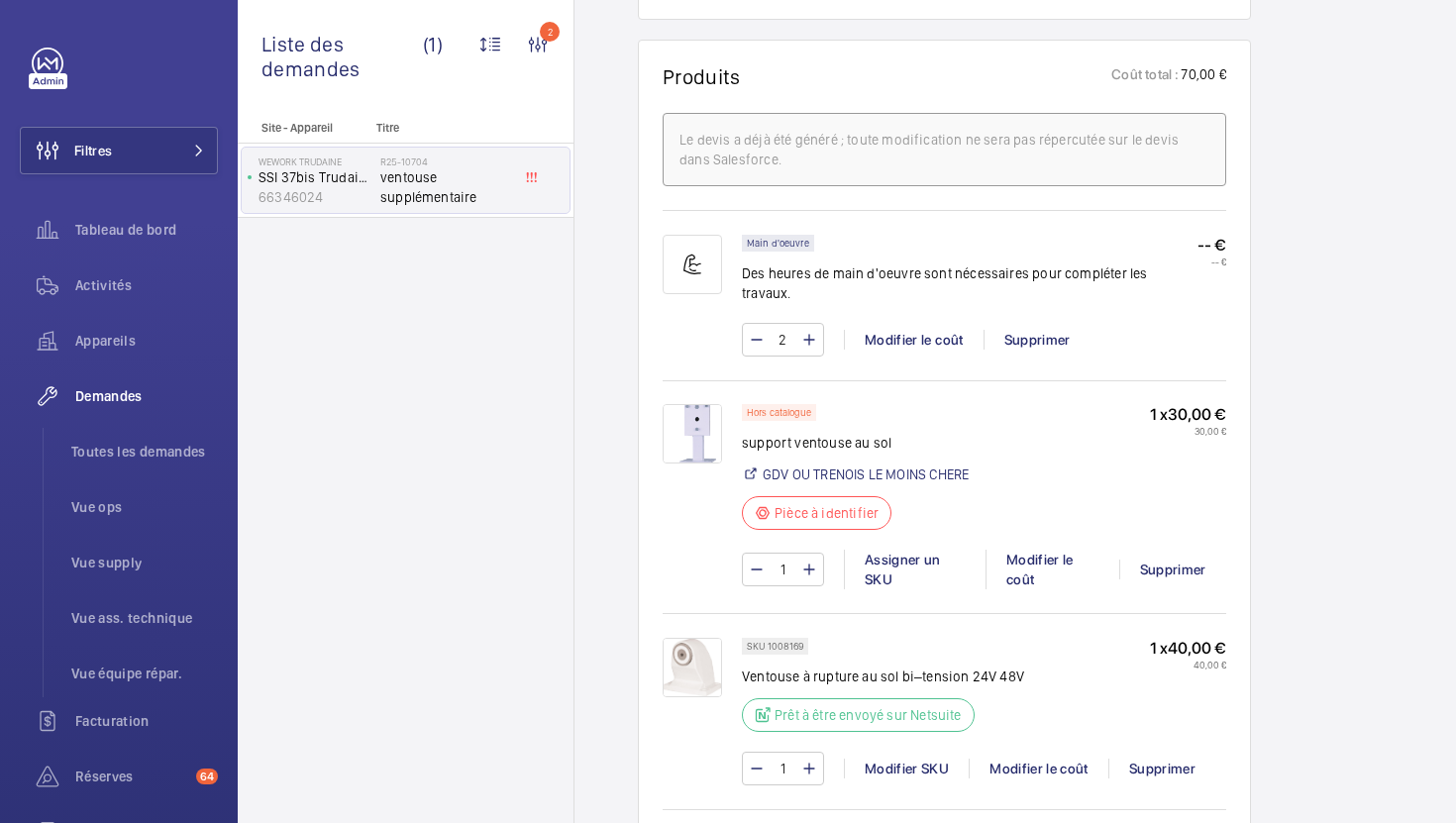 click 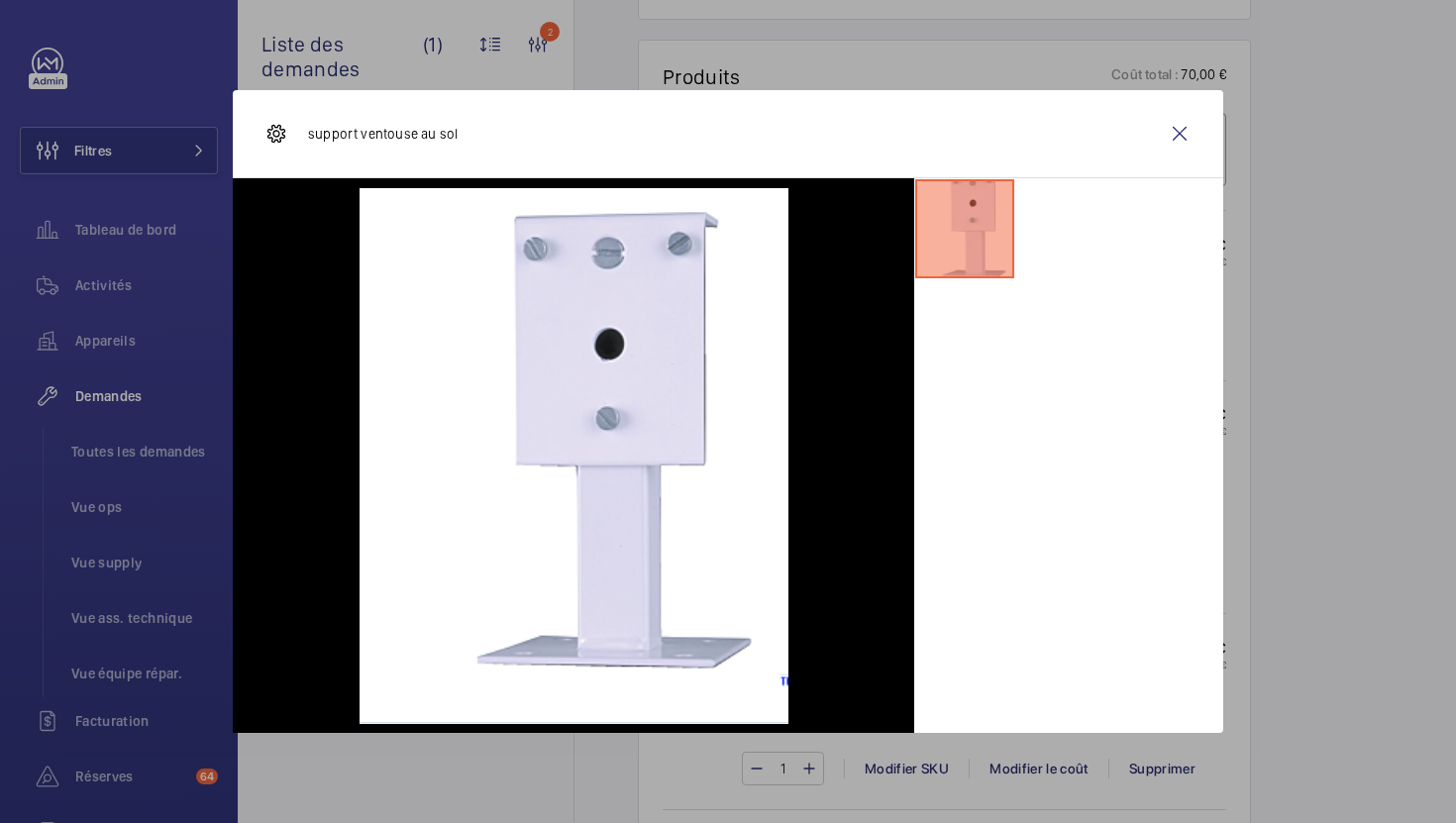 click at bounding box center (728, 411) 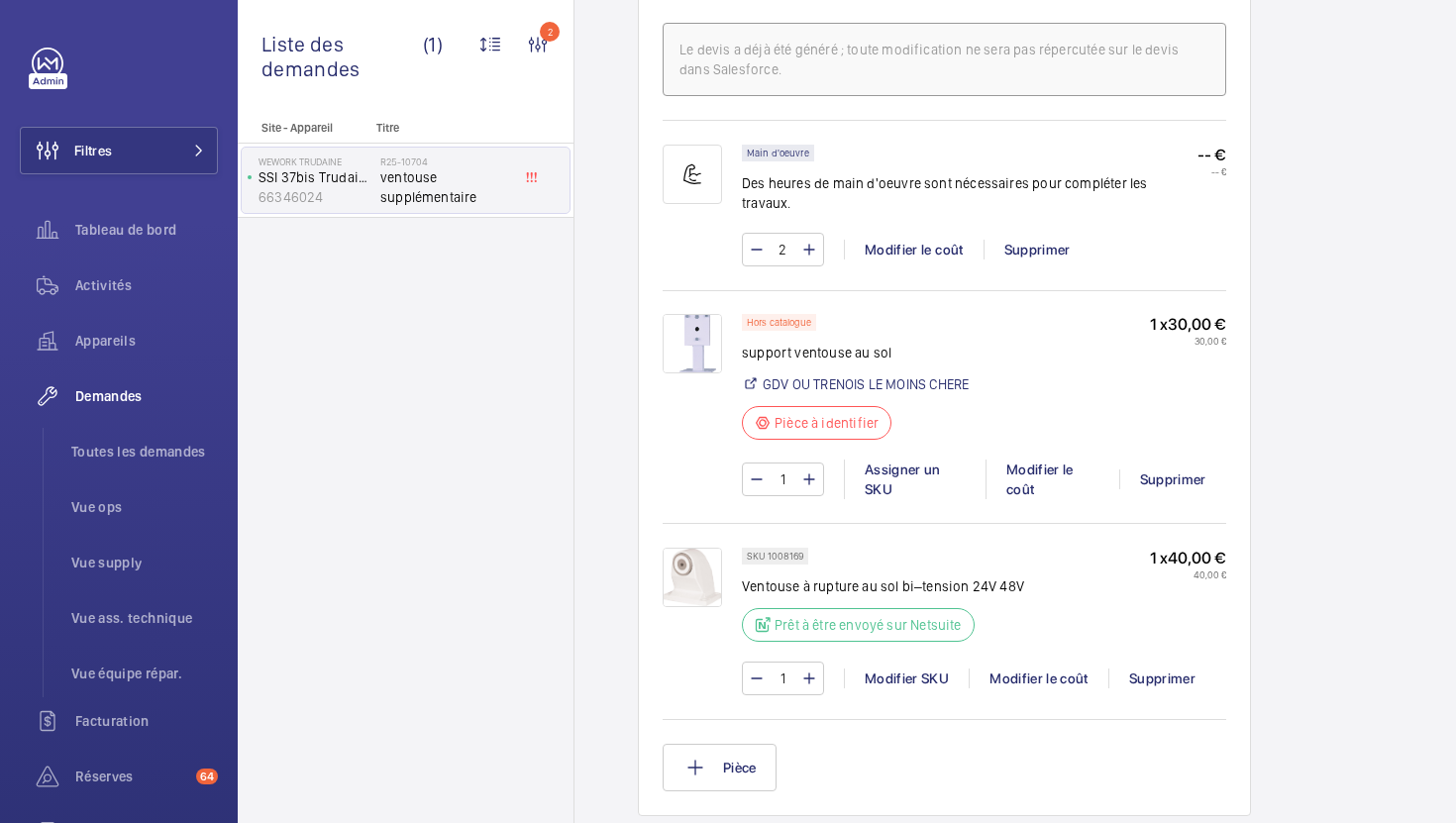 scroll, scrollTop: 1270, scrollLeft: 0, axis: vertical 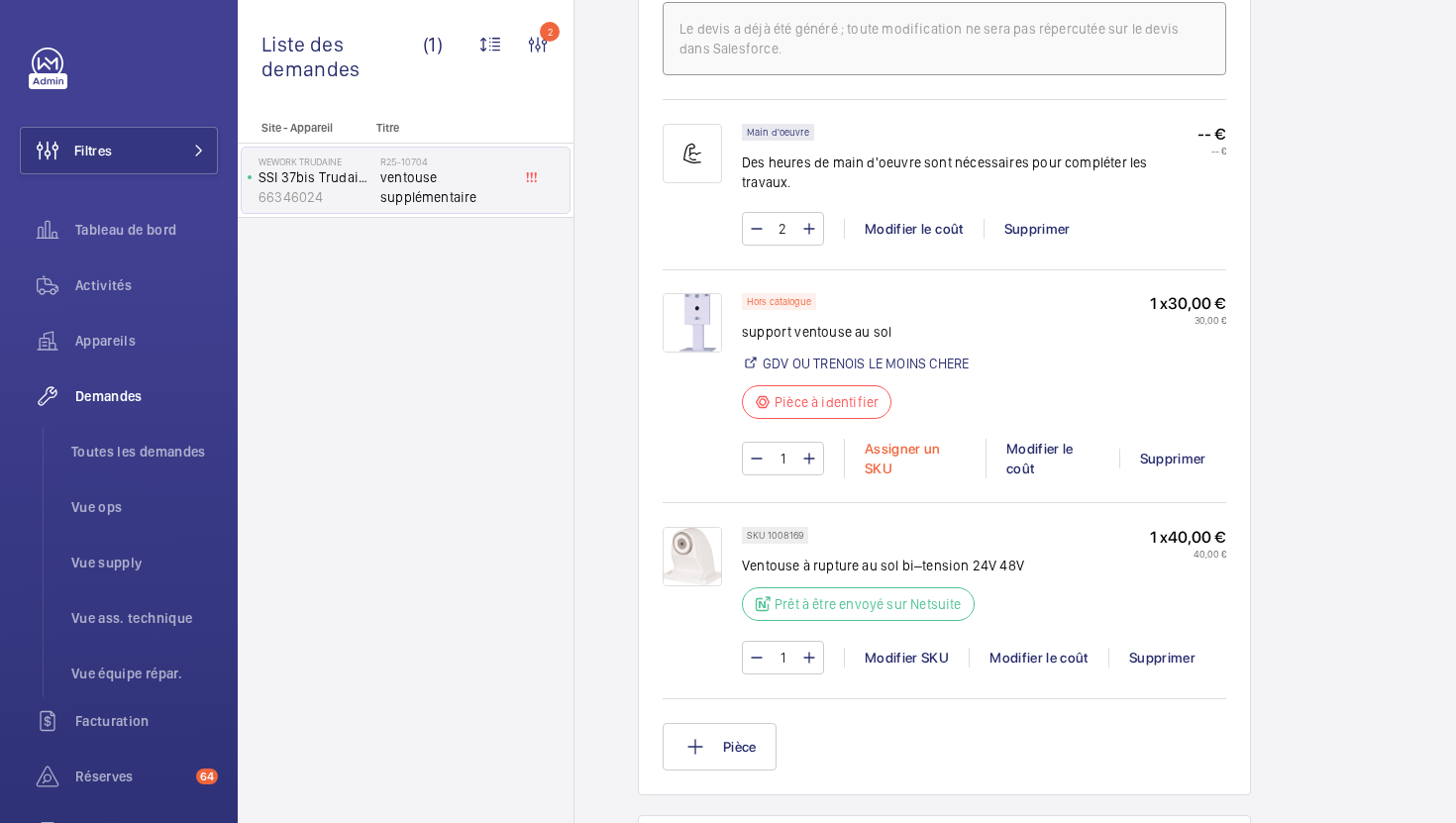 click on "Assigner un SKU" 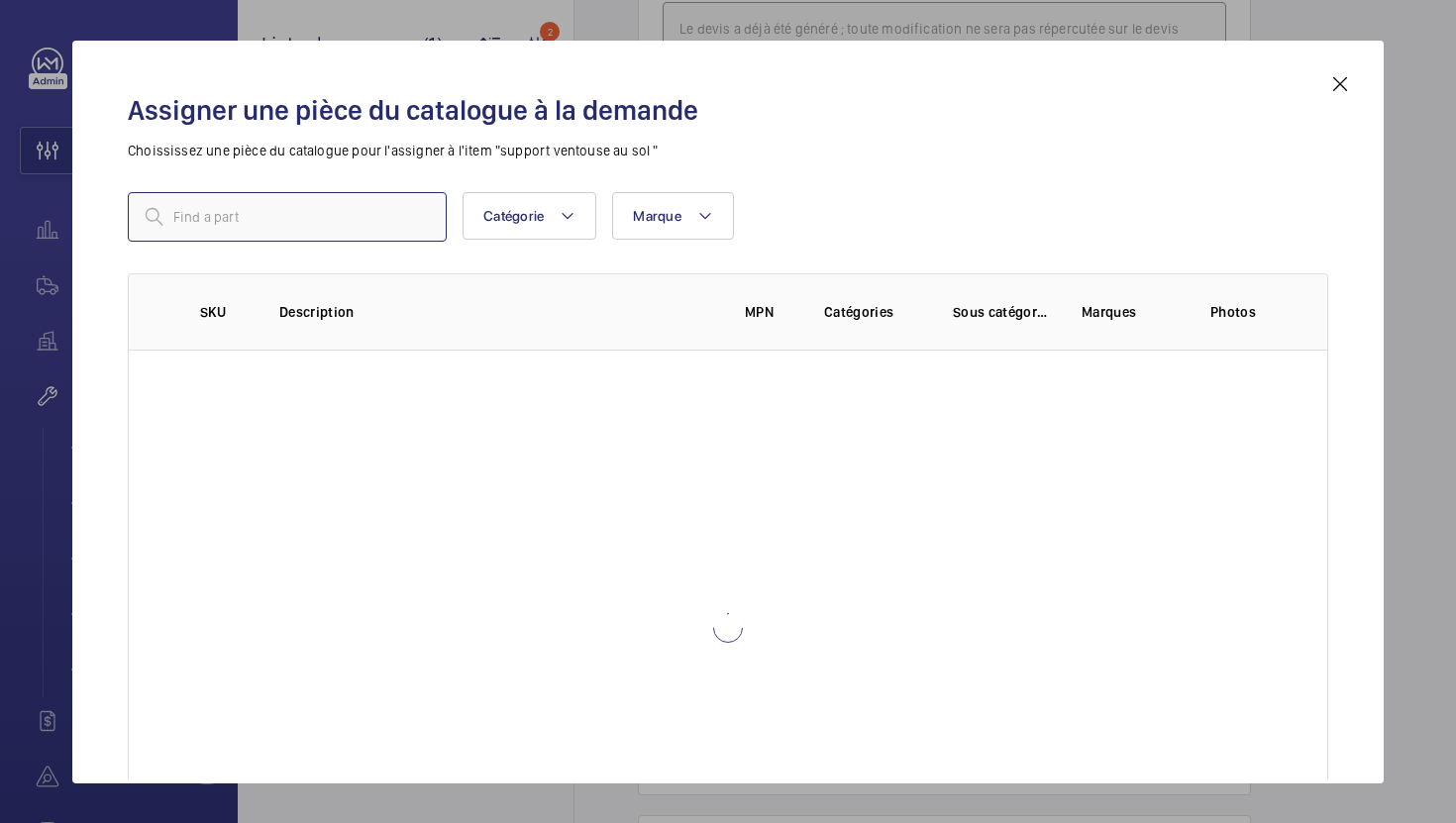 click at bounding box center [287, 217] 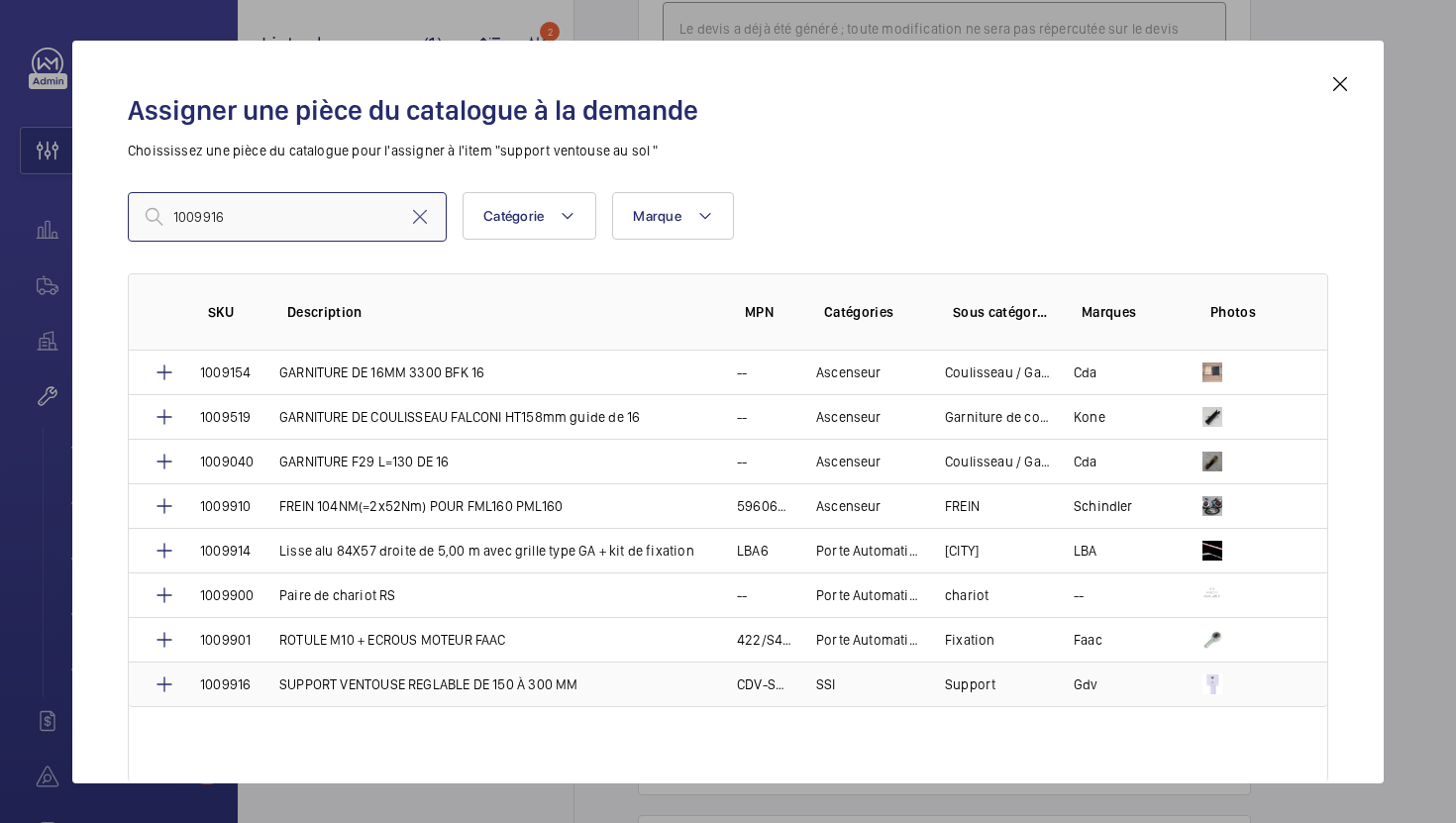 type on "1009916" 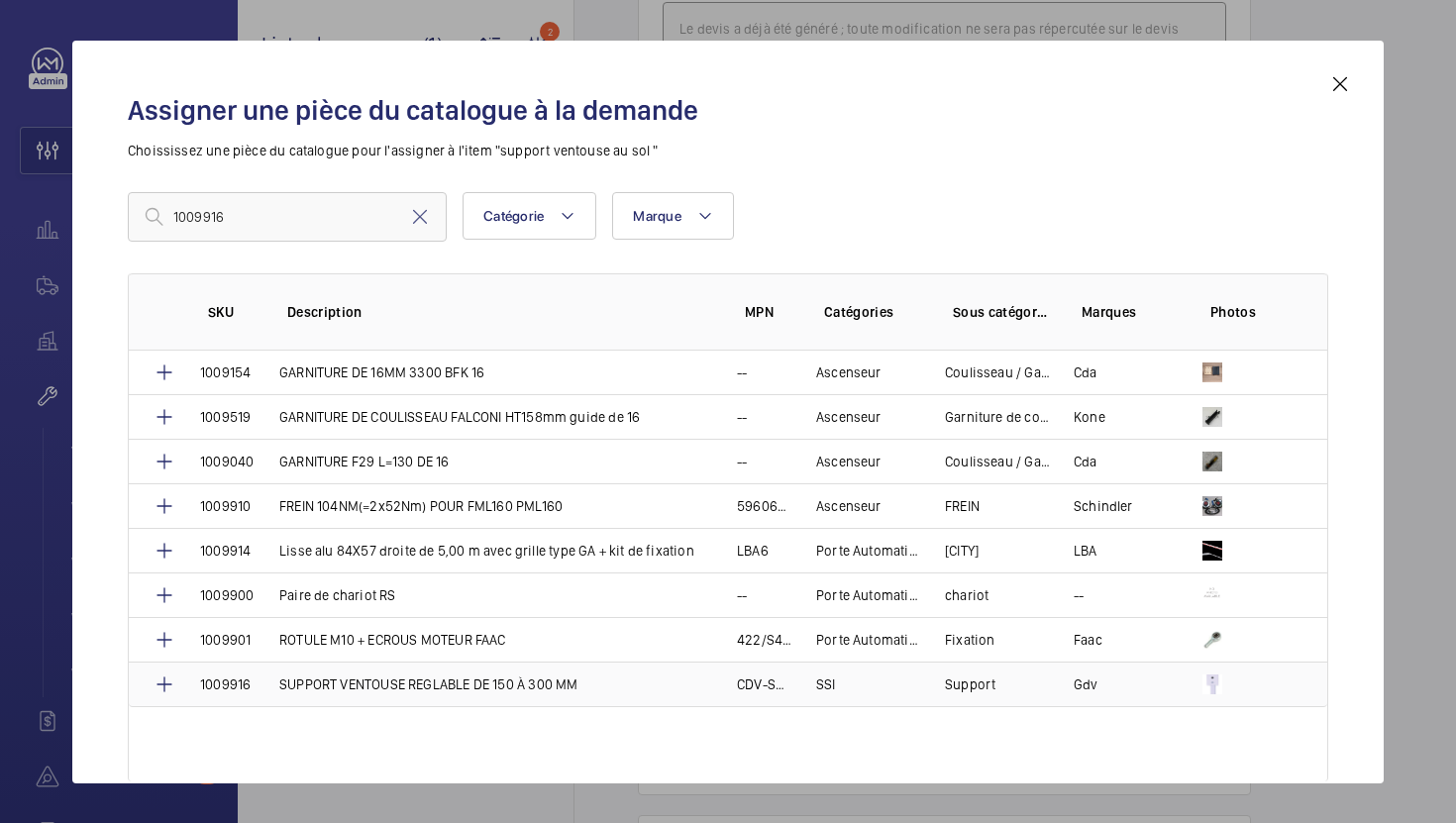 click on "SUPPORT VENTOUSE REGLABLE DE 150 À 300 MM" at bounding box center (428, 684) 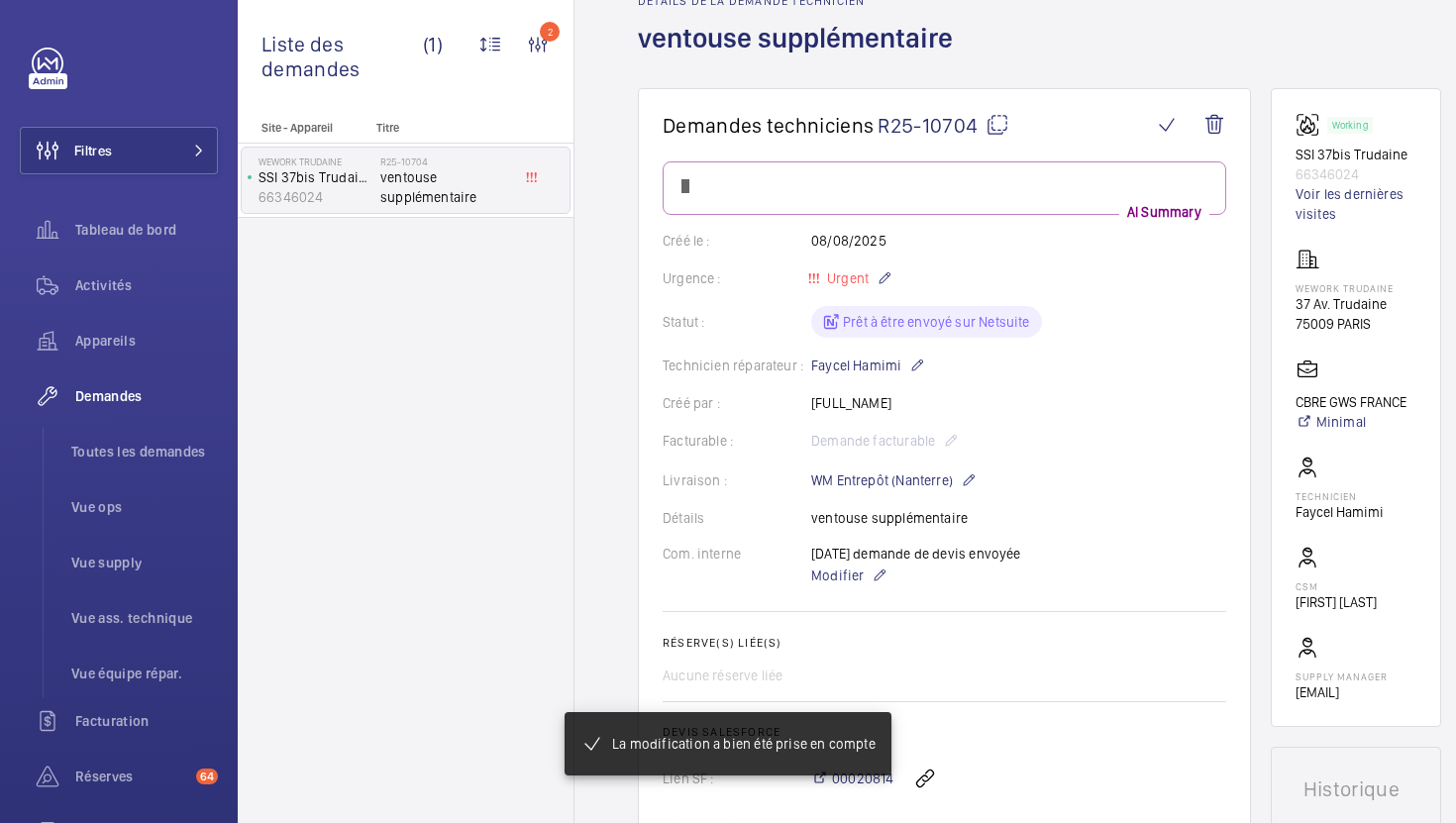 scroll, scrollTop: 160, scrollLeft: 0, axis: vertical 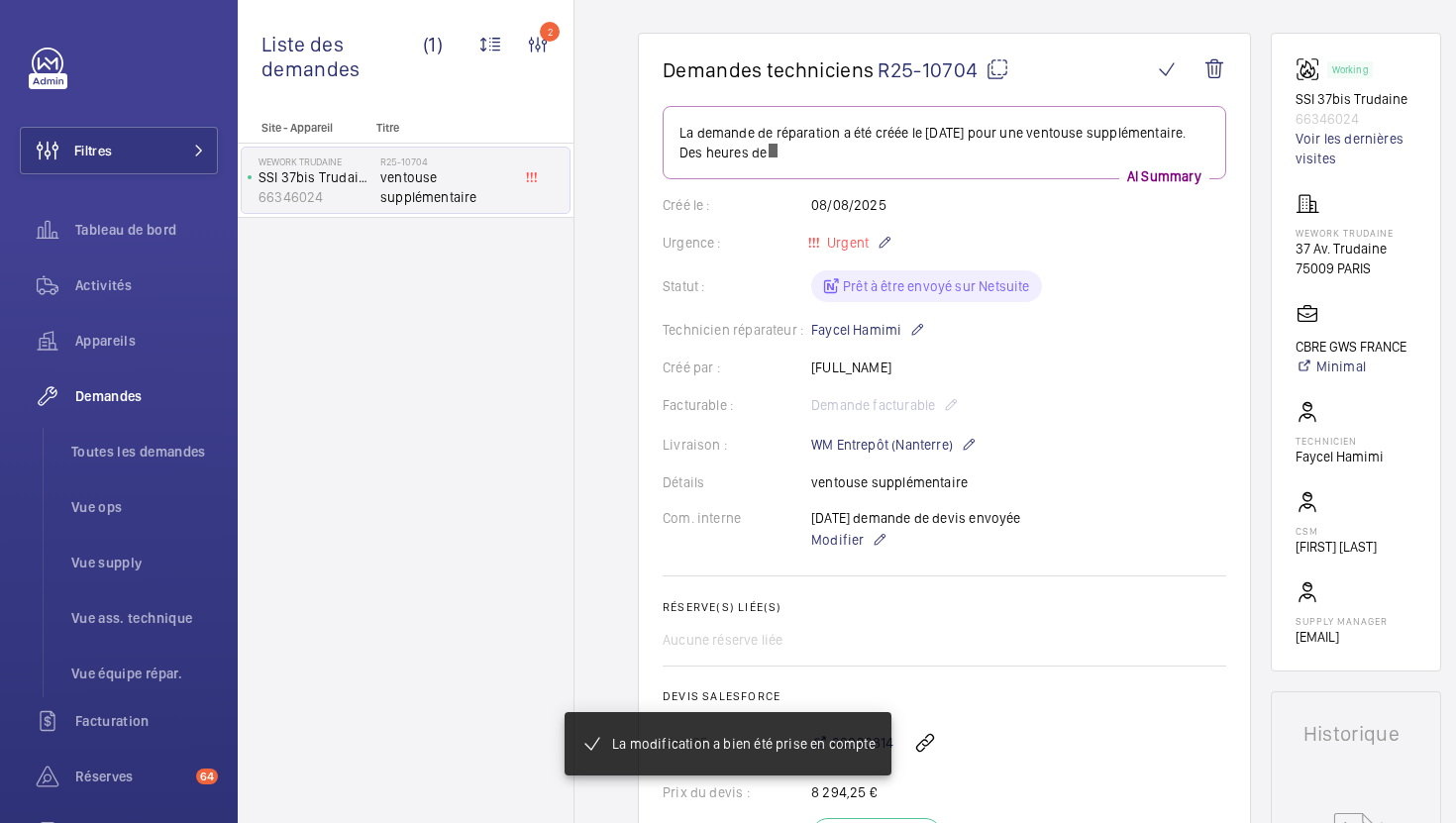 click on "La demande de réparation a été créée le [DATE] pour une ventouse supplémentaire. Des heures de  AI Summary Créé le :  [DATE]  Urgence : Urgent Statut : Prêt à être envoyé sur Netsuite Technicien réparateur :  [PERSON]  Créé par :  [PERSON]  Facturable : Demande facturable Livraison :  WM Entrepôt ([CITY])  Détails  ventouse supplémentaire    Com. interne   [DATE] demande de devis envoyée   Modifier Réserve(s) liée(s)  Aucune réserve liée Devis Salesforce Lien SF : [NUMBER] Prix du devis :  [PRICE]  Statut du devis  Devis accepté Netsuite SO Lien Netsuite : Envoyer sur Netsuite" 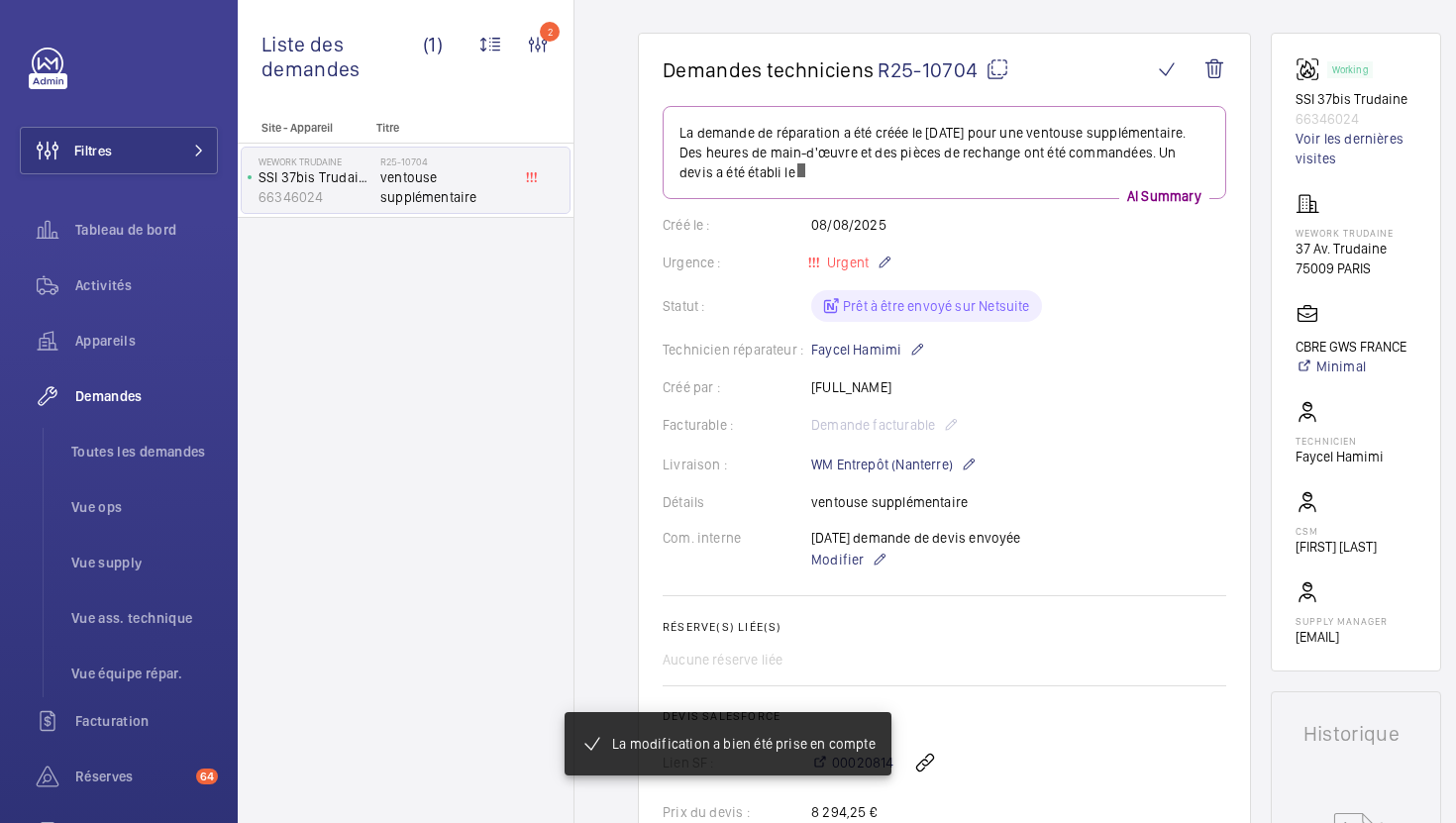 click on "La demande de réparation a été créée le 08/08/2025 pour une ventouse supplémentaire. Des heures de main-d'œuvre et des pièces de rechange ont été commandées. Un devis a été établi le  AI Summary Créé le :  08/08/2025  Urgence : Urgent Statut : Prêt à être envoyé sur Netsuite Technicien réparateur :  [FIRST] [LAST]  Créé par :  [FIRST] [LAST]  Facturable : Demande facturable Livraison :  WM Entrepôt (Nanterre)  Détails  ventouse supplémentaire    Com. interne   08/08 demande de devis envoyée   Modifier Réserve(s) liée(s)  Aucune réserve liée Devis Salesforce Lien SF : 00020814 Prix du devis :  8 294,25 €  Statut du devis  Devis accepté Netsuite SO Lien Netsuite : Envoyer sur Netsuite" 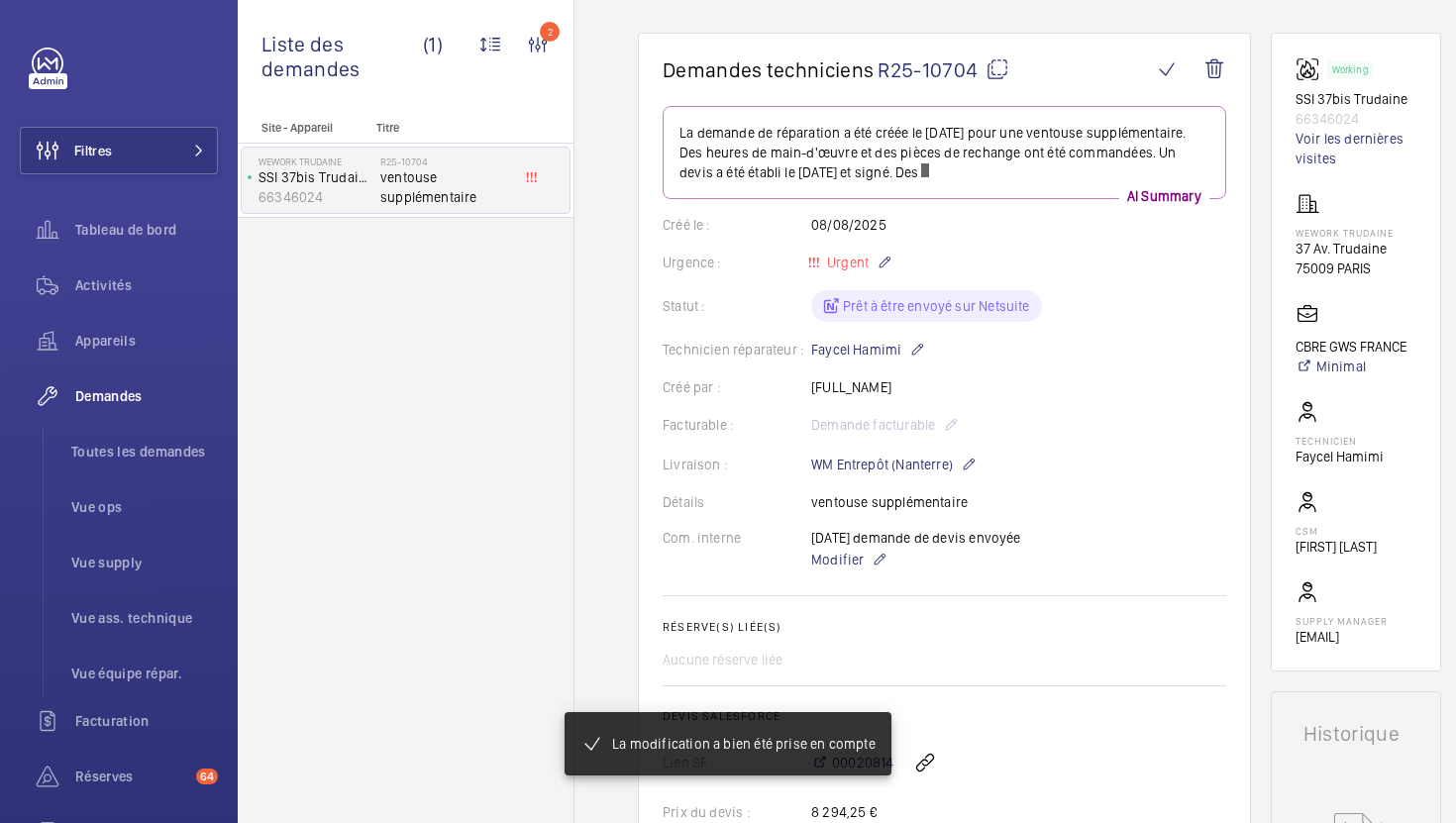 click on "La demande de réparation a été créée le [DATE] pour une ventouse supplémentaire. Des heures de main-d'œuvre et des pièces de rechange ont été commandées. Un devis a été établi le [DATE] et signé. Des  AI Summary Créé le :  [DATE]  Urgence : Urgent Statut : Prêt à être envoyé sur Netsuite Technicien réparateur :  [FIRST] [LAST]  Créé par :  [FIRST] [LAST]  Facturable : Demande facturable Livraison :  WM Entrepôt (Nanterre)  Détails  ventouse supplémentaire    Com. interne   [DATE] demande de devis envoyée   Modifier Réserve(s) liée(s)  Aucune réserve liée Devis Salesforce Lien SF : [NUMBER] Prix du devis :  [PRICE]  Statut du devis  Devis accepté Netsuite SO Lien Netsuite : Envoyer sur Netsuite" 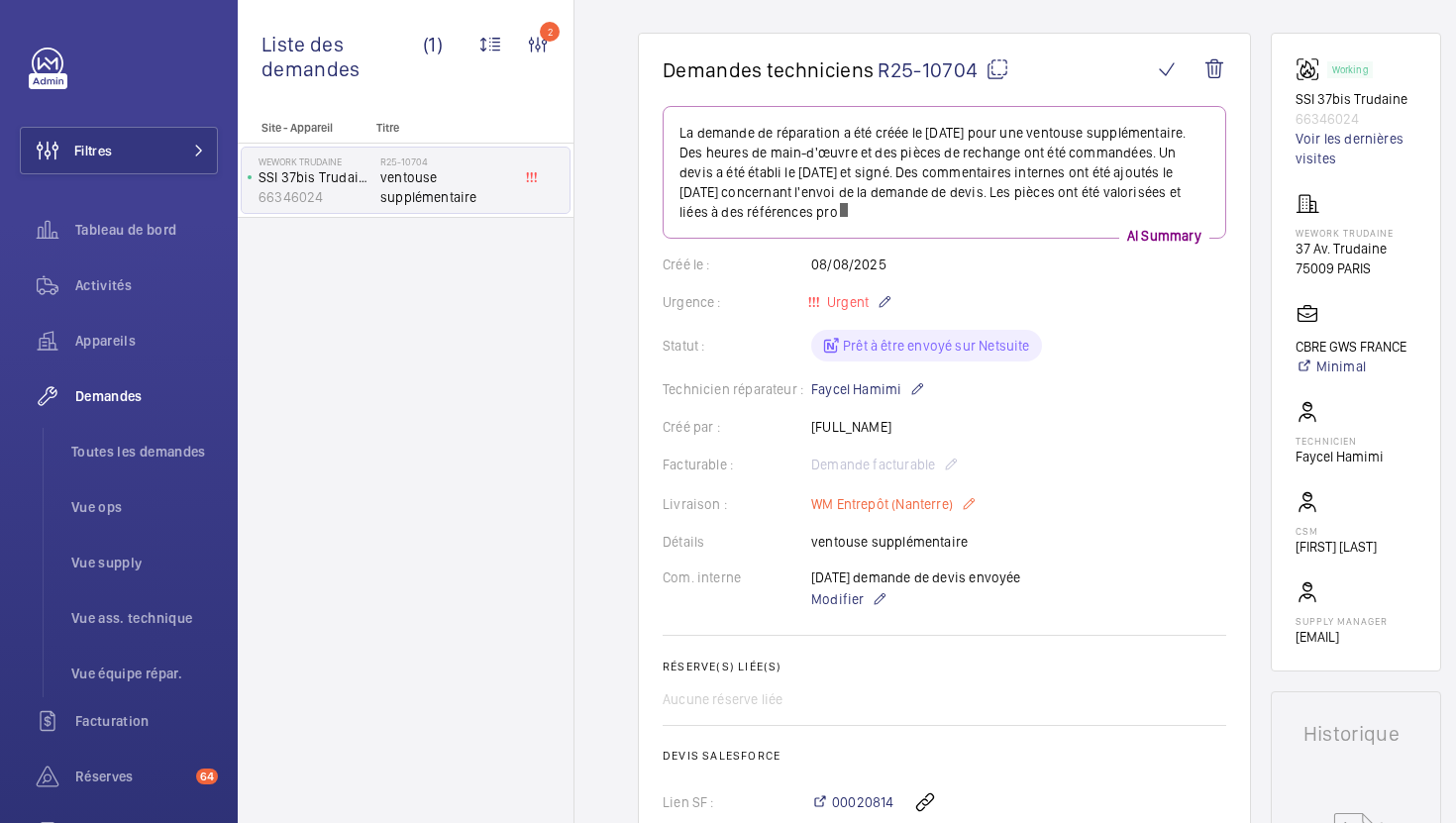 click on "WM Entrepôt (Nanterre)" 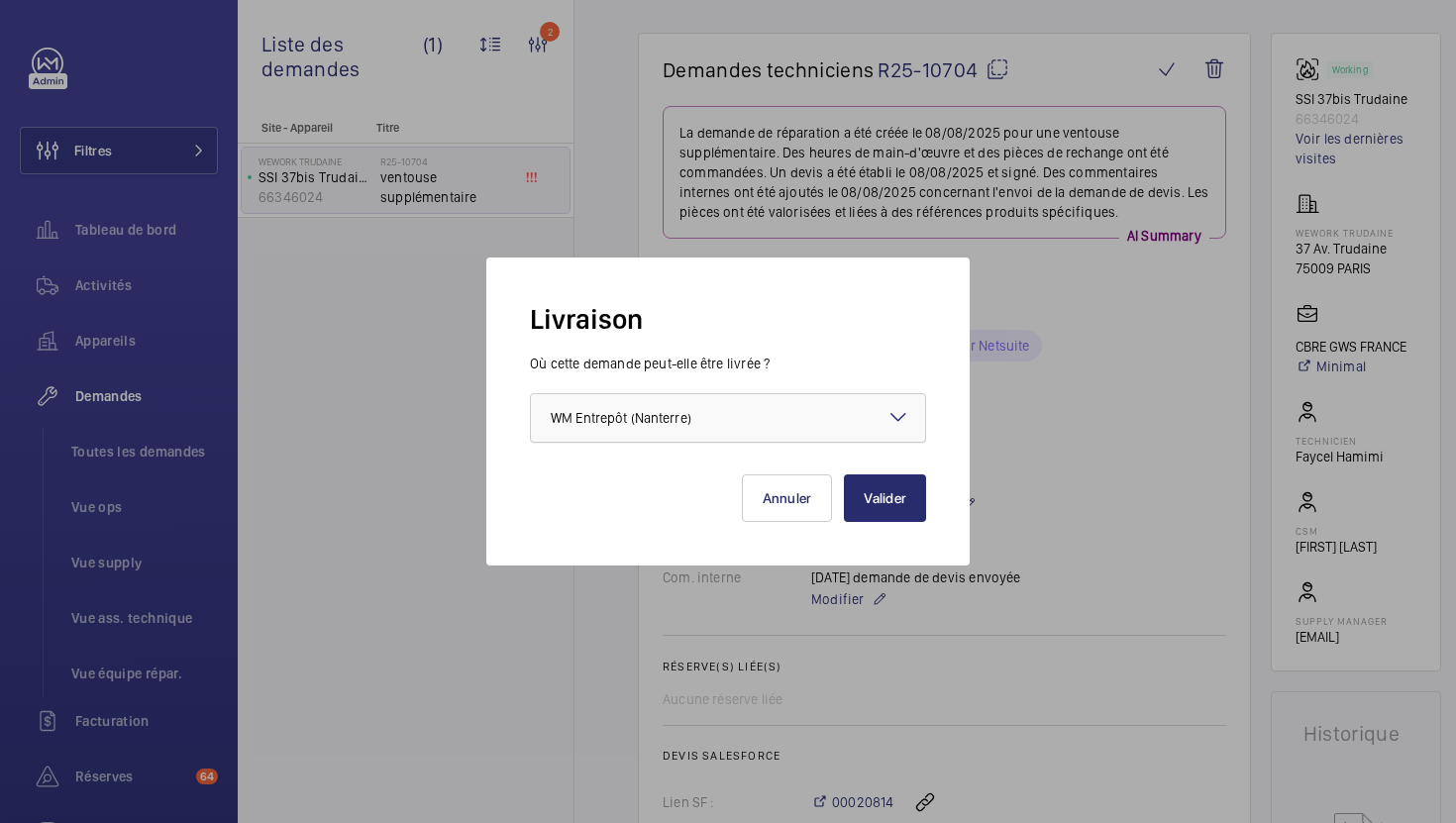 click at bounding box center [728, 418] 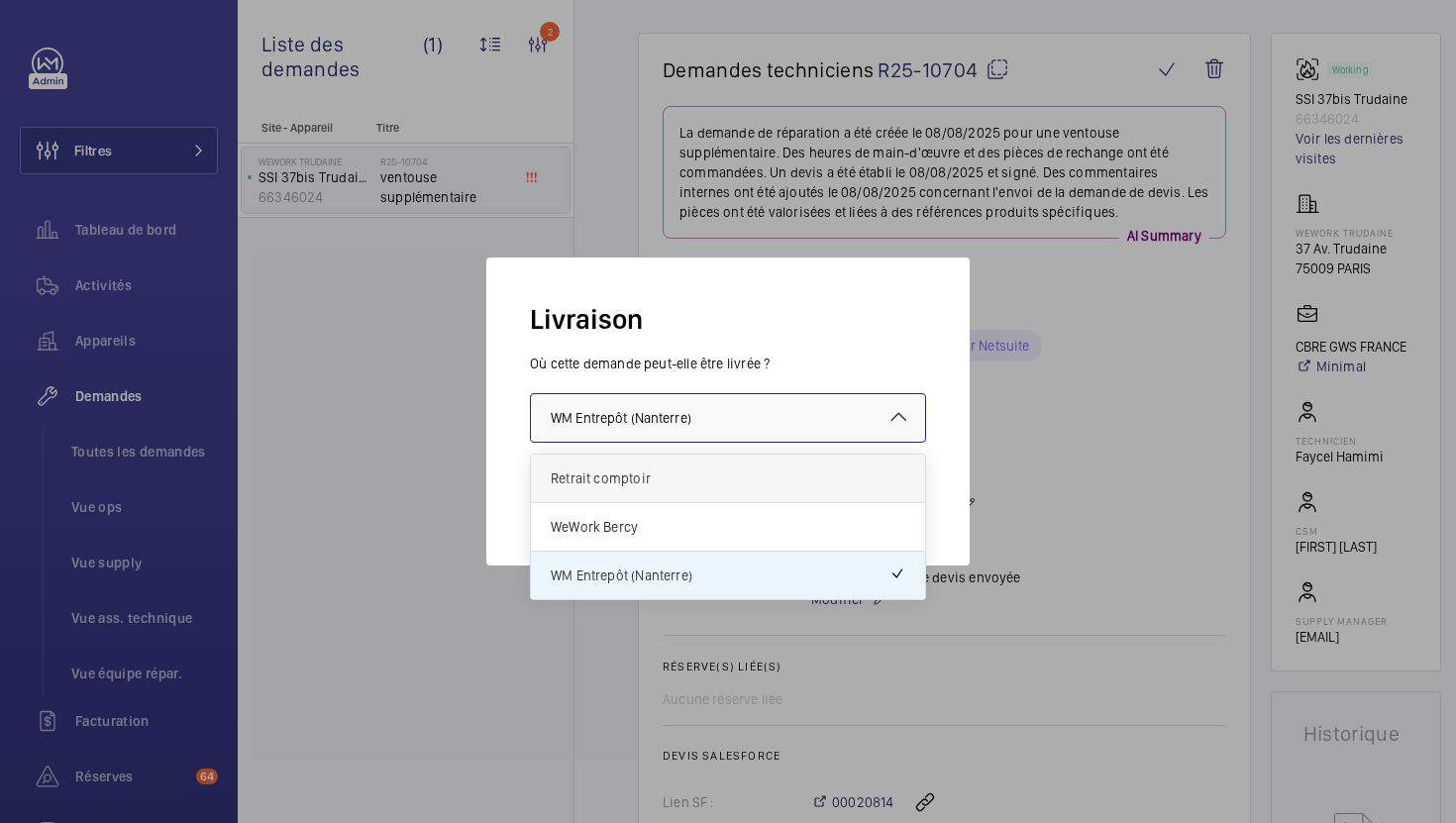 click on "Retrait comptoir" at bounding box center (728, 478) 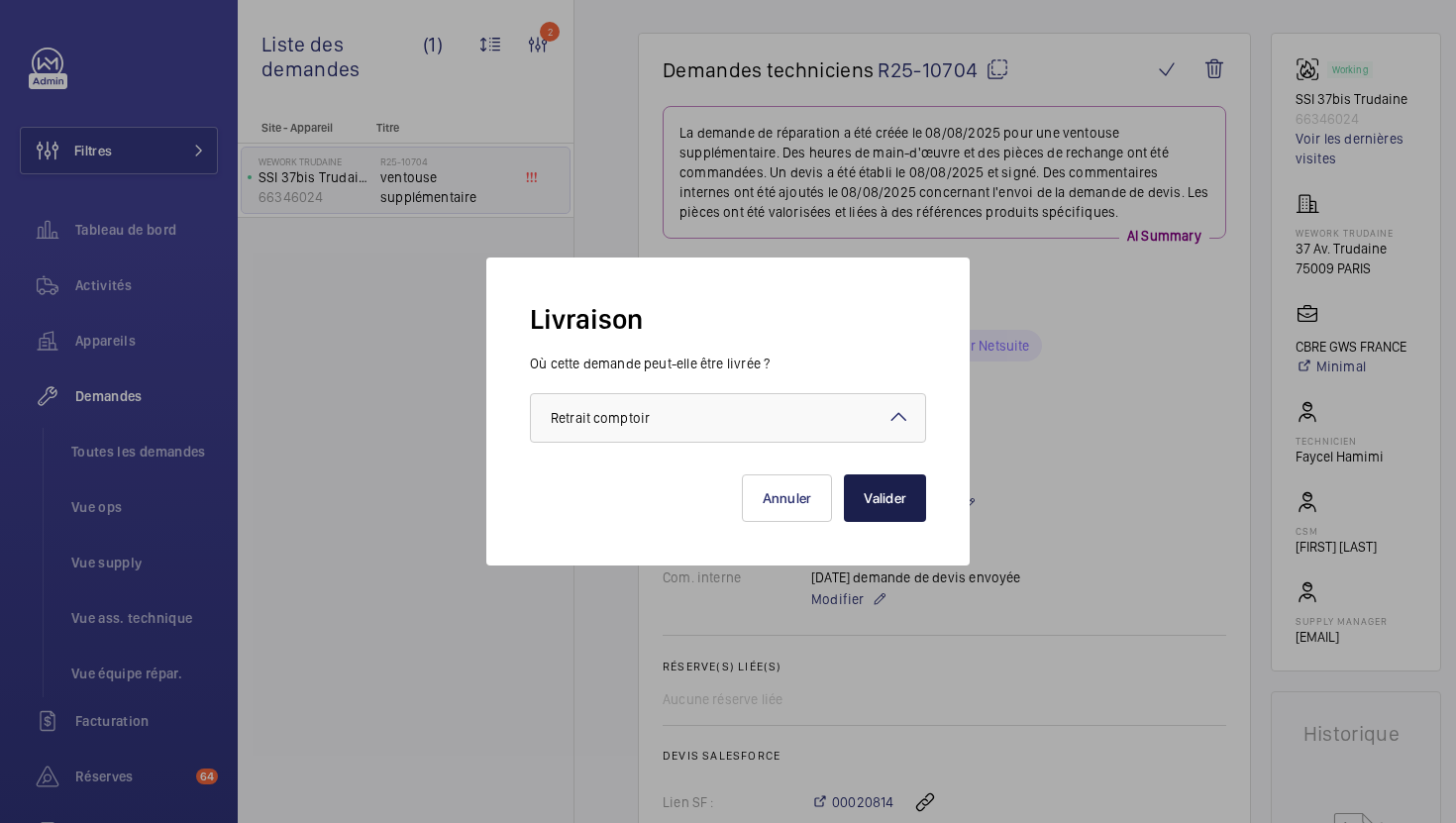 click on "Valider" at bounding box center (884, 498) 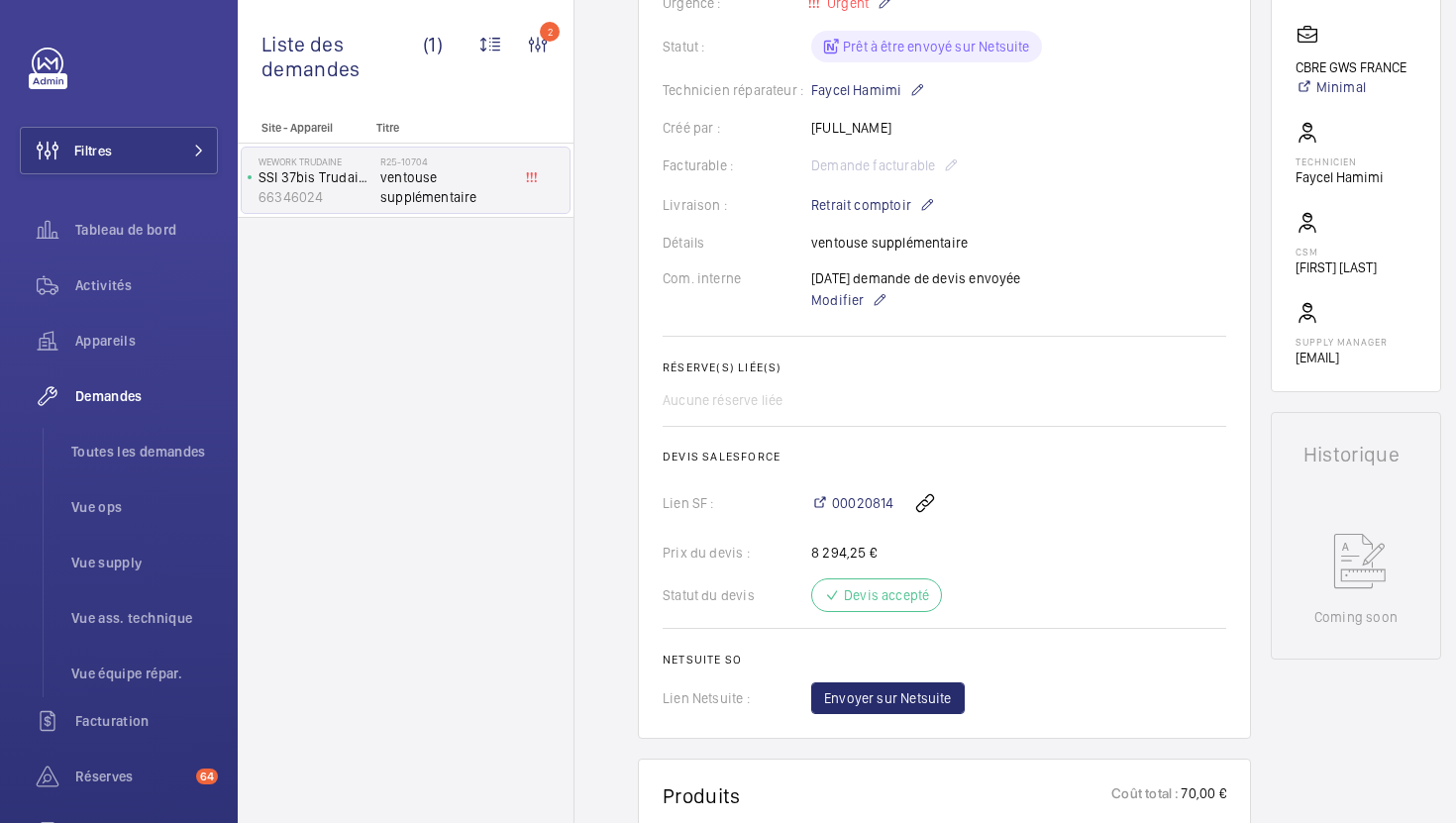 scroll, scrollTop: 449, scrollLeft: 0, axis: vertical 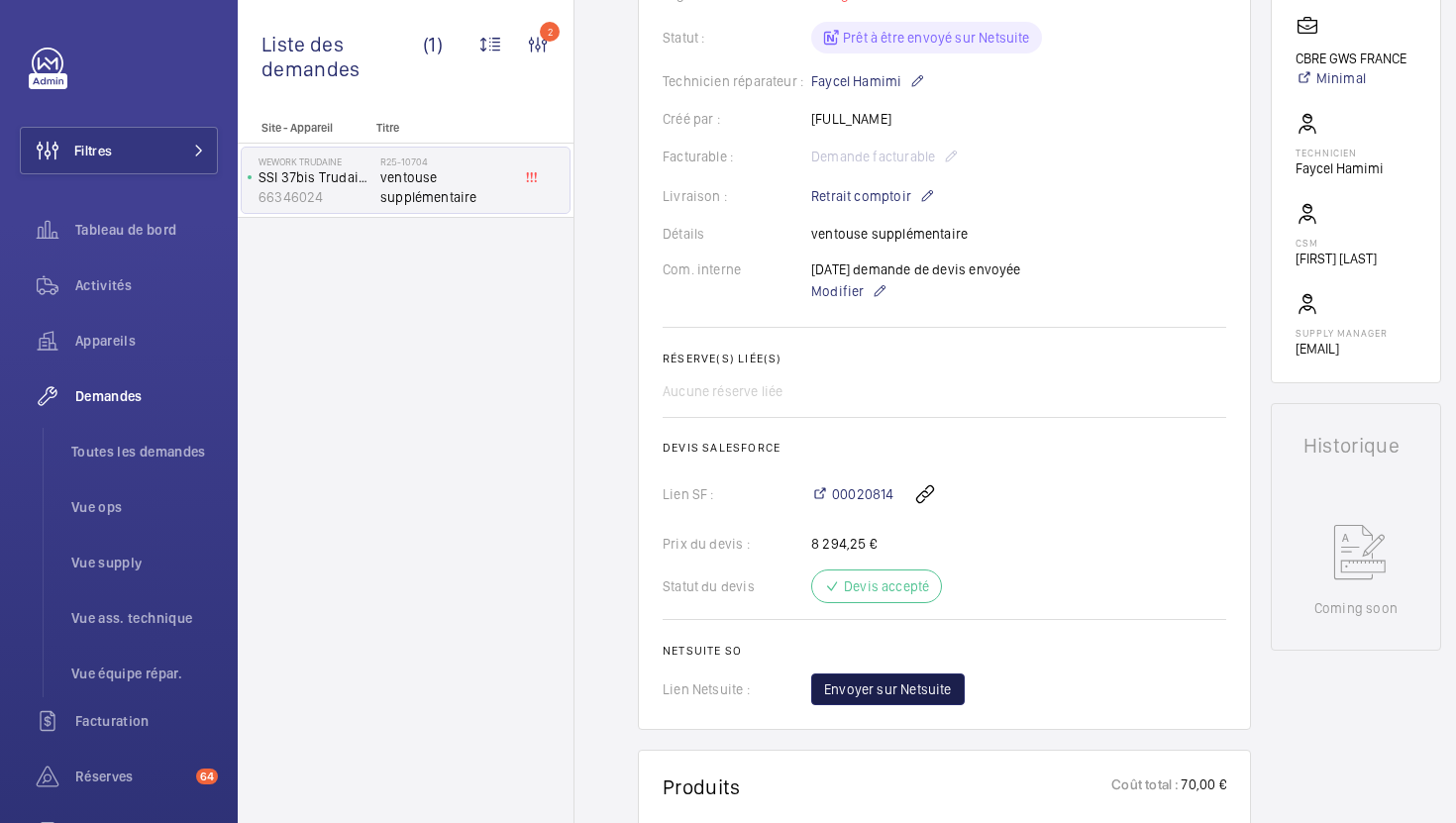 click on "Envoyer sur Netsuite" 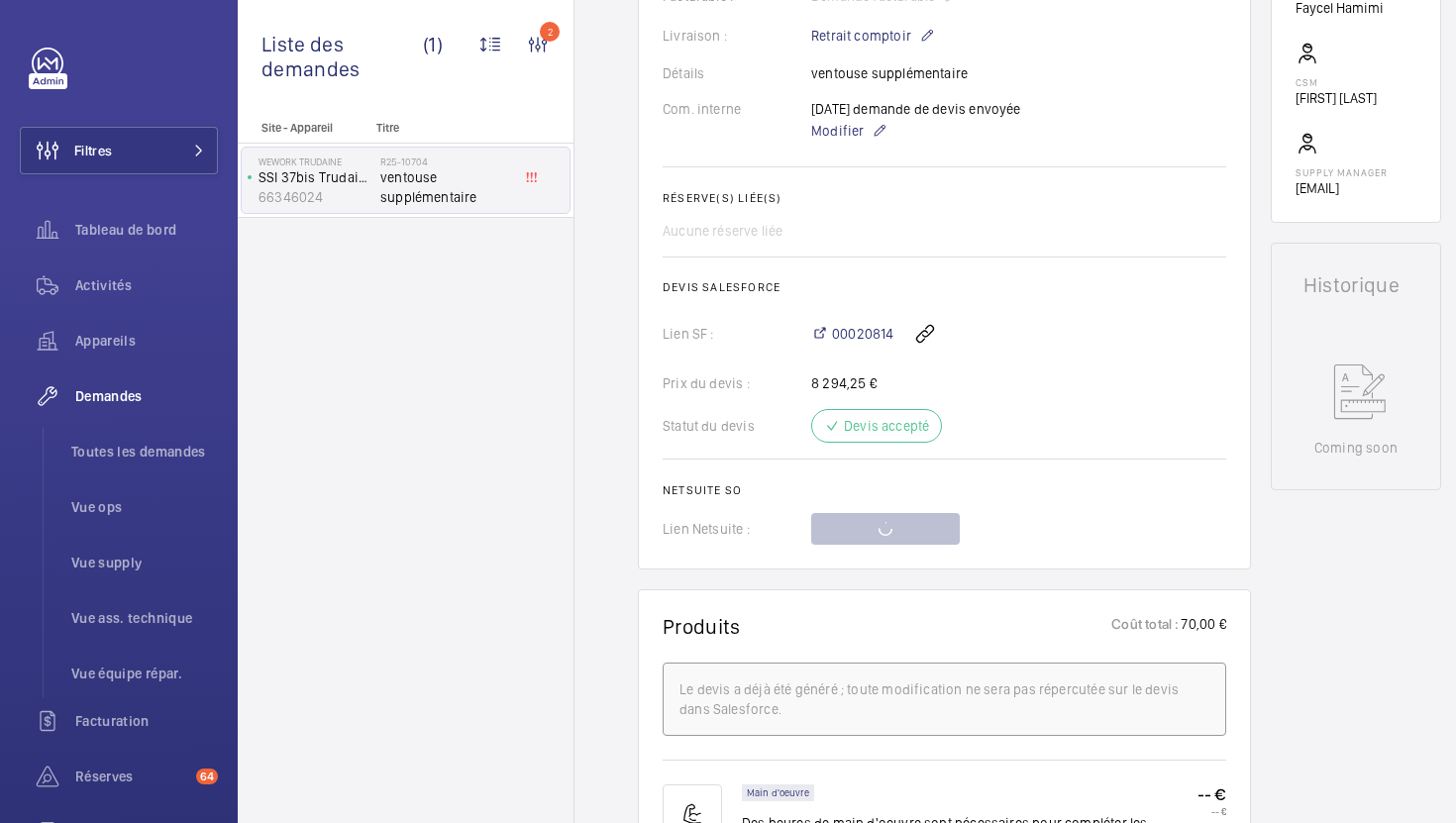 scroll, scrollTop: 600, scrollLeft: 0, axis: vertical 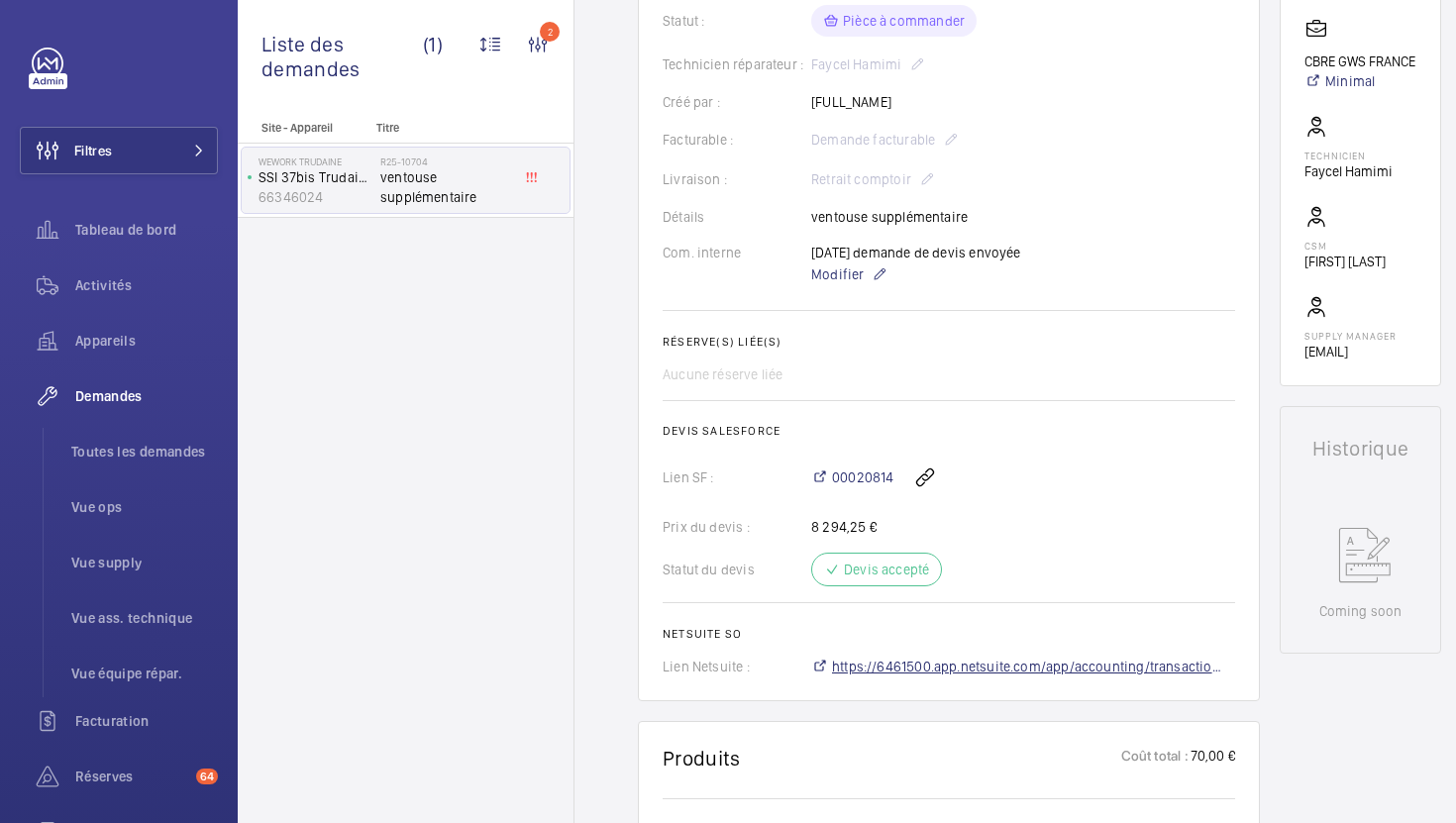click on "https://6461500.app.netsuite.com/app/accounting/transactions/salesord.nl?id=2890133" 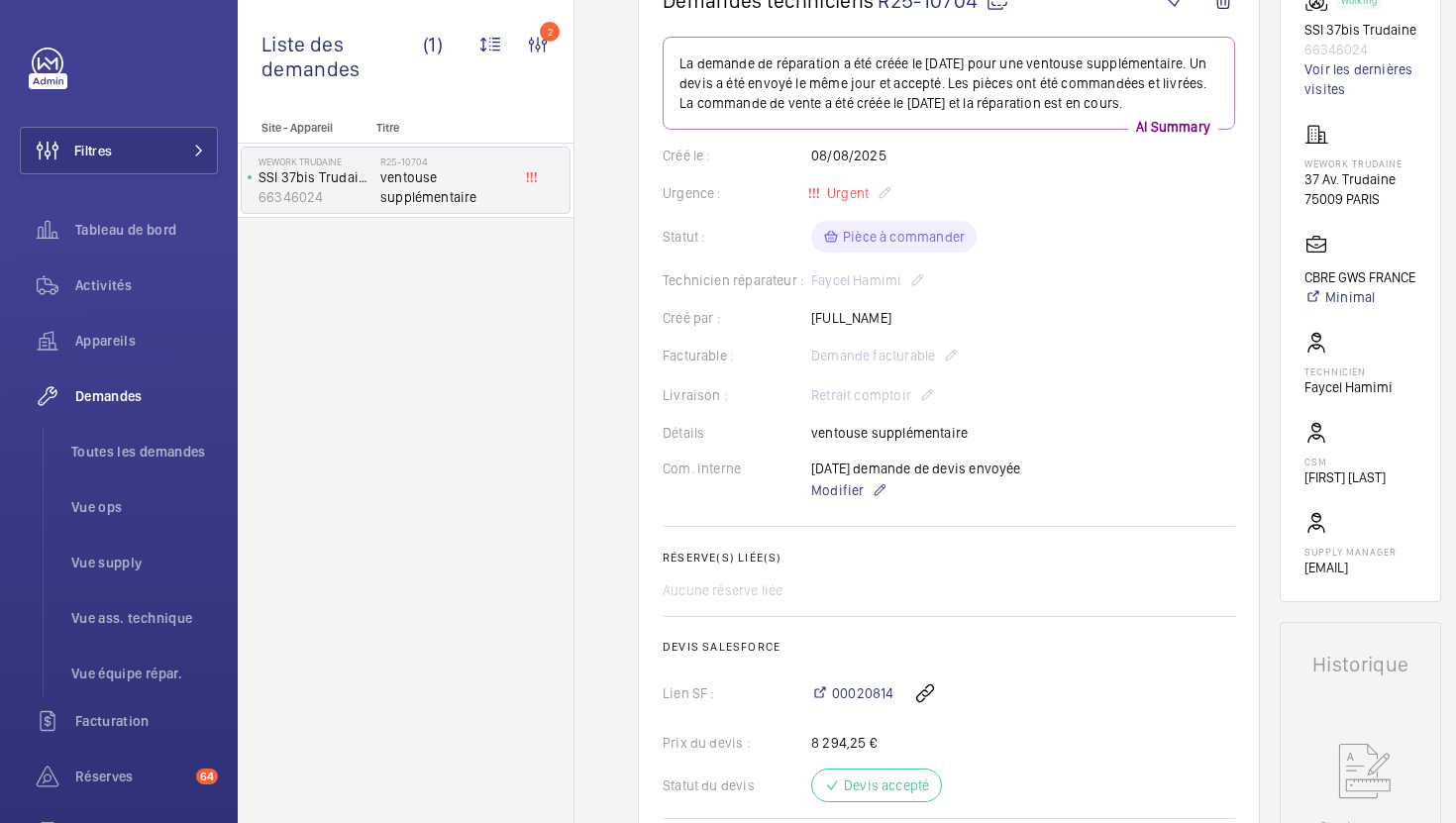 scroll, scrollTop: 161, scrollLeft: 0, axis: vertical 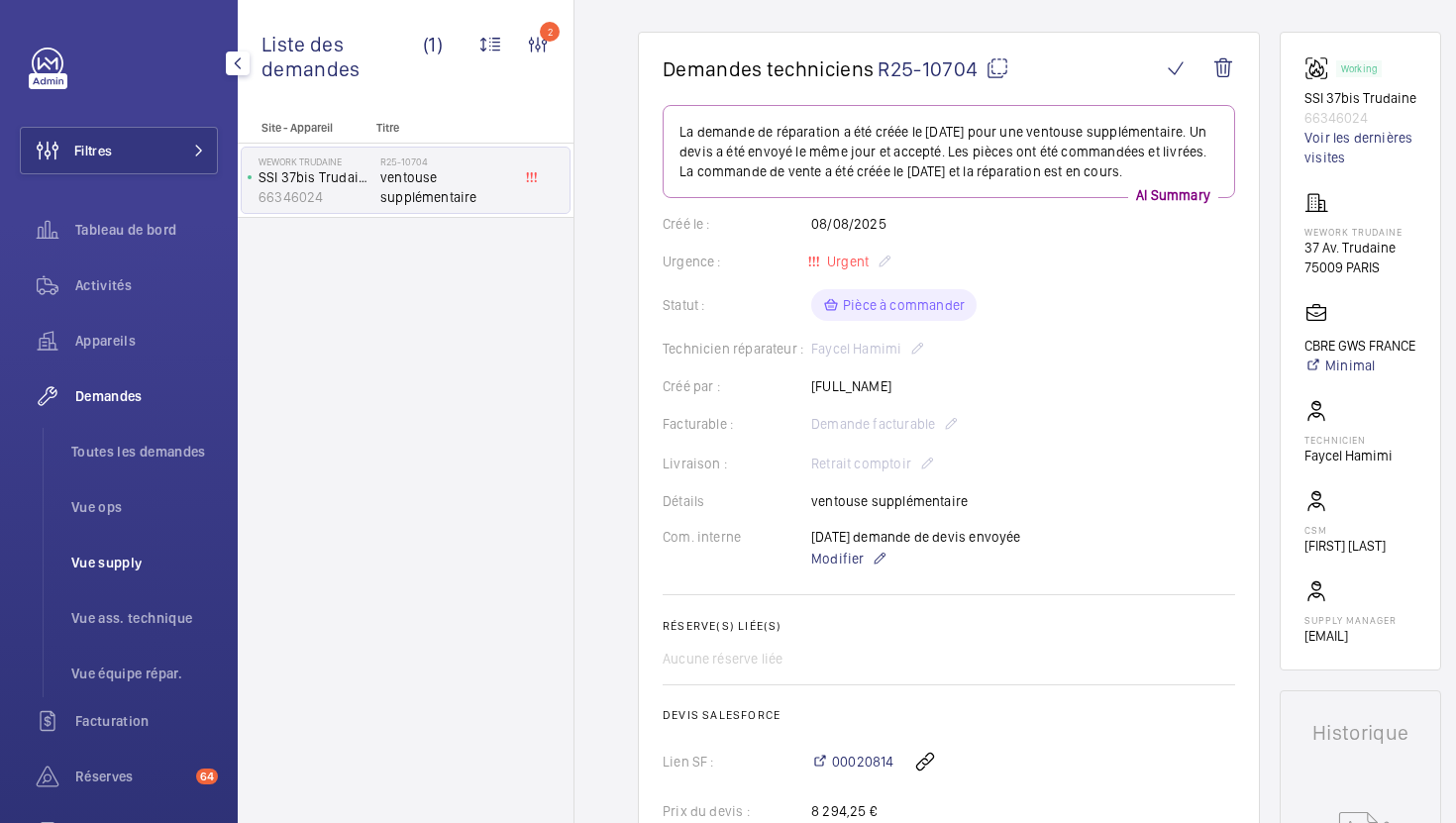 click on "Vue supply" 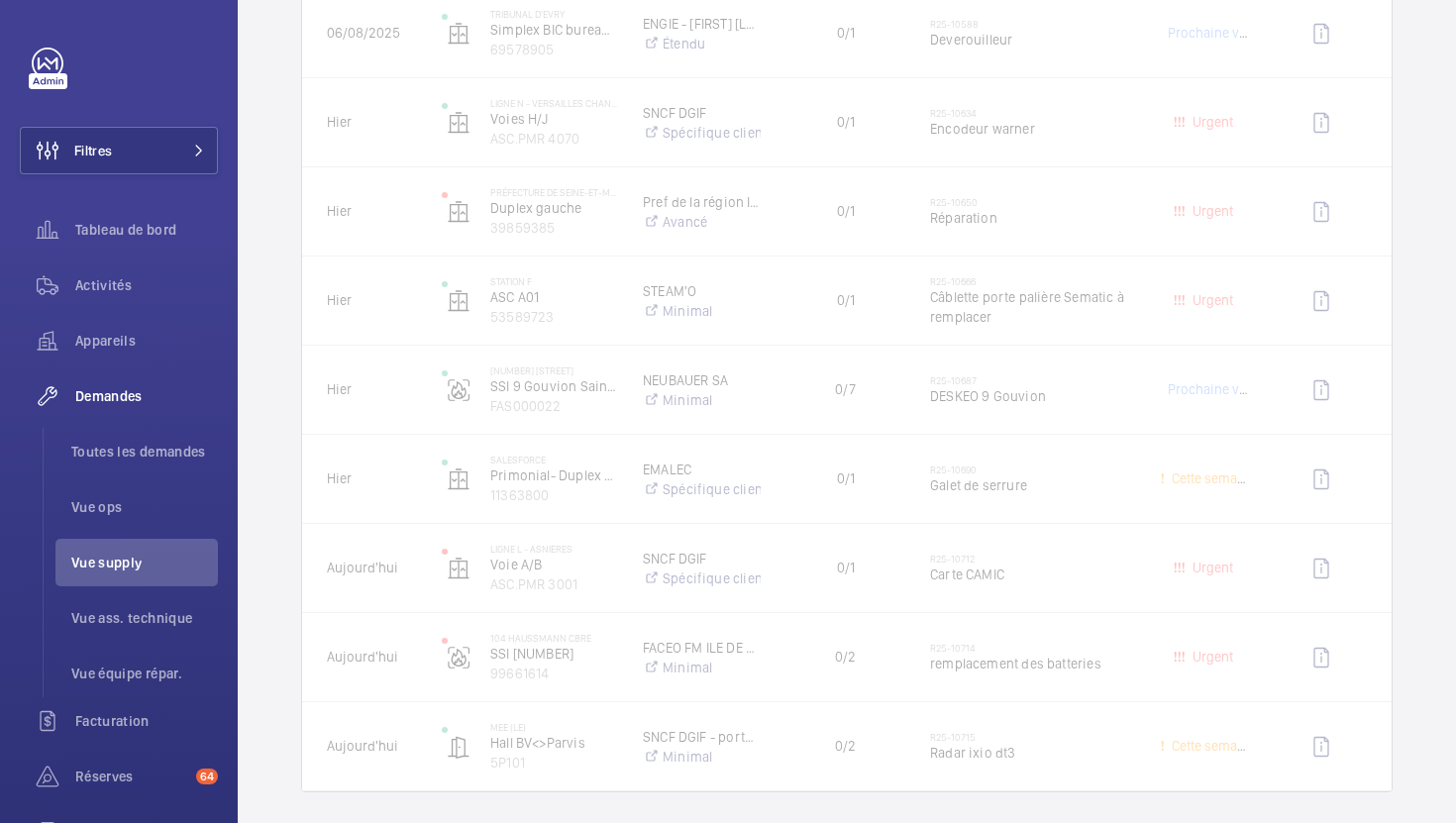 scroll, scrollTop: 1770, scrollLeft: 0, axis: vertical 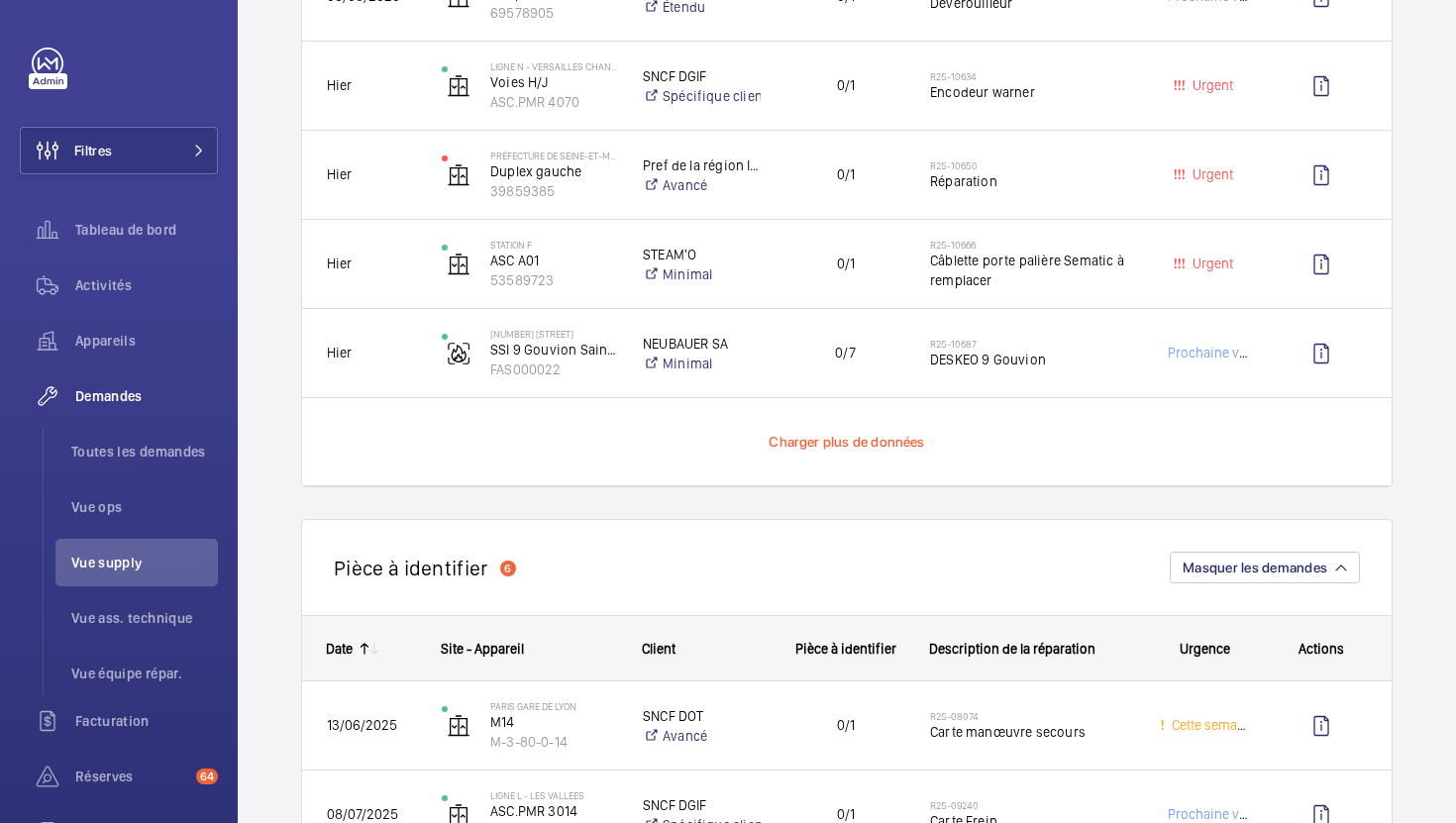click on "Charger plus de données" 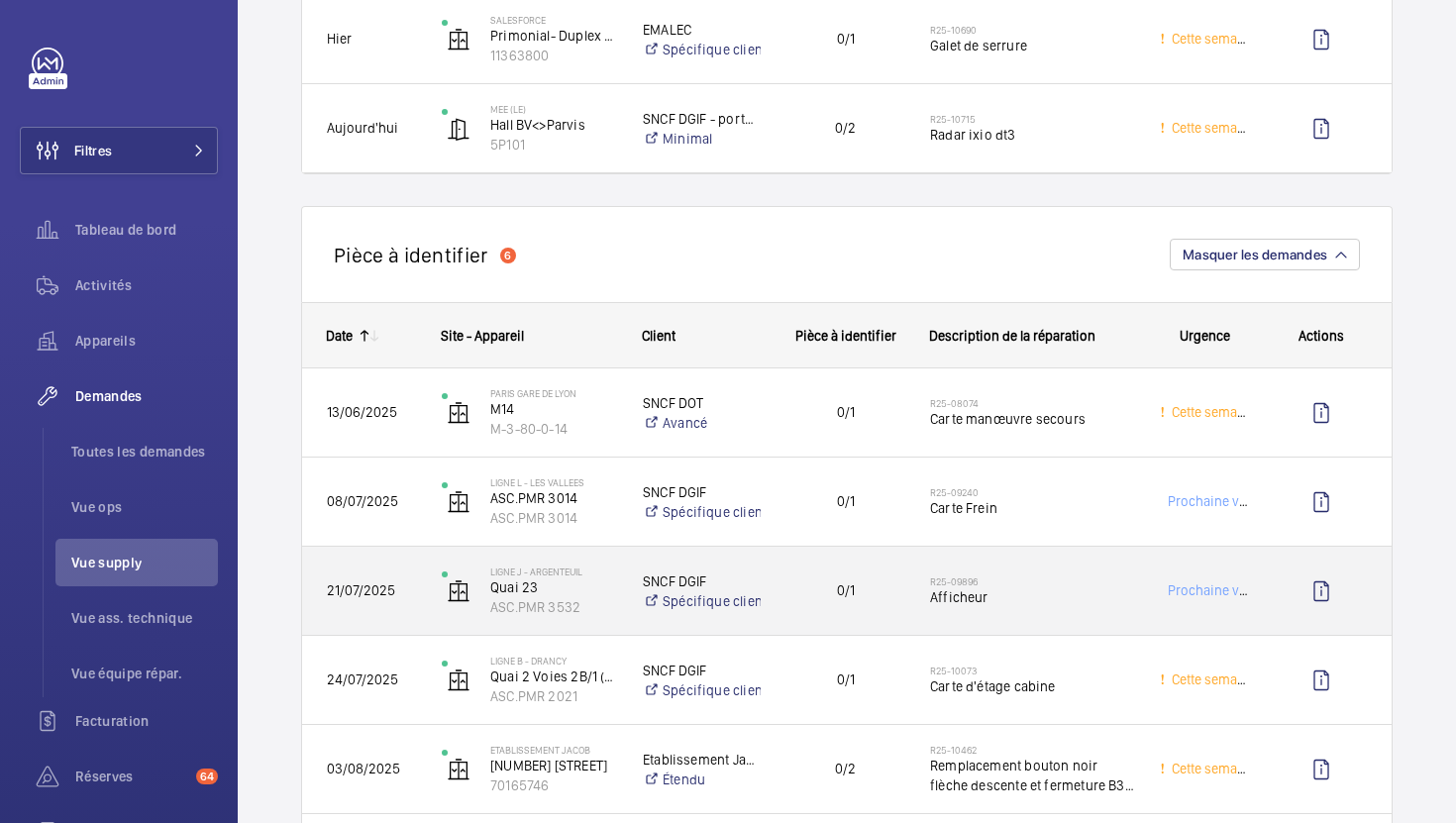 scroll, scrollTop: 2198, scrollLeft: 0, axis: vertical 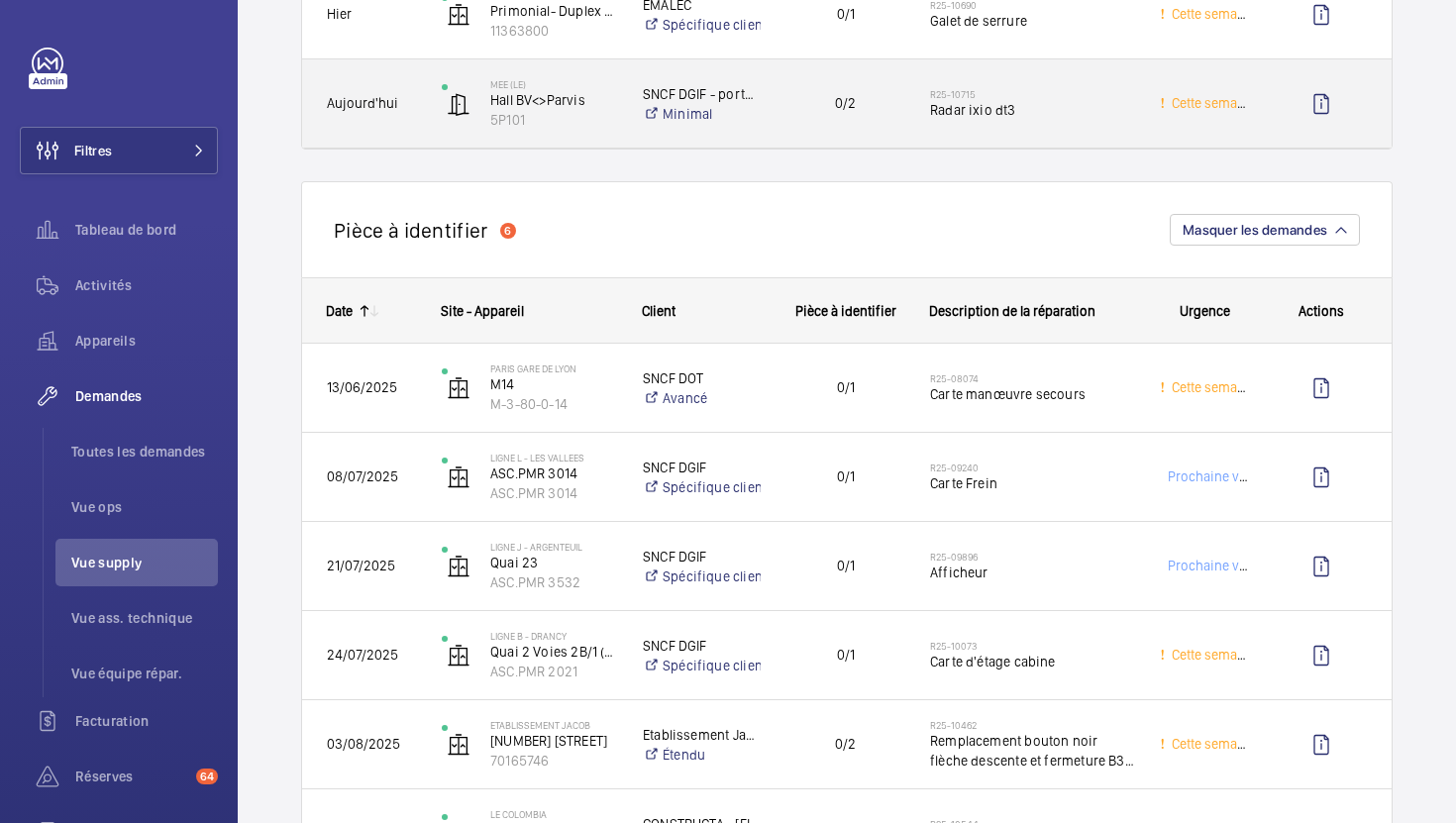click on "Radar ixio dt3" 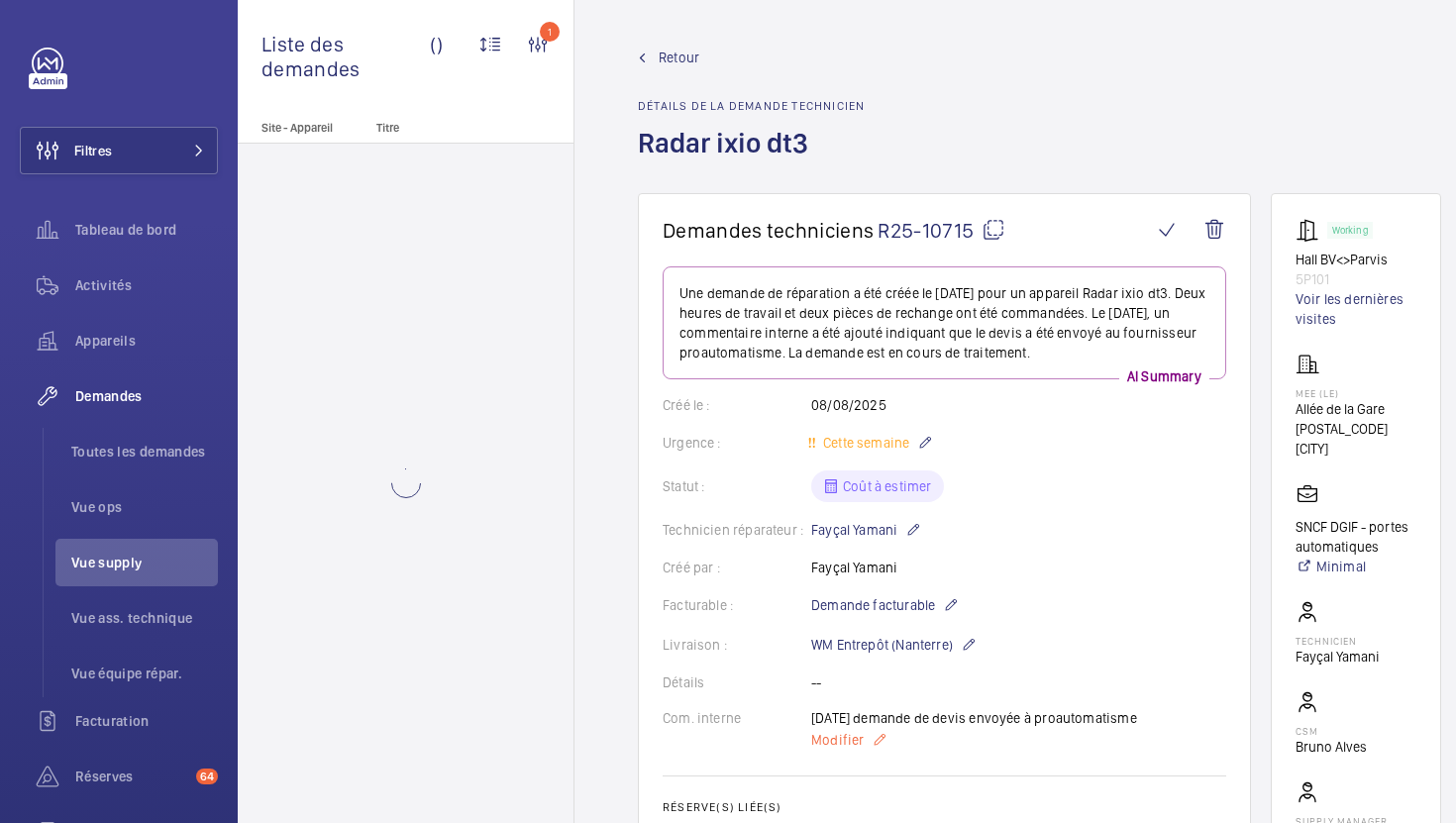 click on "Modifier" 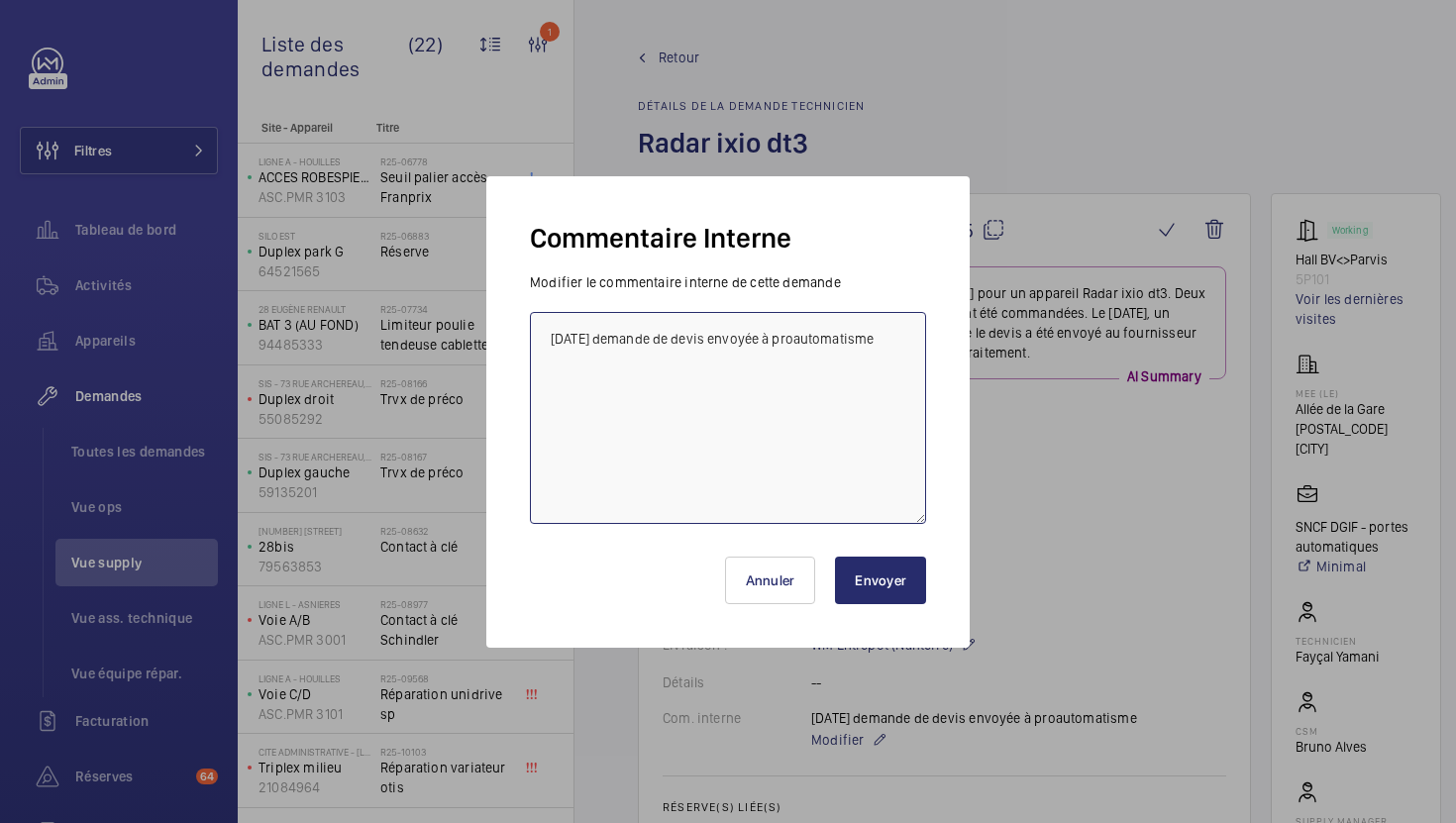 click on "[DATE] demande de devis envoyée à proautomatisme" at bounding box center (728, 418) 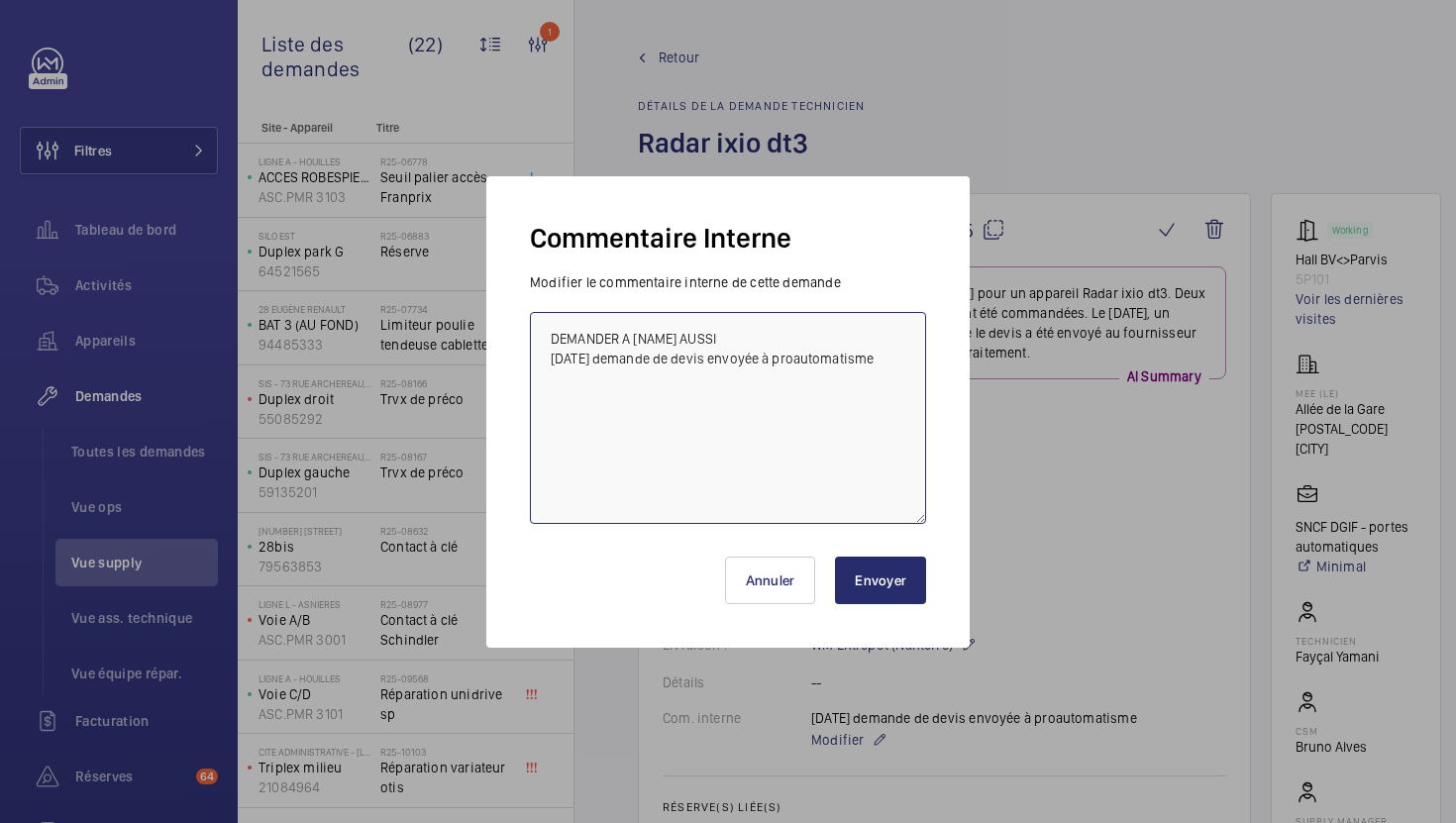 type on "DEMANDER A [NAME] AUSSI
[DATE] demande de devis envoyée à proautomatisme" 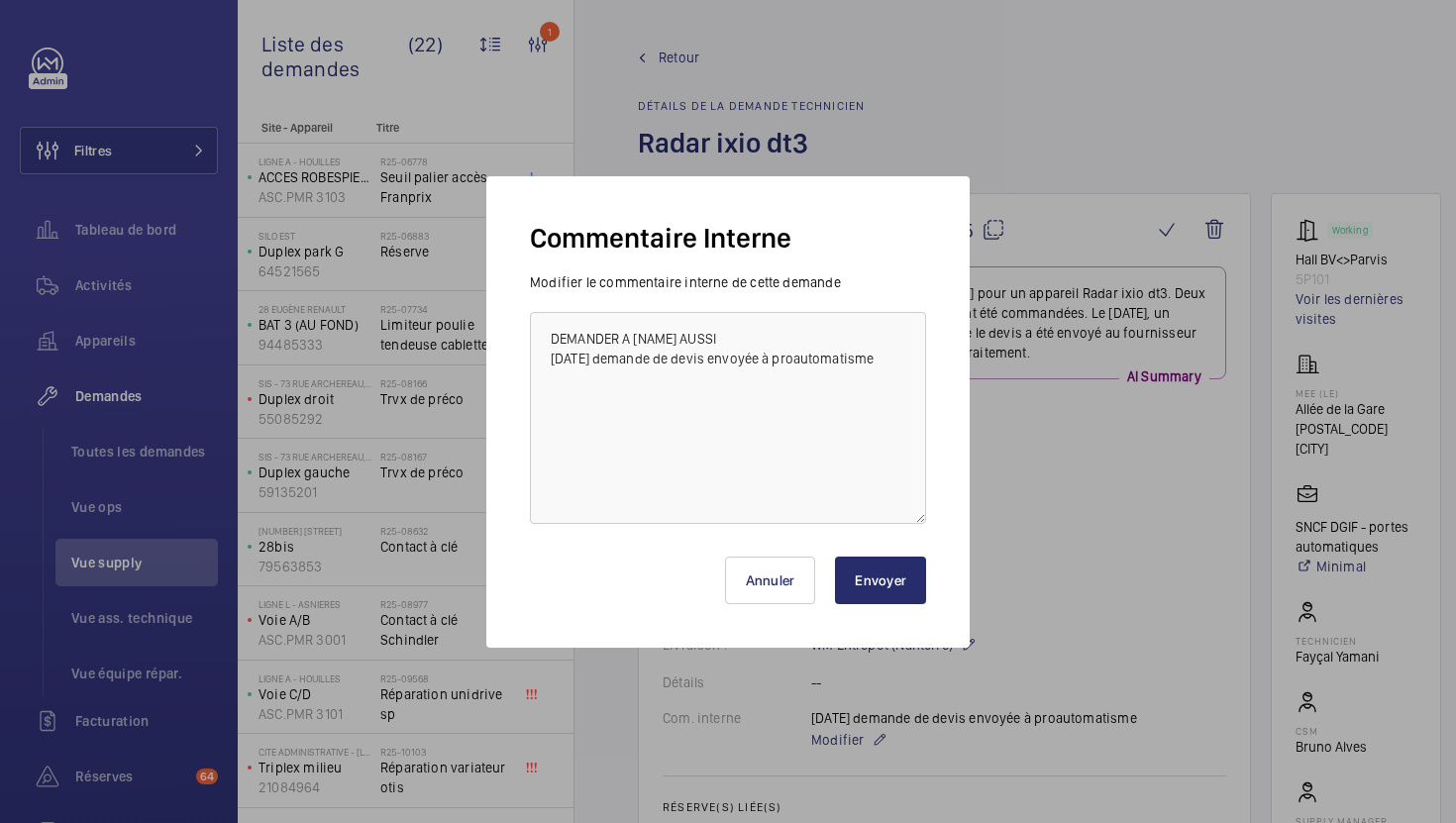 click on "Envoyer" at bounding box center (881, 580) 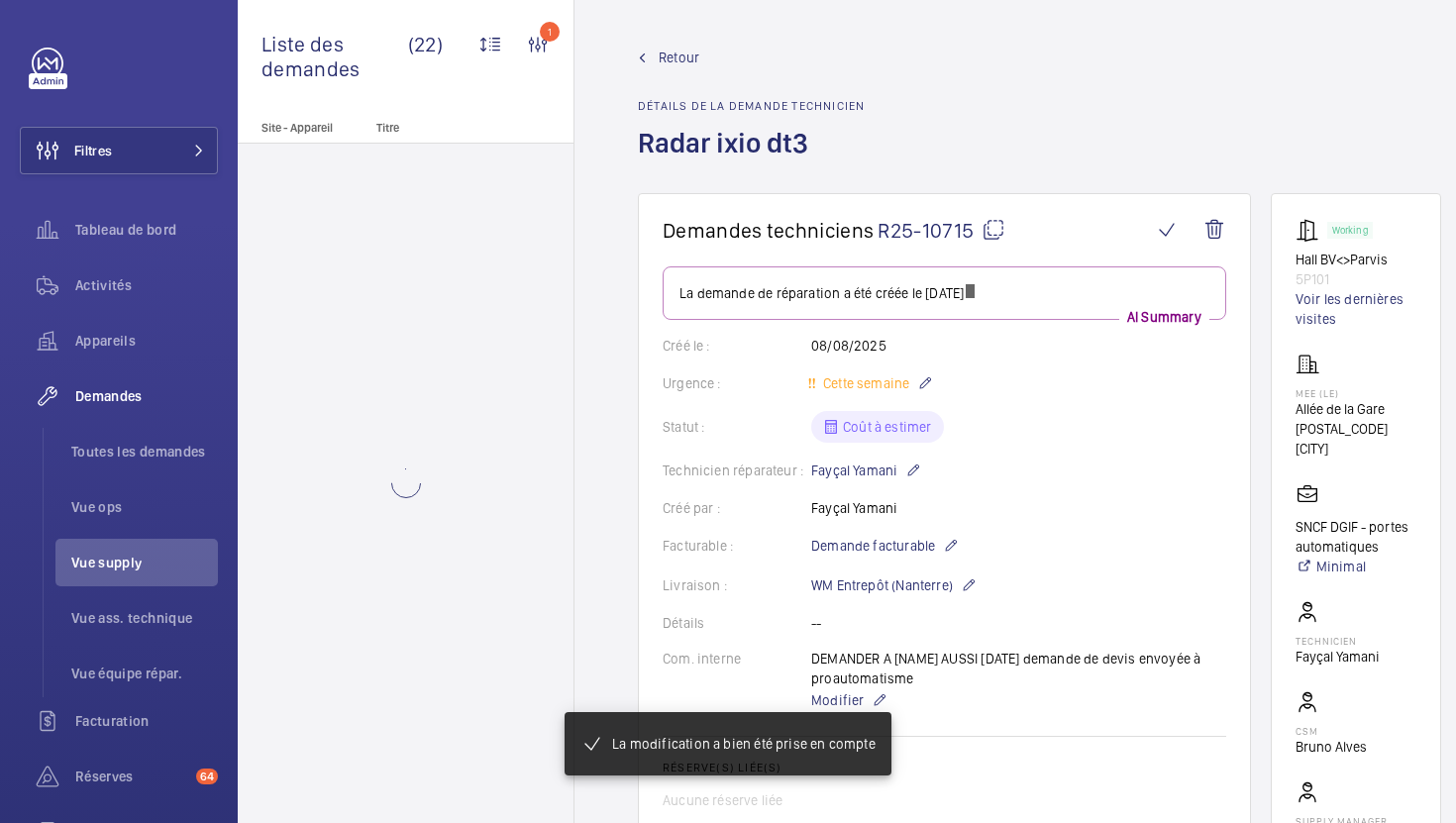 click 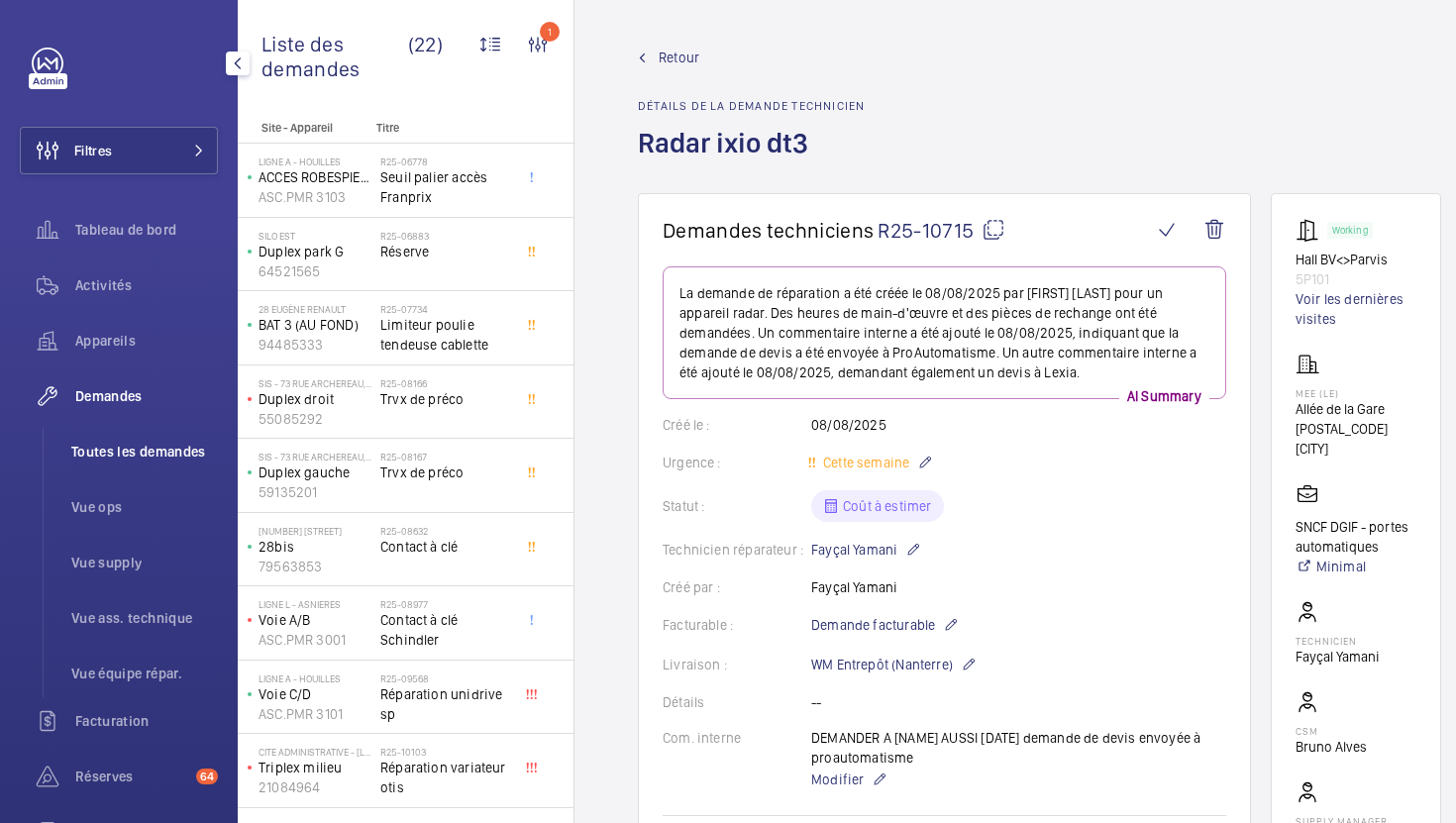 click on "Toutes les demandes" 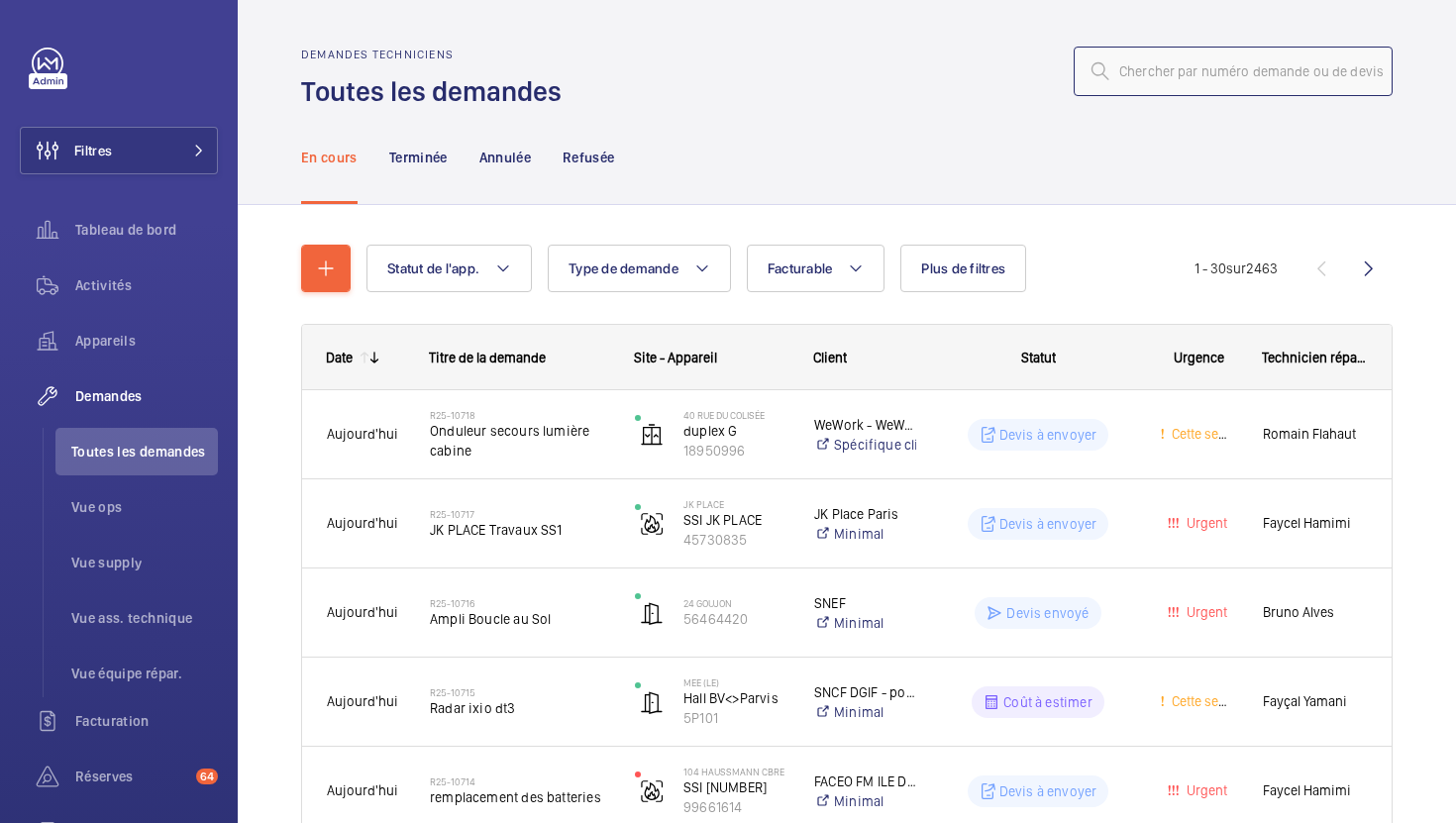 click 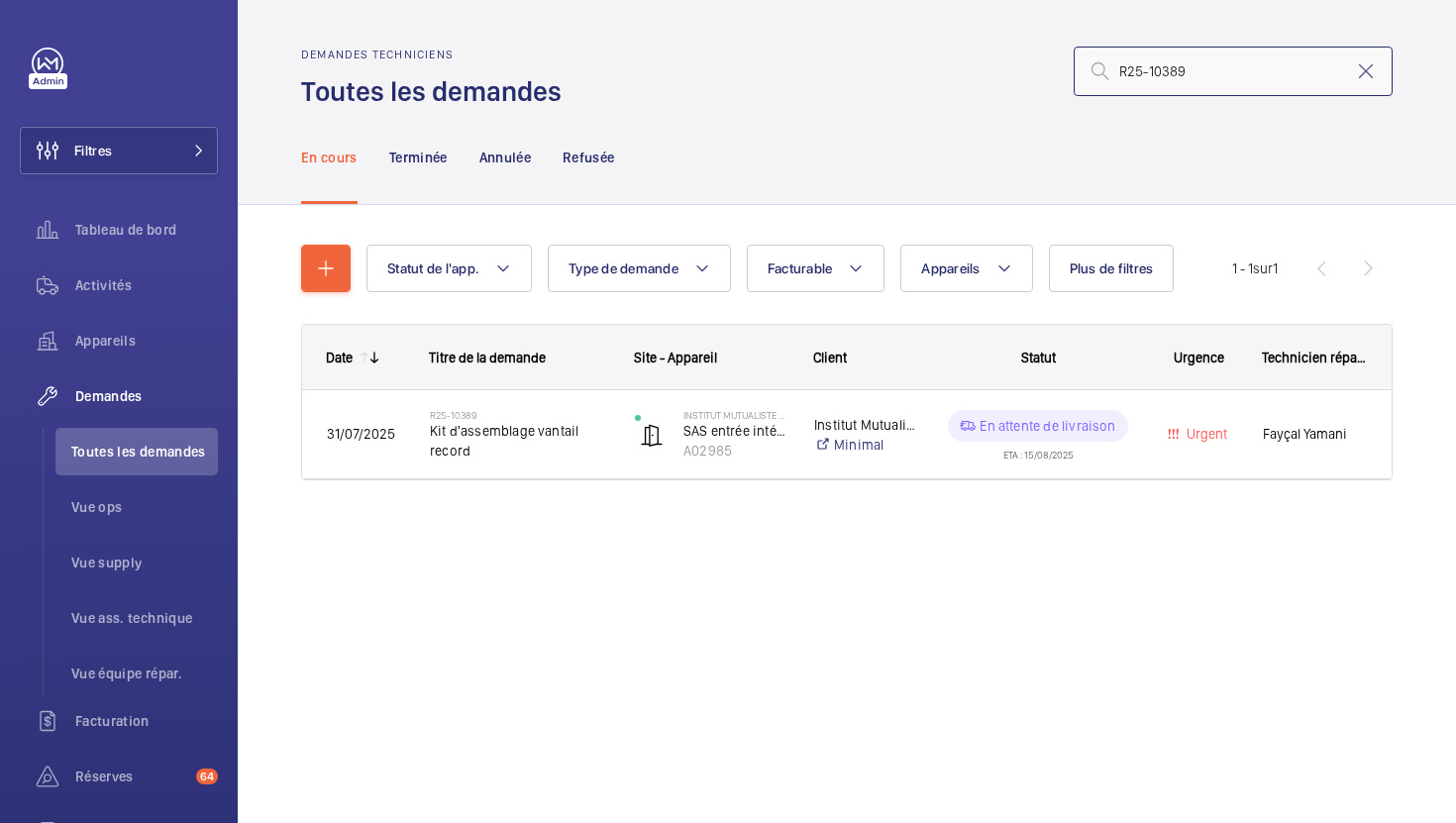 type on "R25-10389" 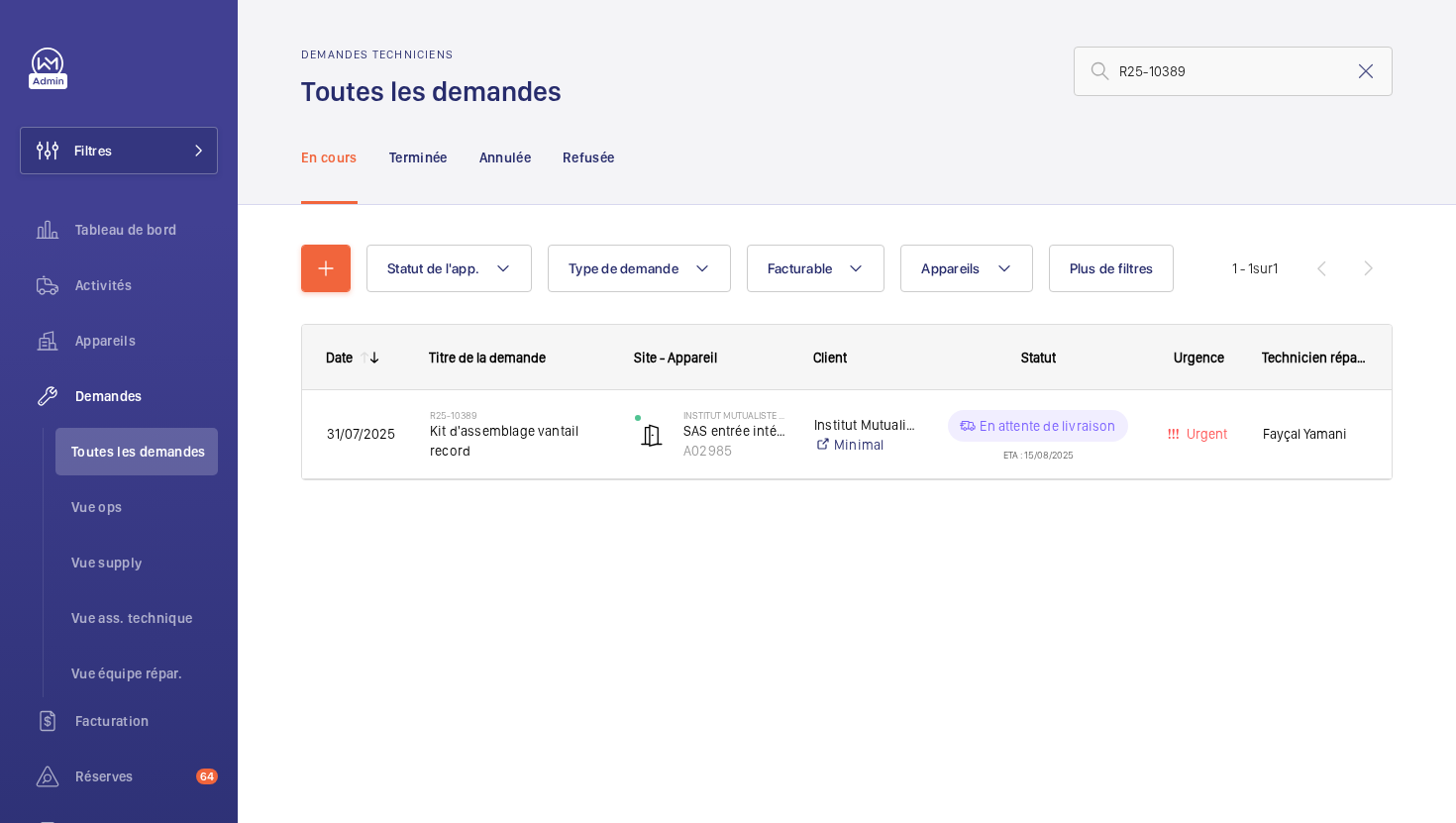 click on "R25-10389   Kit d'assemblage vantail record" 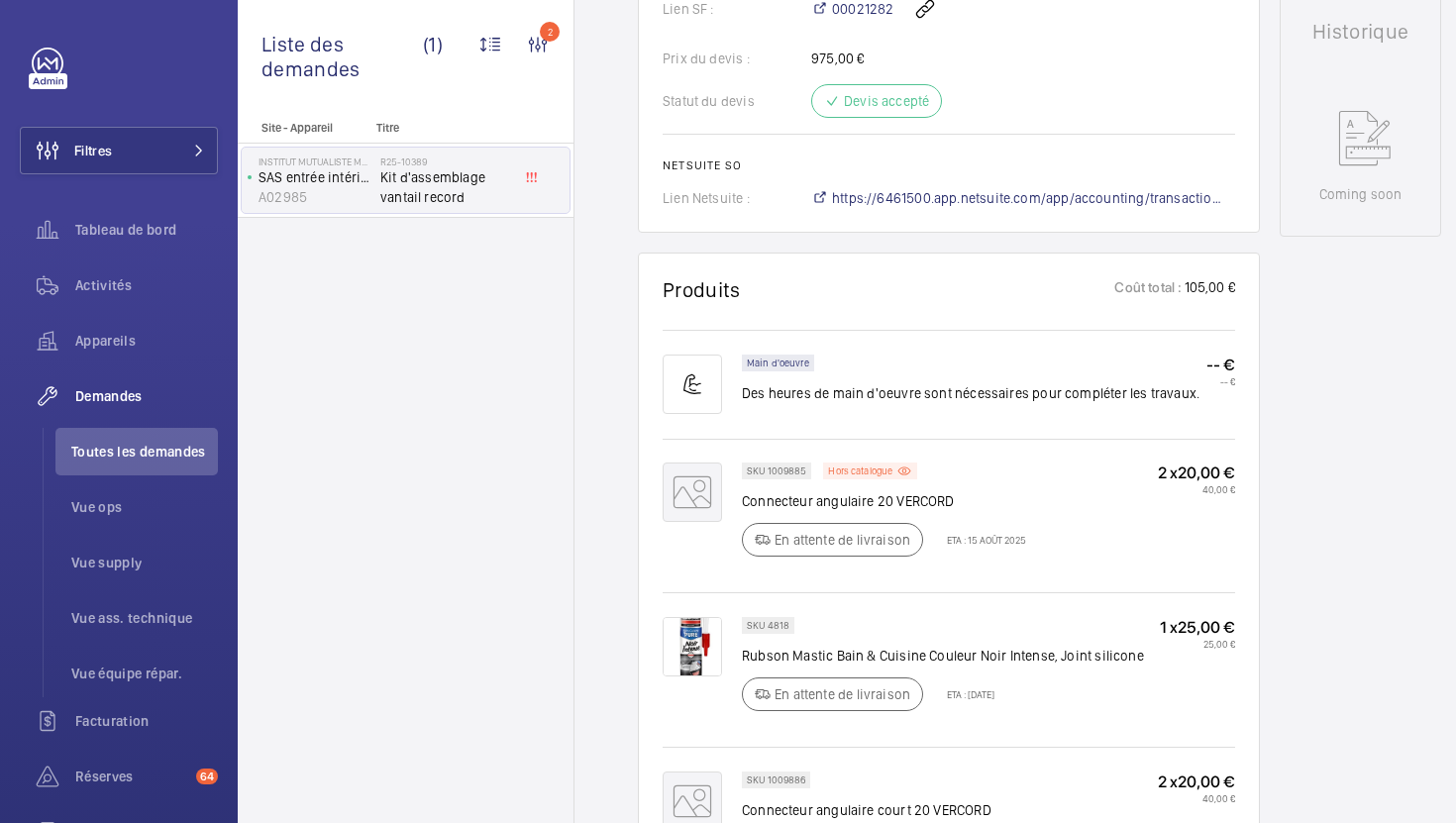 scroll, scrollTop: 843, scrollLeft: 0, axis: vertical 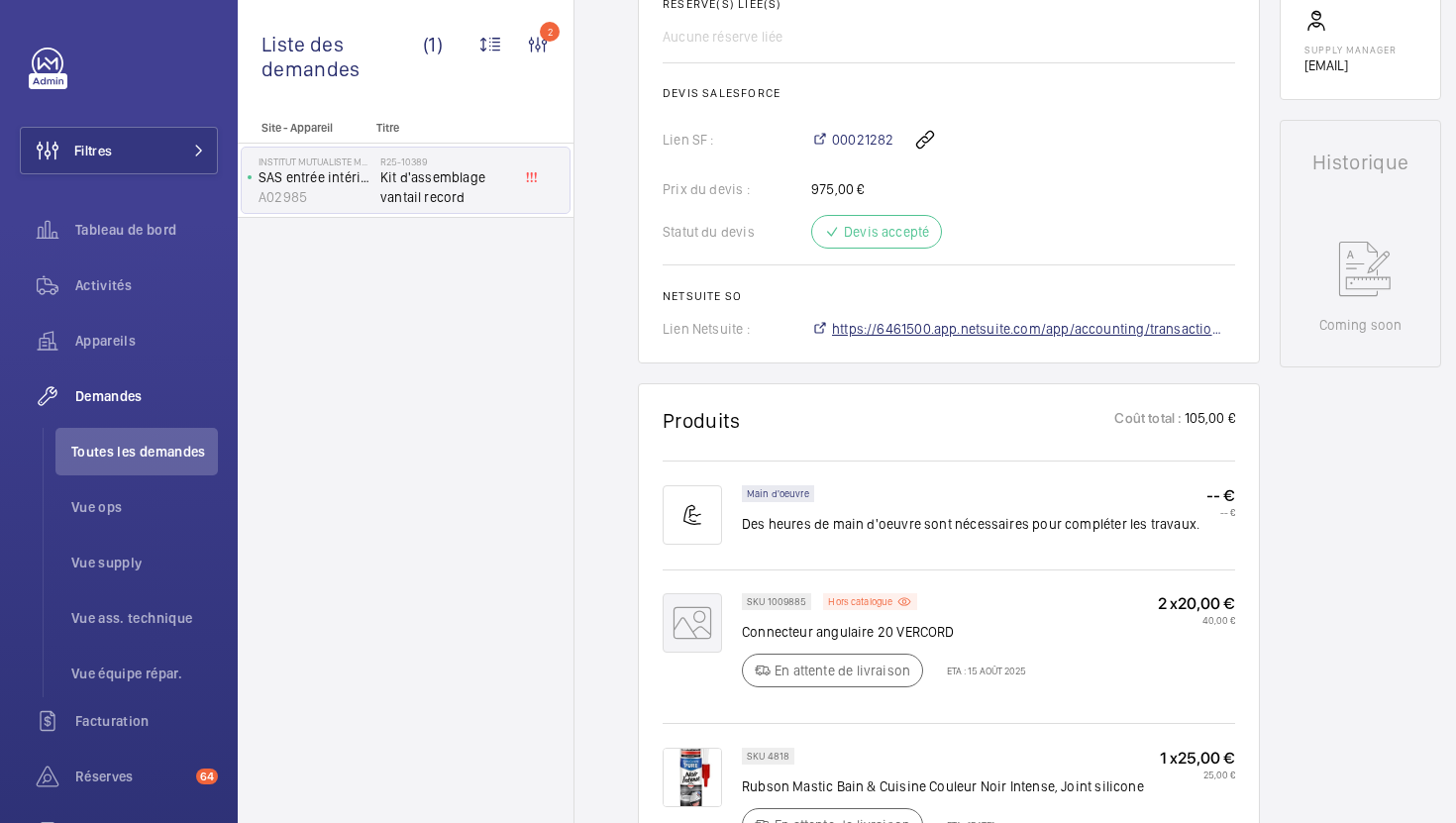 click on "https://6461500.app.netsuite.com/app/accounting/transactions/salesord.nl?id=2886296" 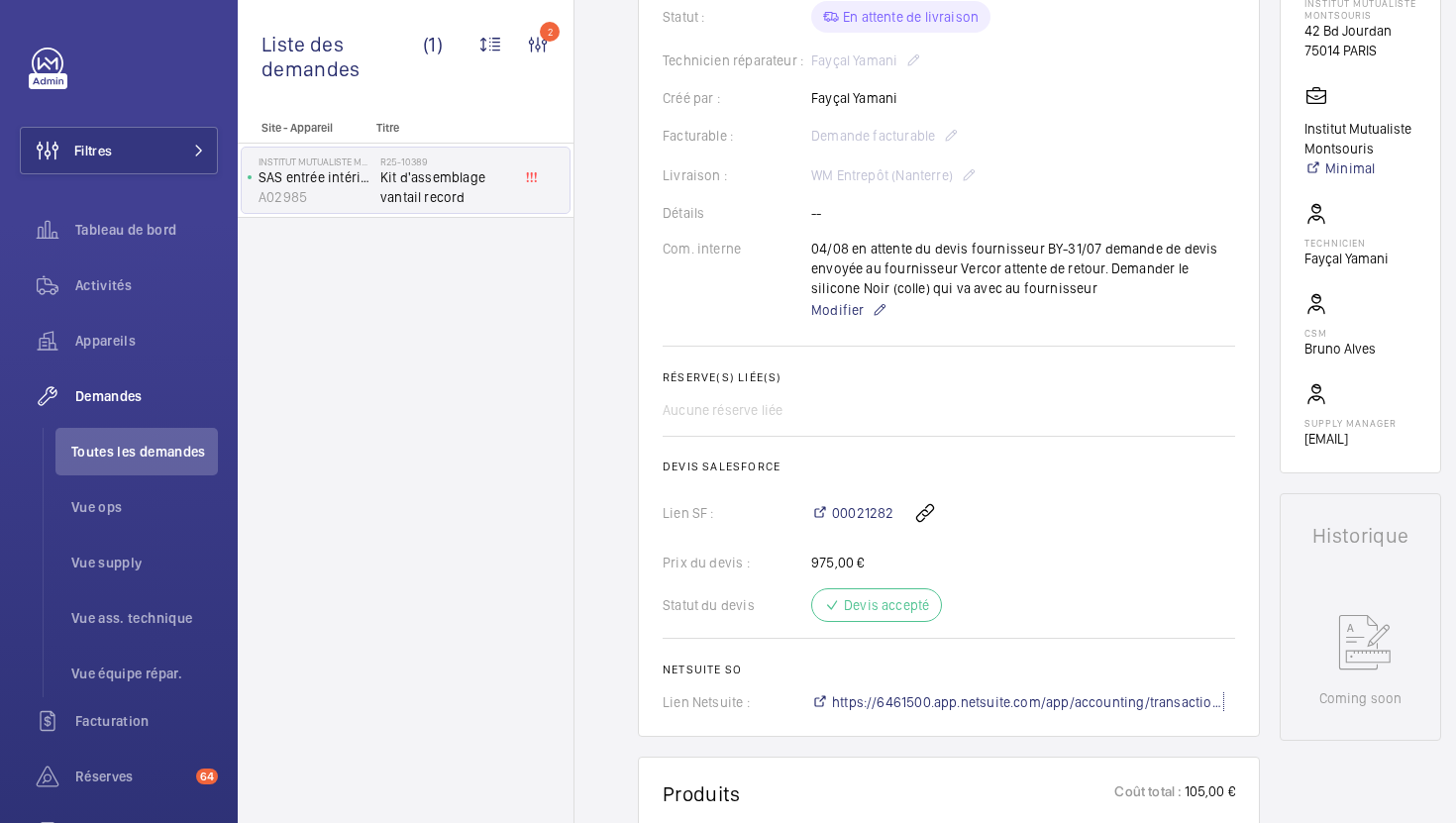 scroll, scrollTop: 276, scrollLeft: 0, axis: vertical 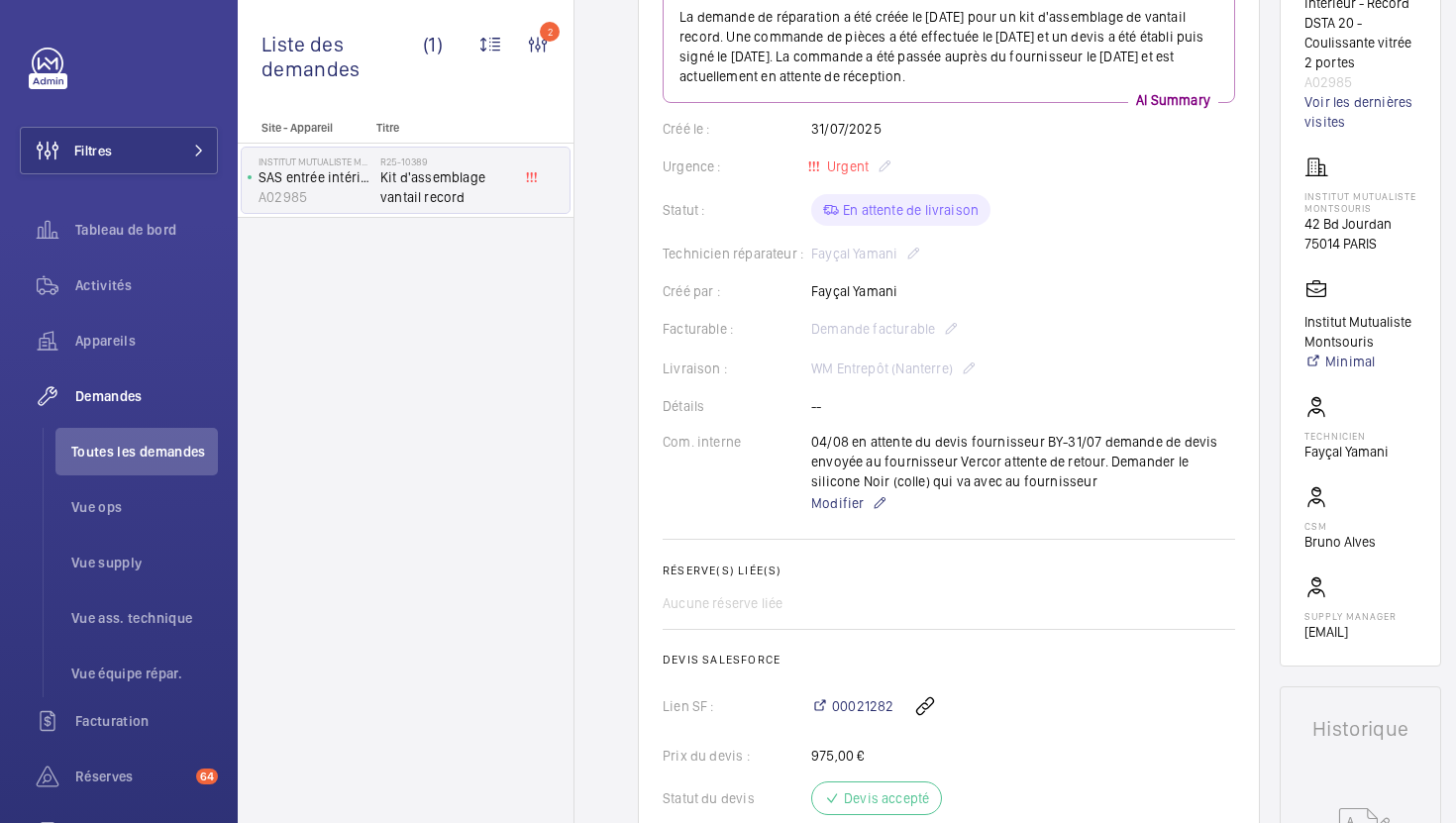 click on "La demande de réparation a été créée le [DATE] pour un kit d'assemblage de vantail record. Une commande de pièces a été effectuée le [DATE] et un devis a été établi puis signé le [DATE]. La commande a été passée auprès du fournisseur le [DATE] et est actuellement en attente de réception.  AI Summary Créé le :  [DATE]  Urgence : Urgent Statut : En attente de livraison Technicien réparateur :  [PERSON]  Créé par :  [PERSON]  Facturable : Demande facturable Livraison :  WM Entrepôt ([CITY])  Détails --  Com. interne   [DATE] en attente du devis fournisseur
BY-[DATE] demande de devis envoyée au fournisseur Vercor attente de retour.
Demander le silicone Noir (colle) qui va avec au fournisseur  Modifier Réserve(s) liée(s)  Aucune réserve liée Devis Salesforce Lien SF : [NUMBER] Prix du devis :  [PRICE]  Statut du devis  Devis accepté Netsuite SO Lien Netsuite : https://6461500.app.netsuite.com/app/accounting/transactions/salesord.nl?id=2886296" 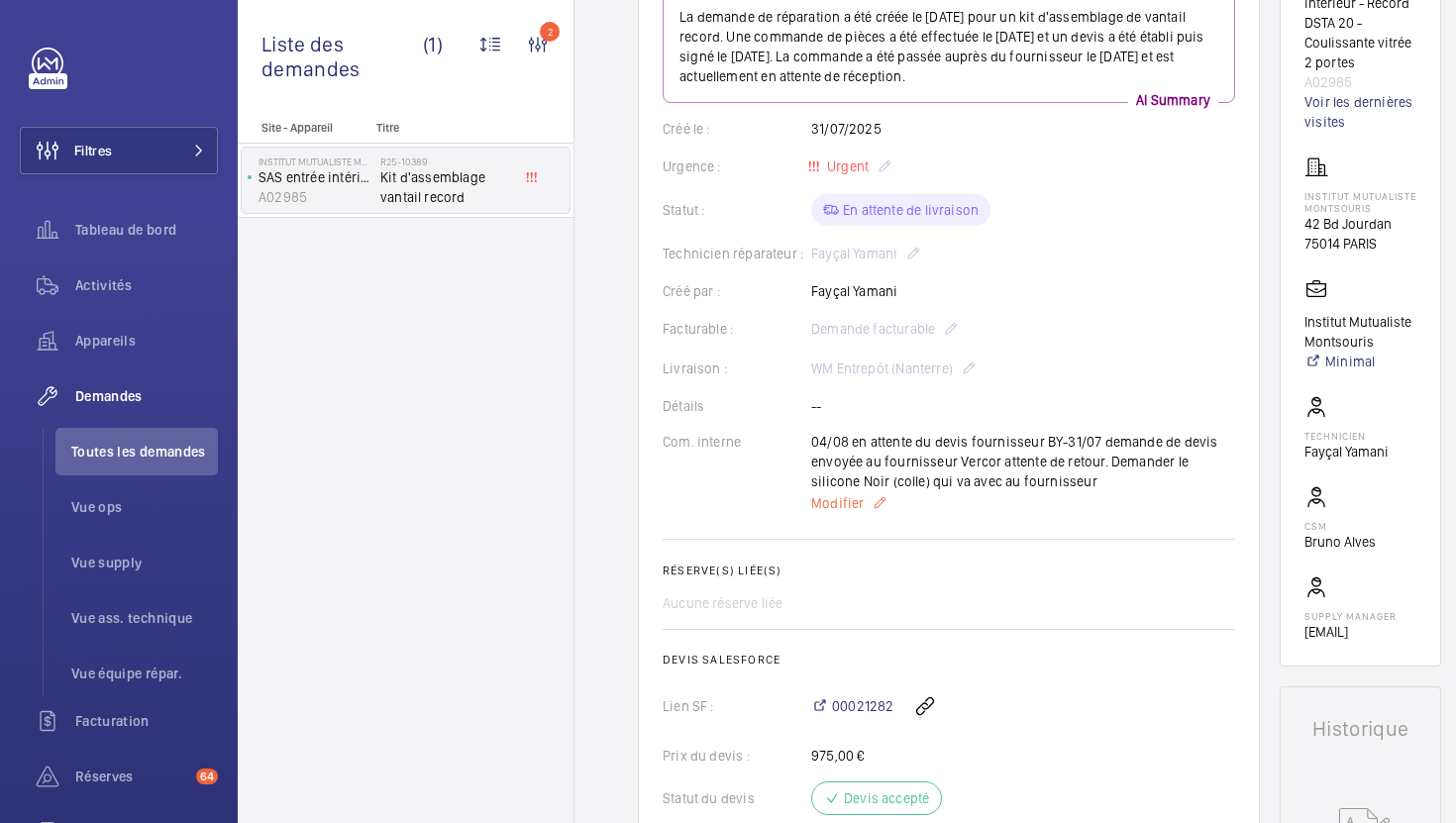click on "Modifier" 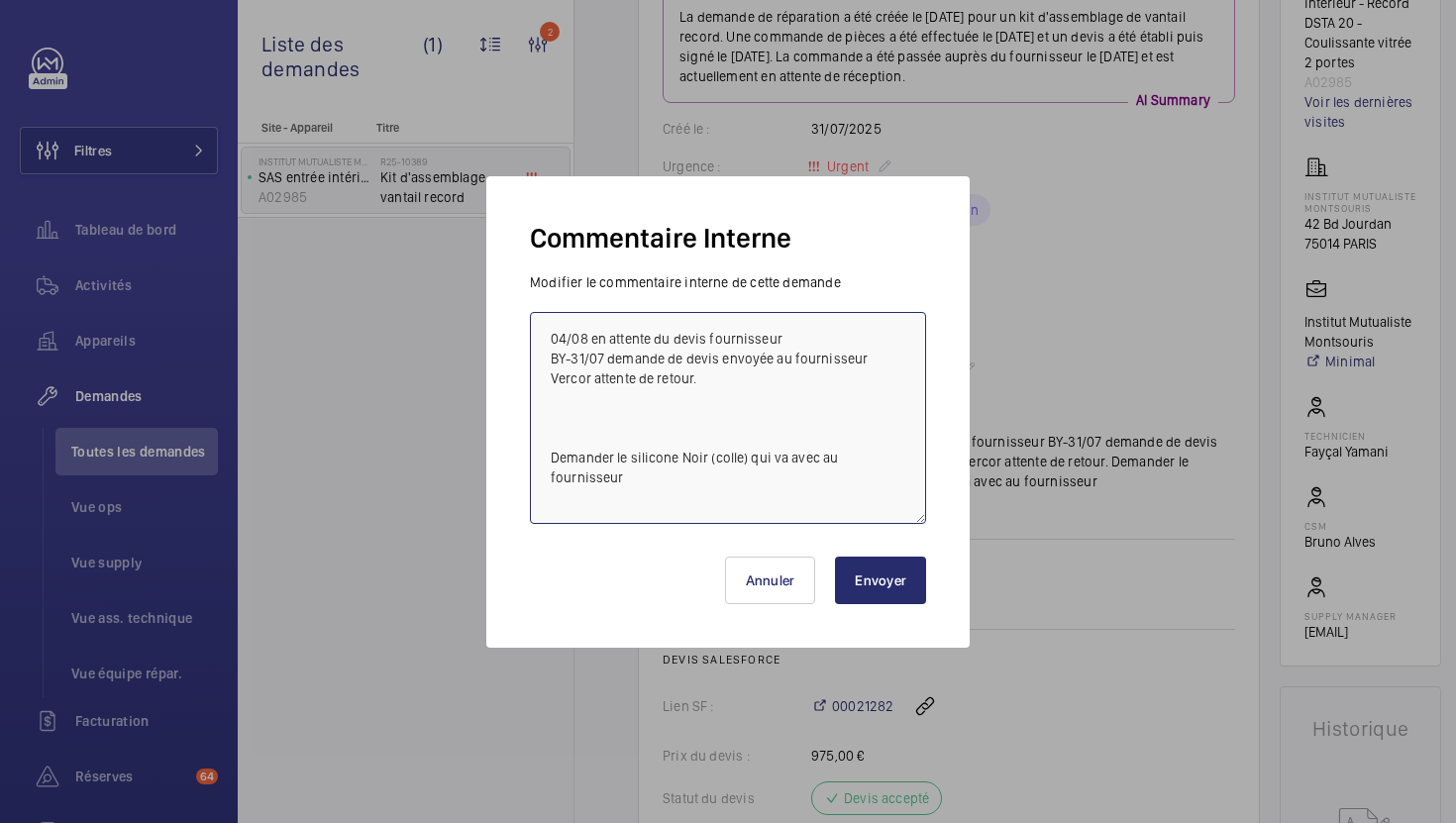 click on "04/08 en attente du devis fournisseur
BY-31/07 demande de devis envoyée au fournisseur Vercor attente de retour.
Demander le silicone Noir (colle) qui va avec au fournisseur" at bounding box center [728, 418] 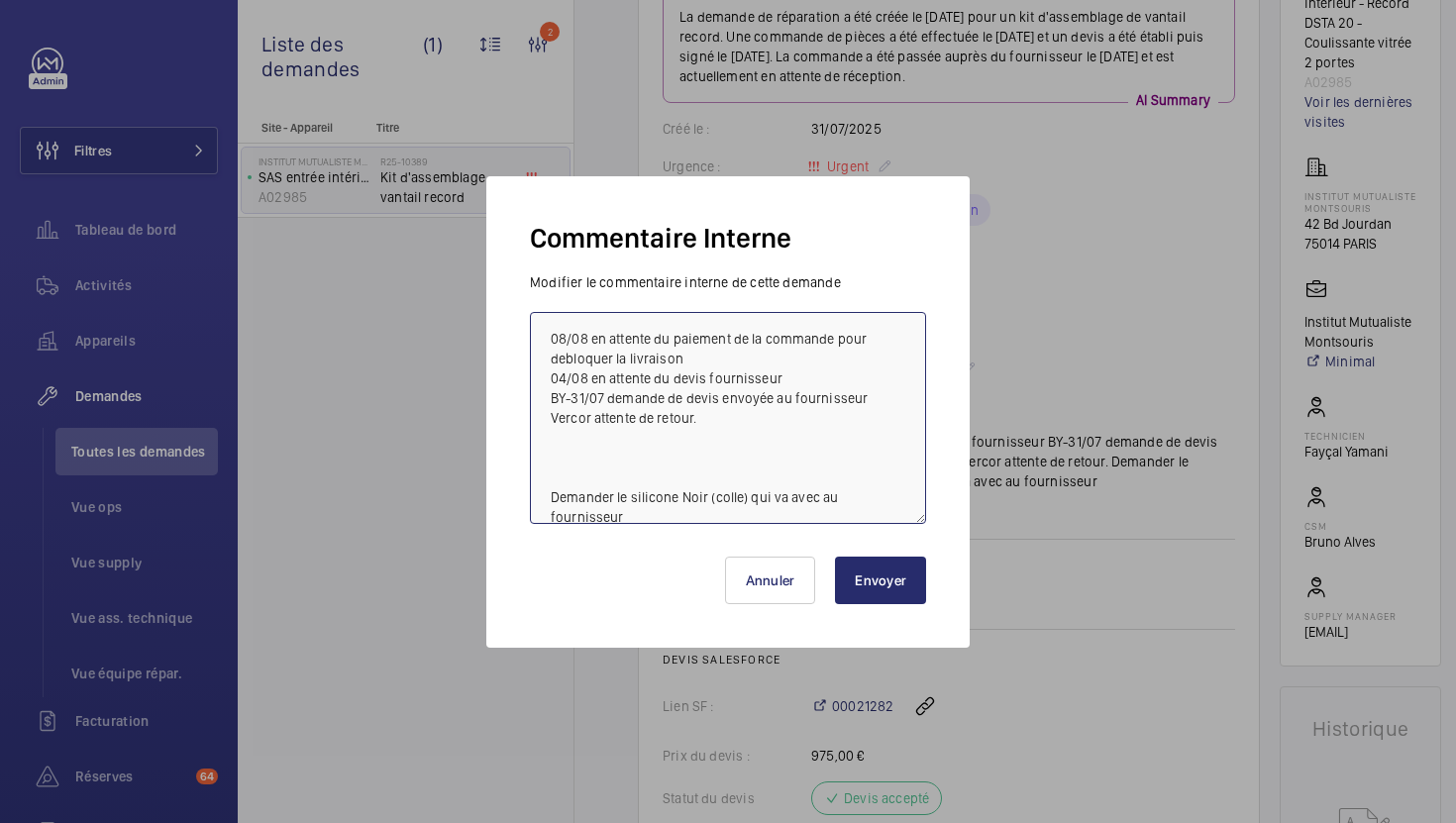 type on "08/08 en attente du paiement de la commande pour debloquer la livraison
04/08 en attente du devis fournisseur
BY-31/07 demande de devis envoyée au fournisseur Vercor attente de retour.
Demander le silicone Noir (colle) qui va avec au fournisseur" 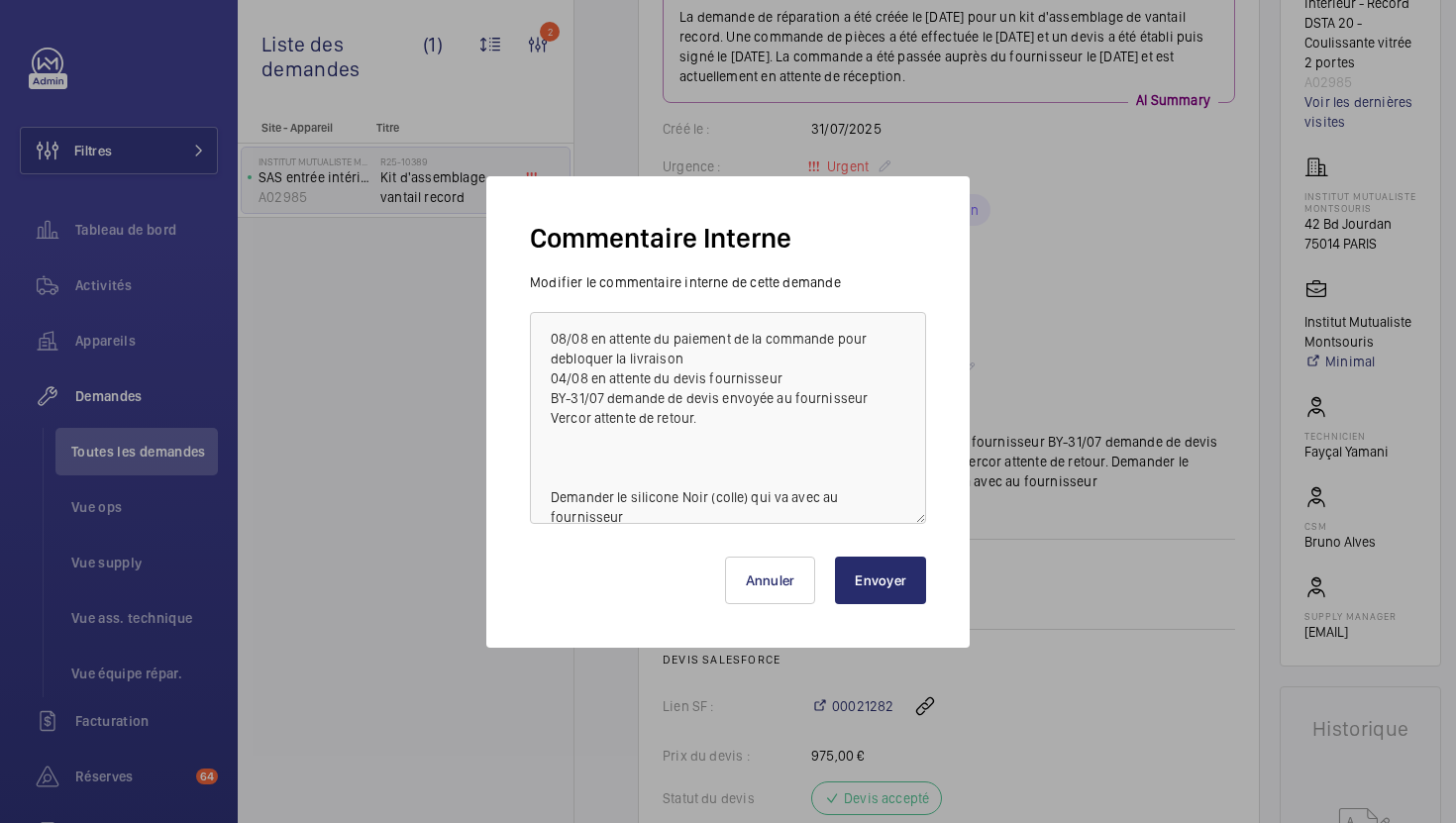 click on "Envoyer" at bounding box center [881, 580] 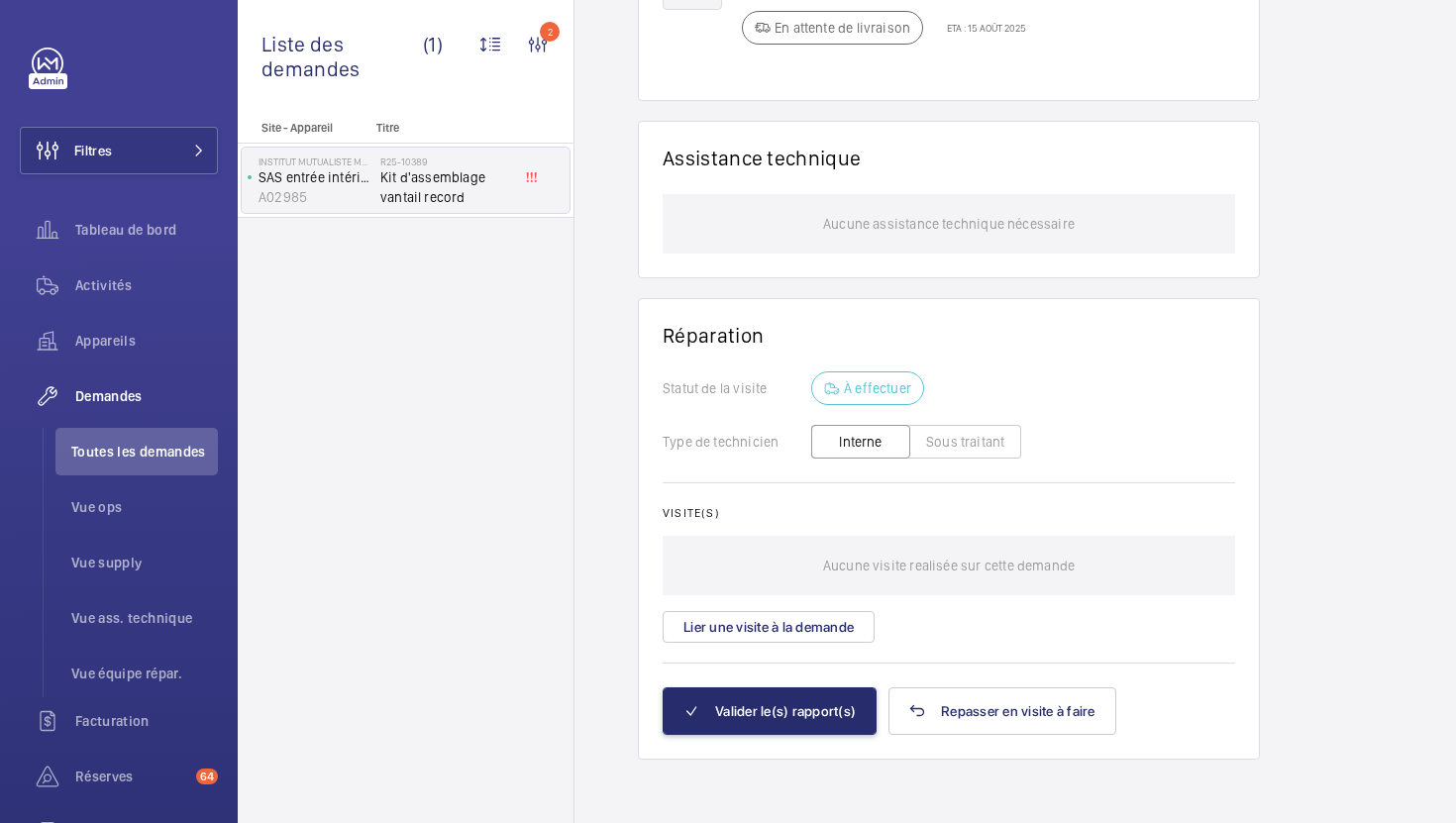 scroll, scrollTop: 1690, scrollLeft: 0, axis: vertical 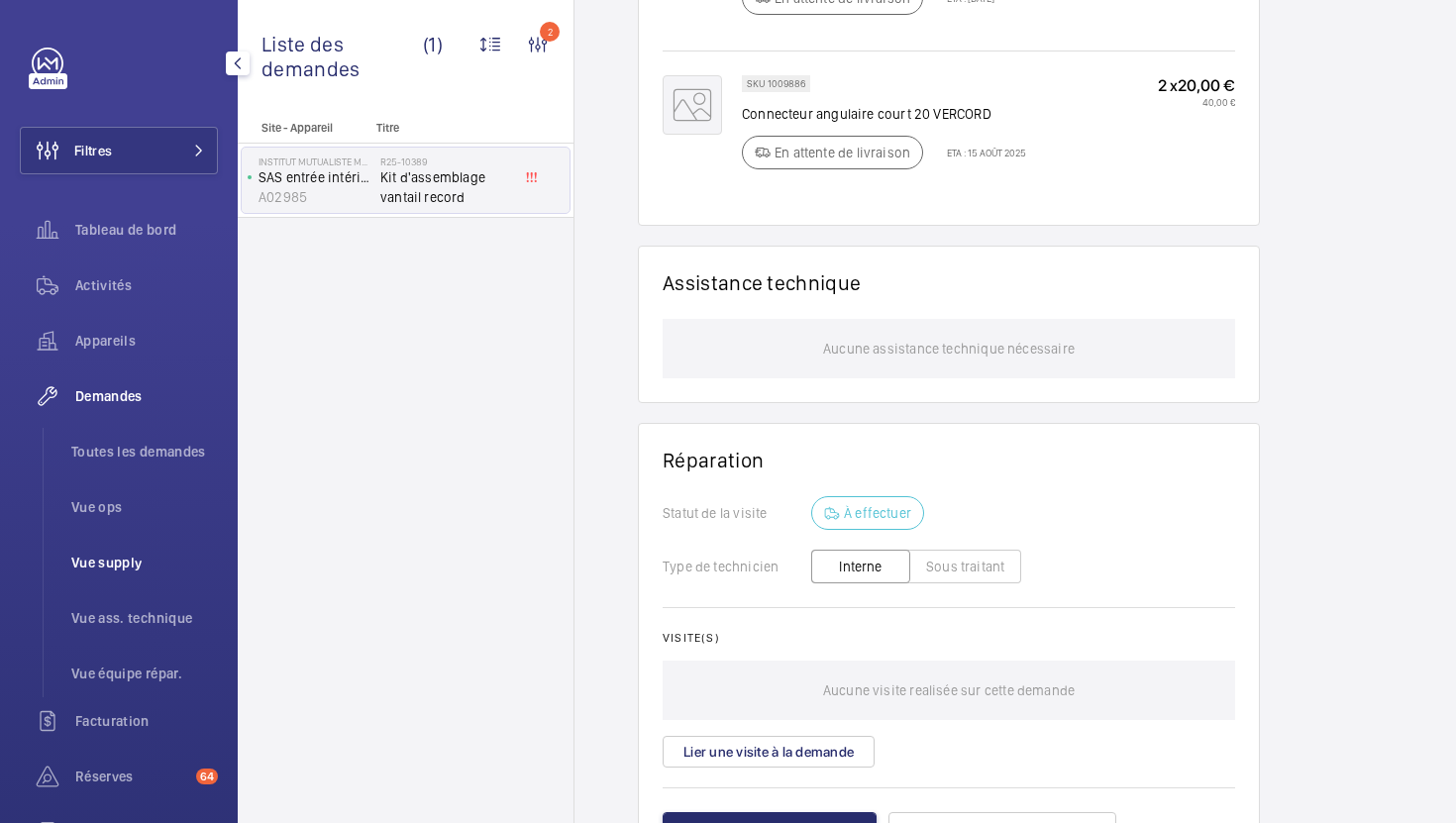 click on "Vue supply" 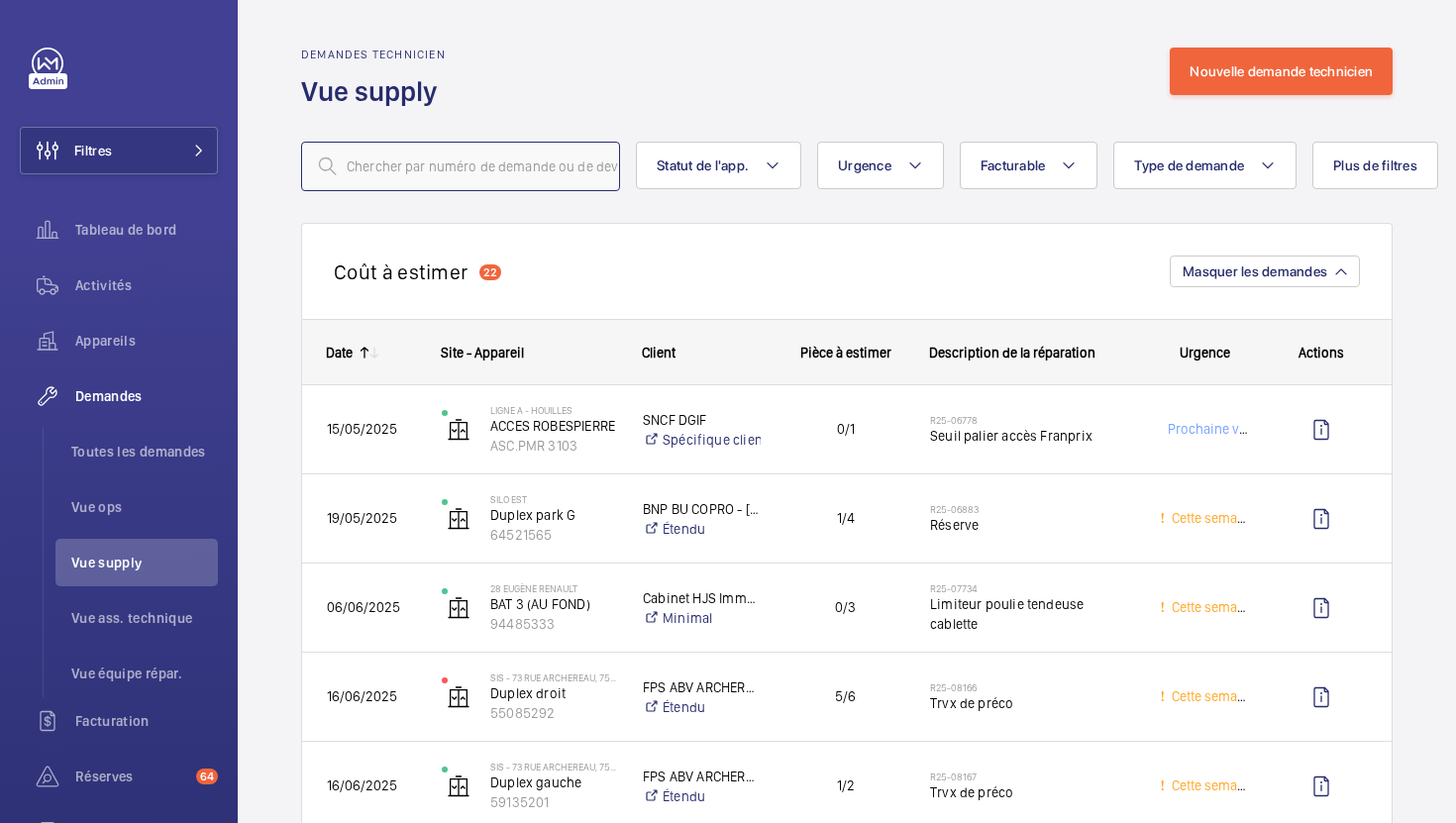 click 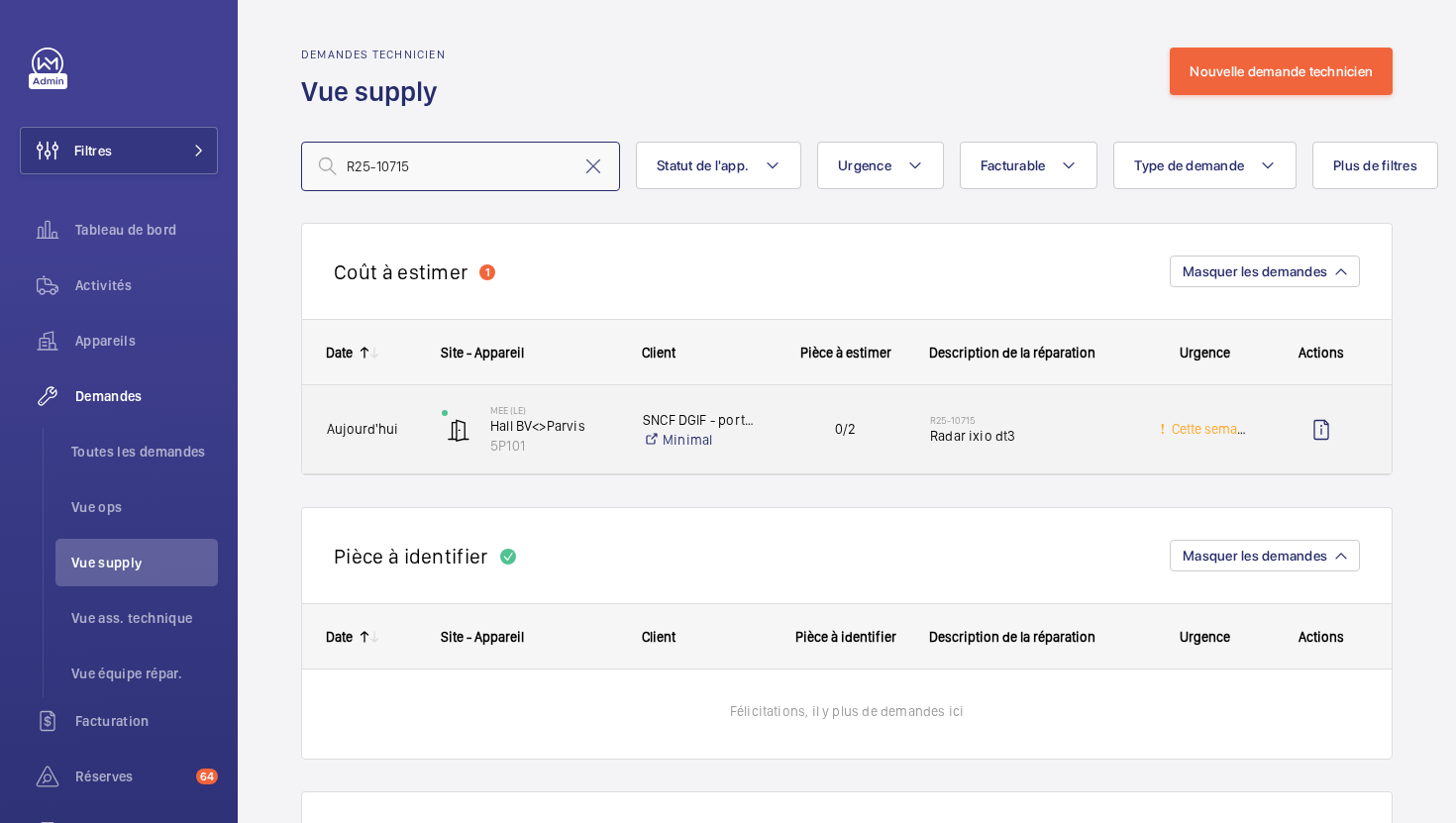 type on "R25-10715" 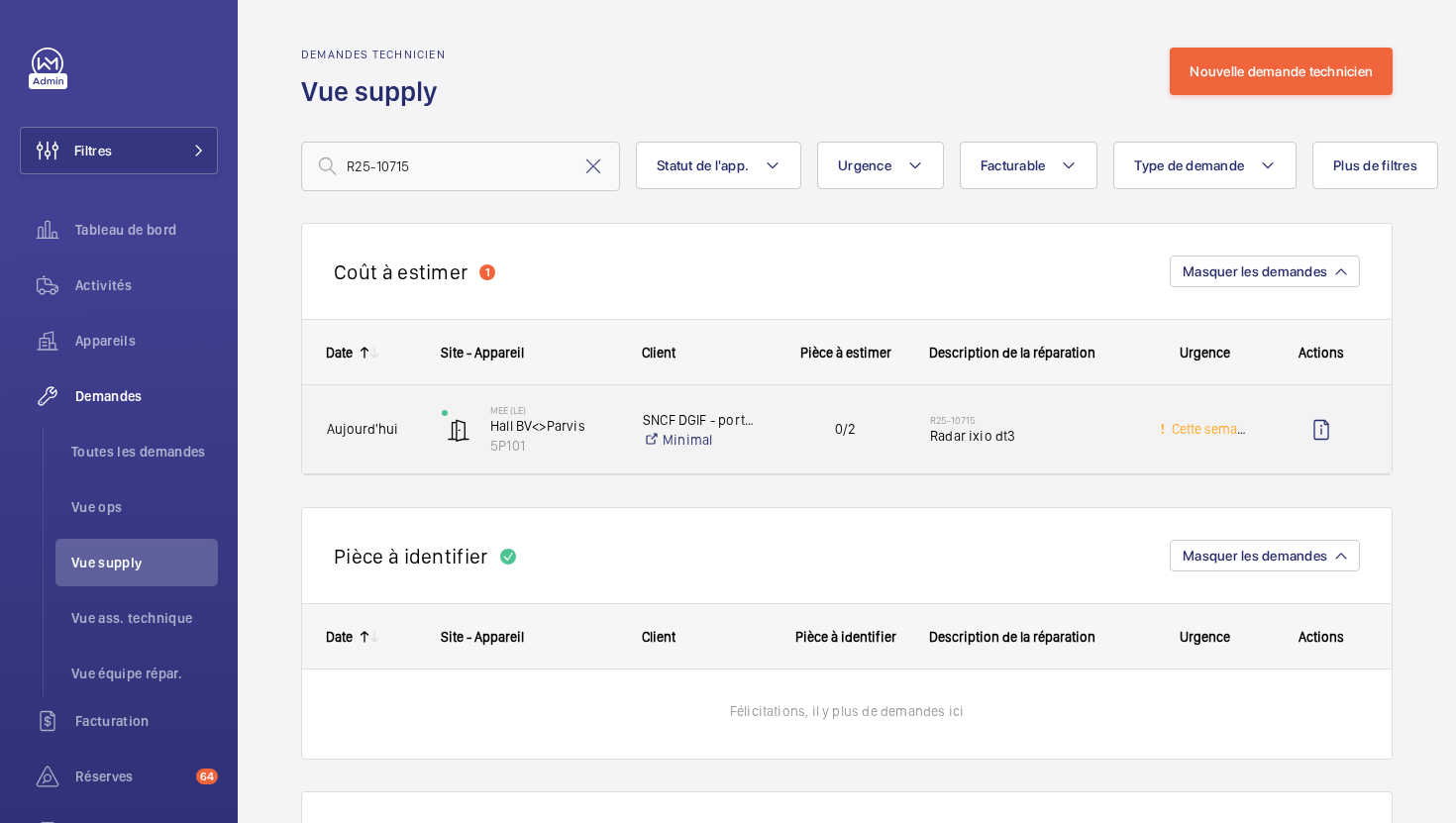 click on "R25-10715   Radar ixio dt3" 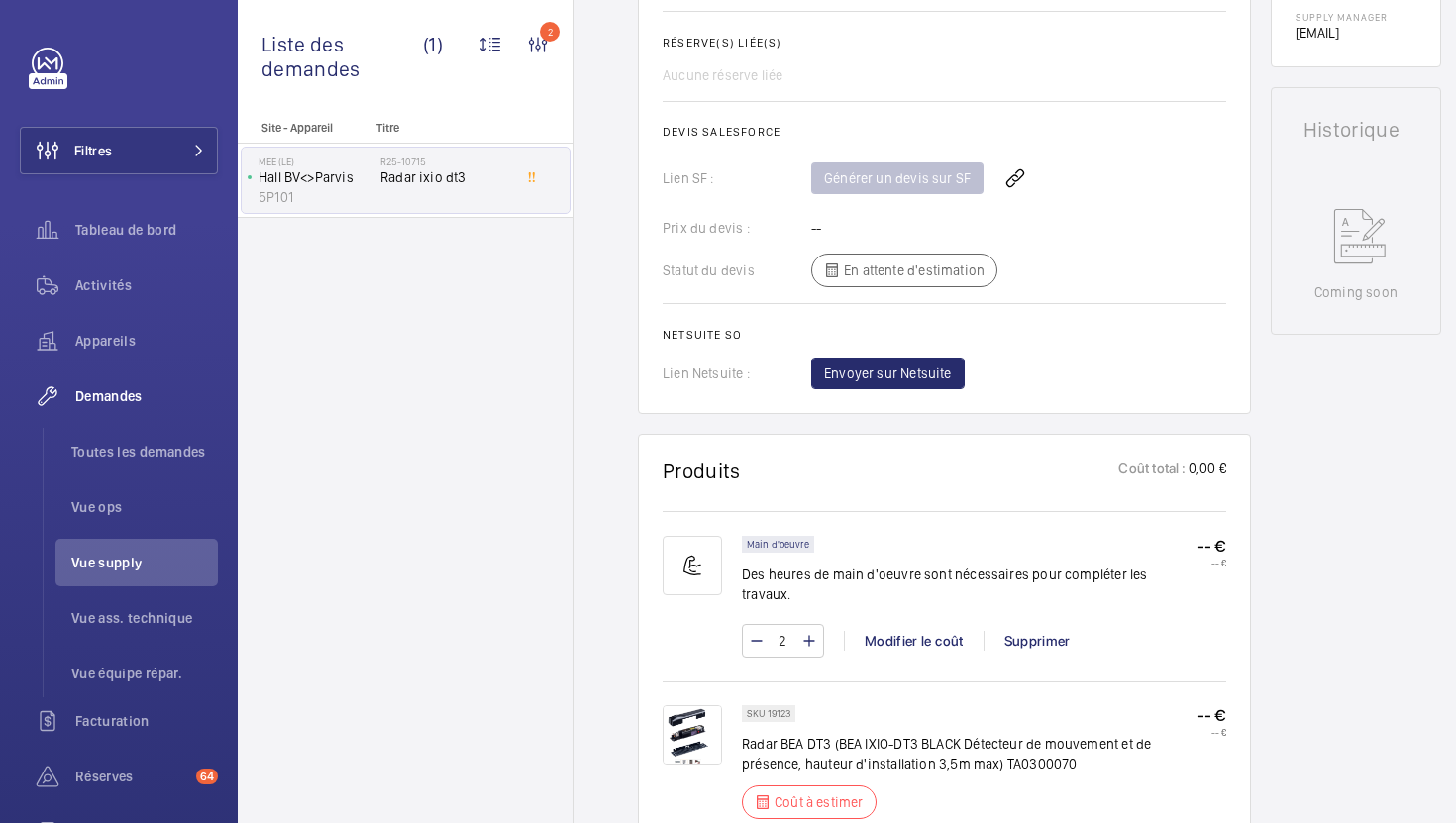 scroll, scrollTop: 1040, scrollLeft: 0, axis: vertical 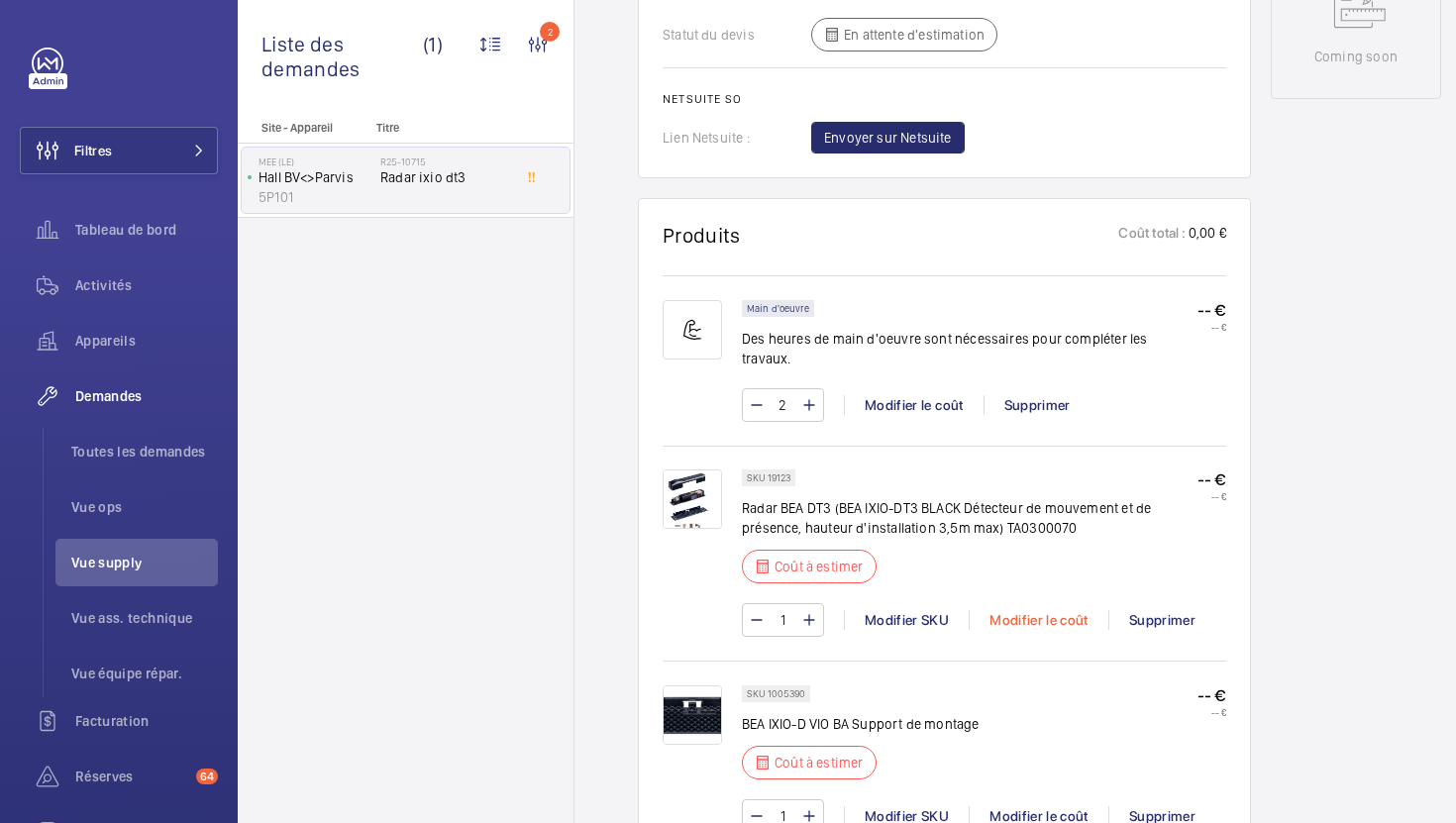 click on "Modifier le coût" 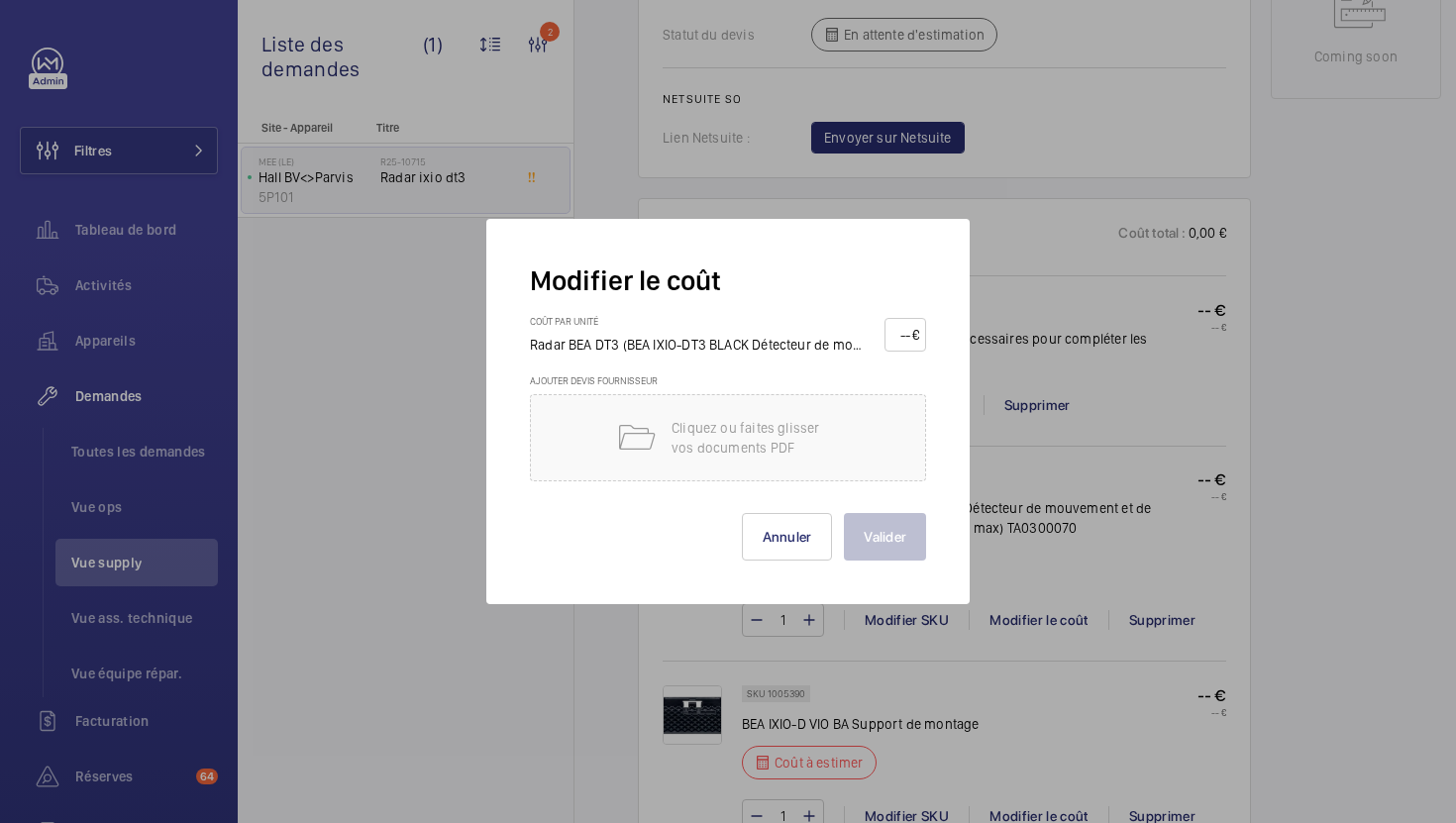 click on "€" at bounding box center [905, 335] 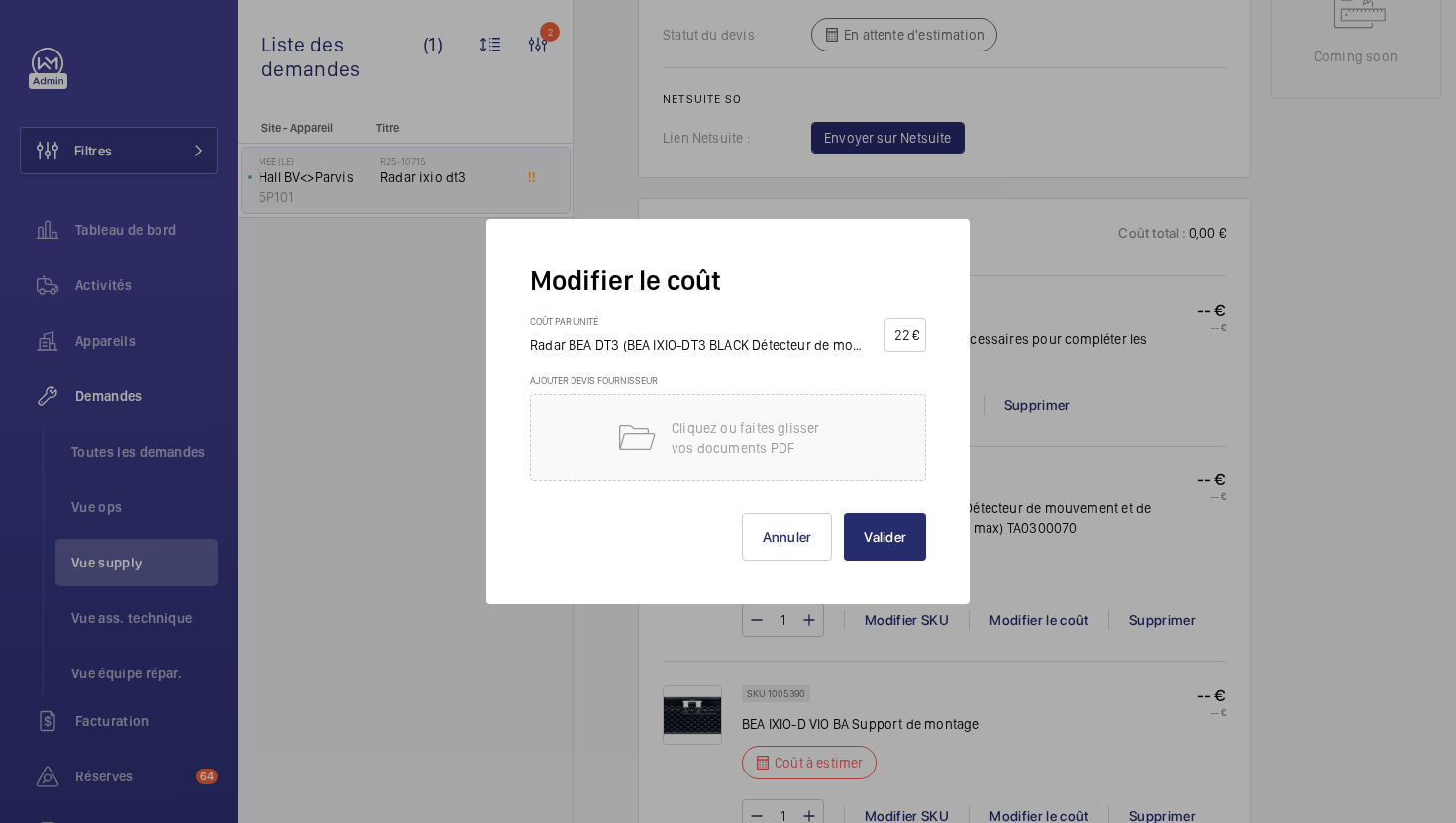 type on "[PRICE]" 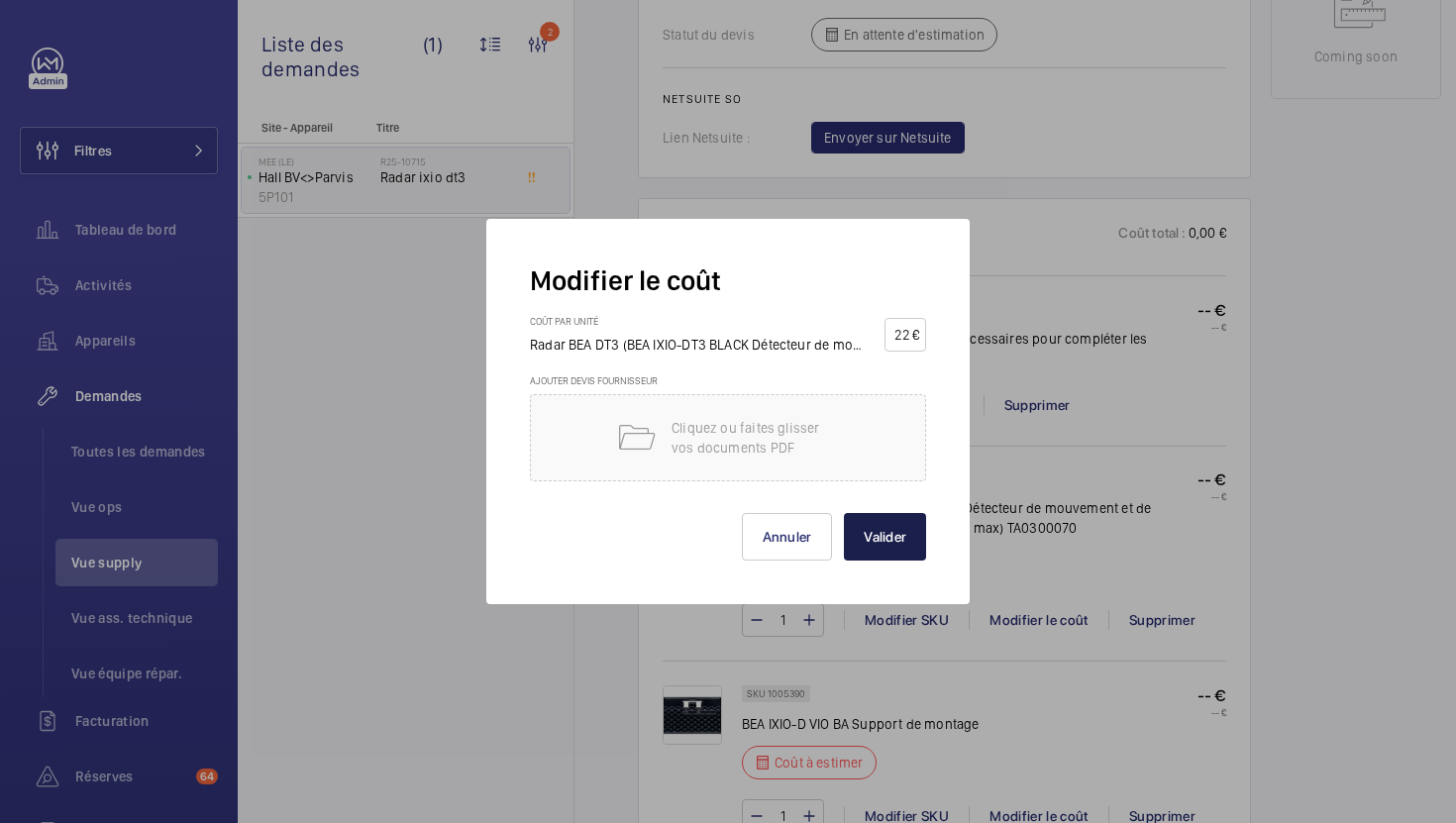 click on "Valider" at bounding box center (884, 537) 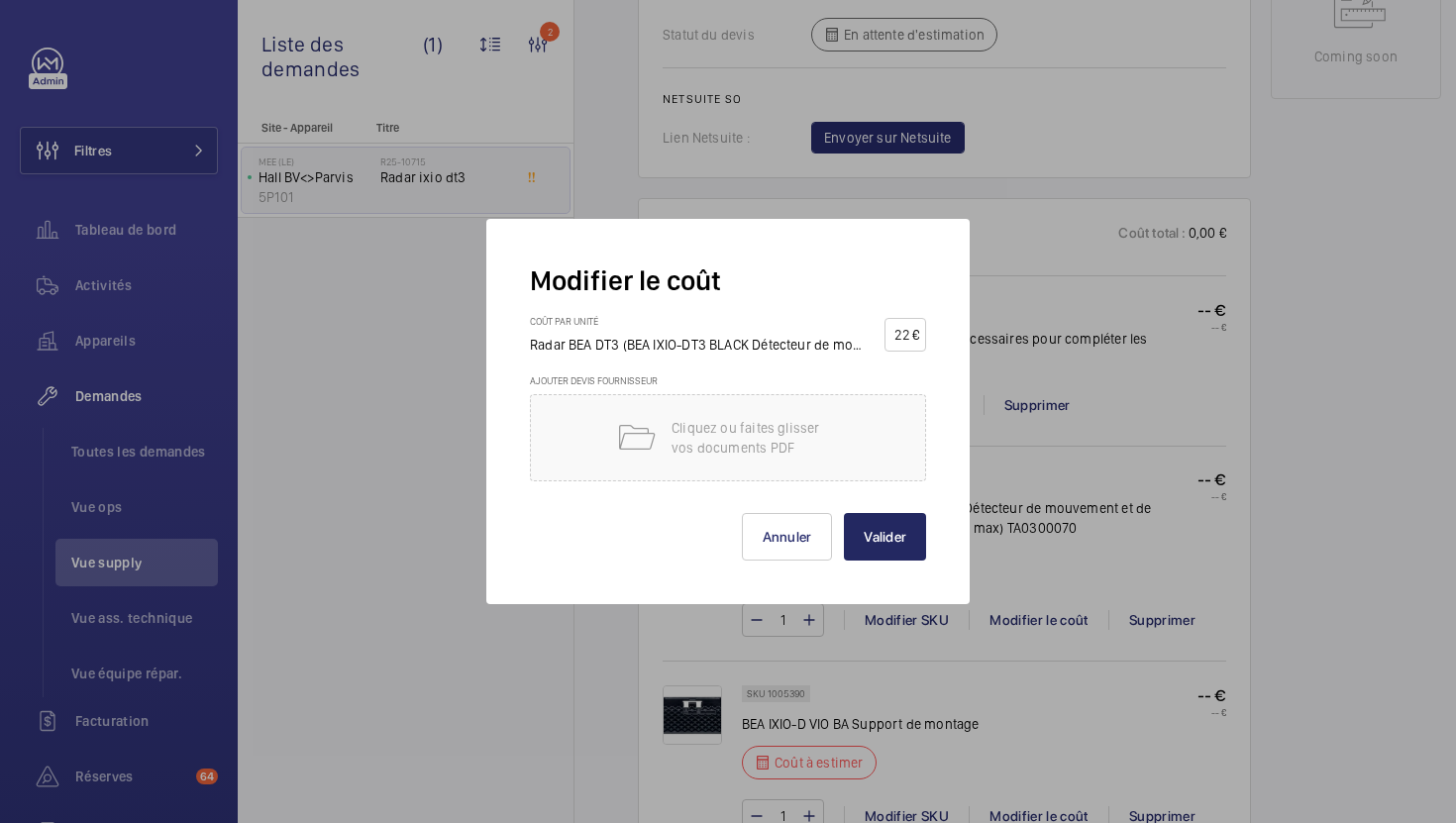 scroll, scrollTop: 0, scrollLeft: 0, axis: both 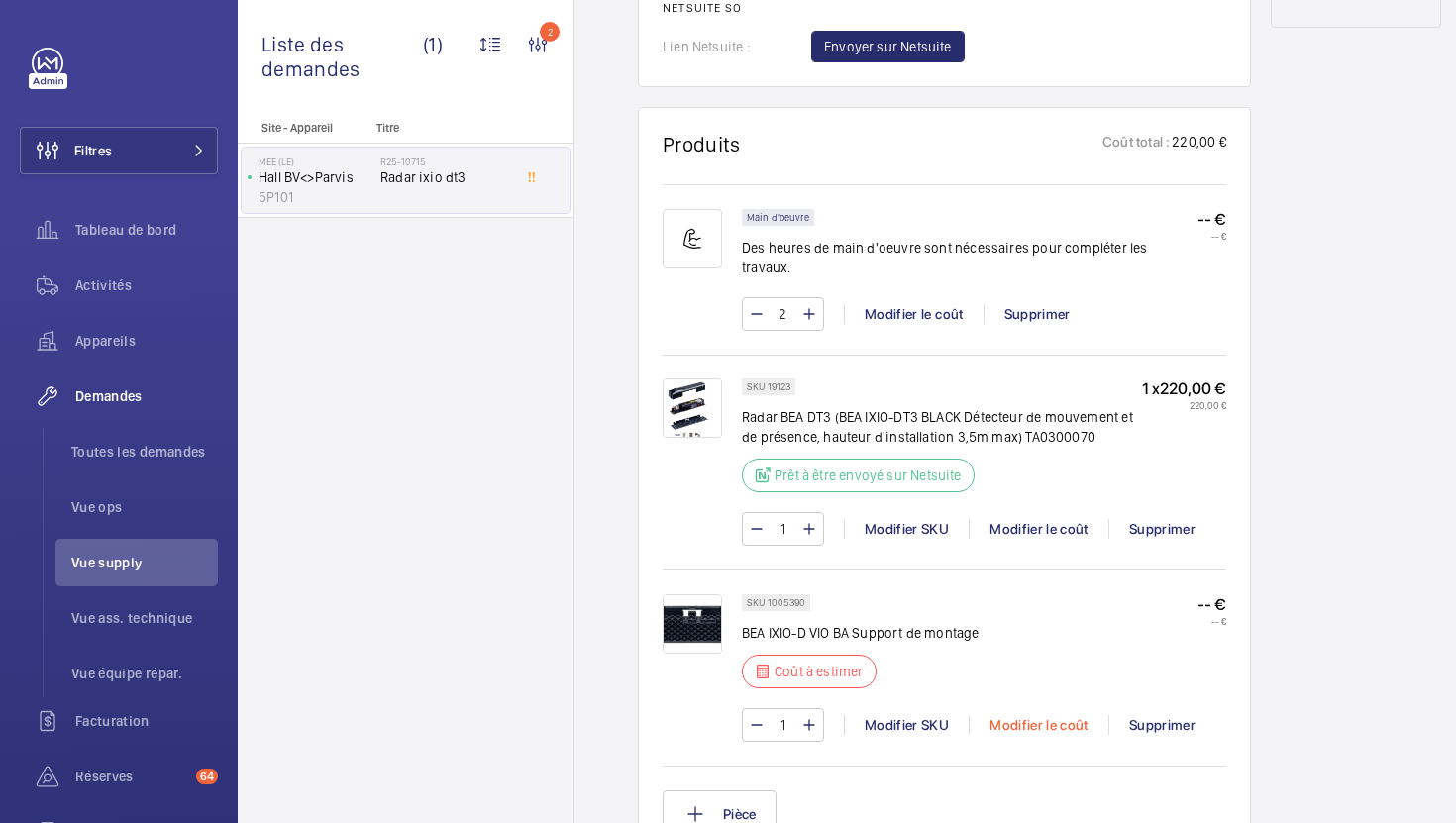 click on "Modifier le coût" 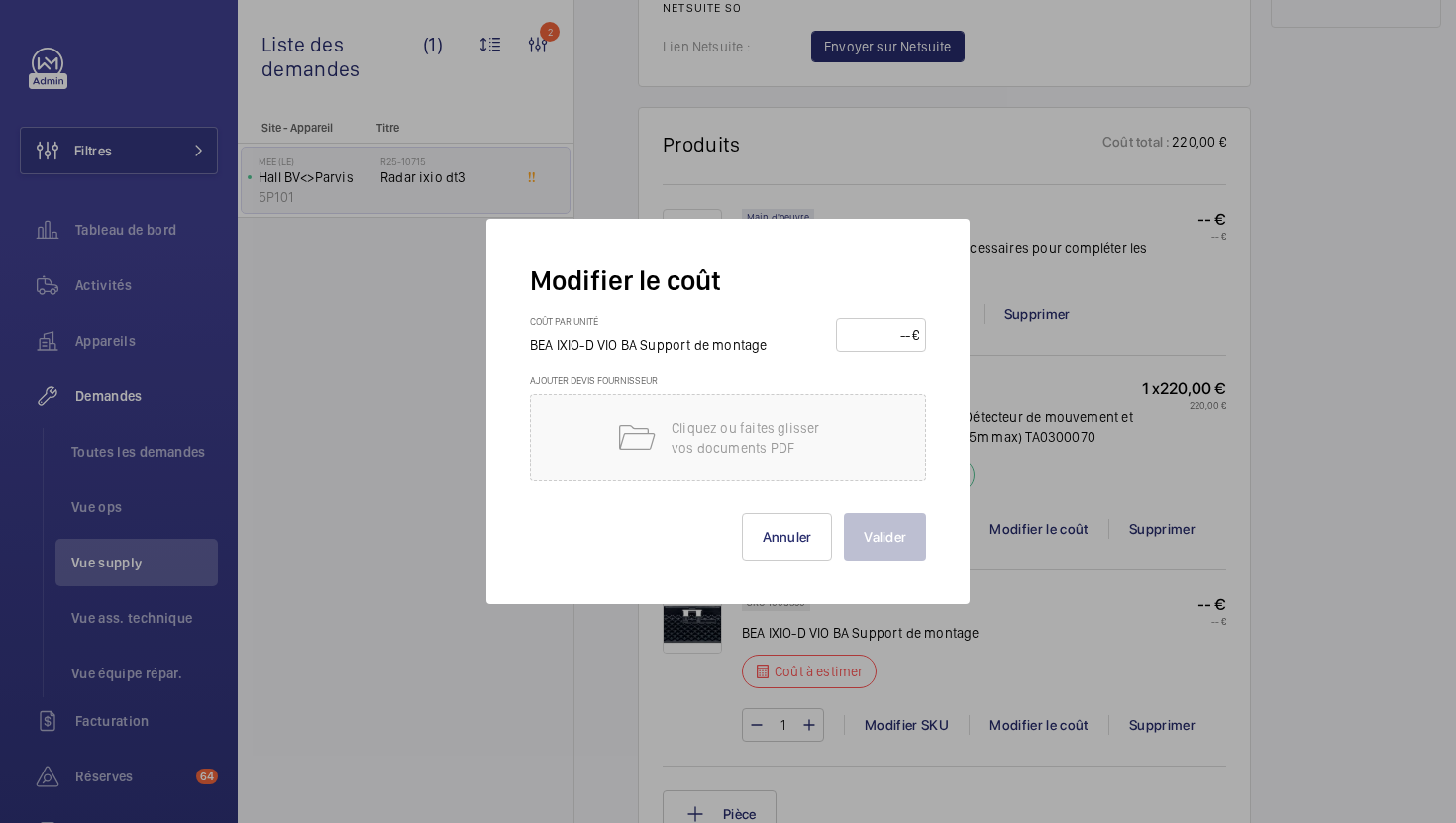 click at bounding box center (878, 335) 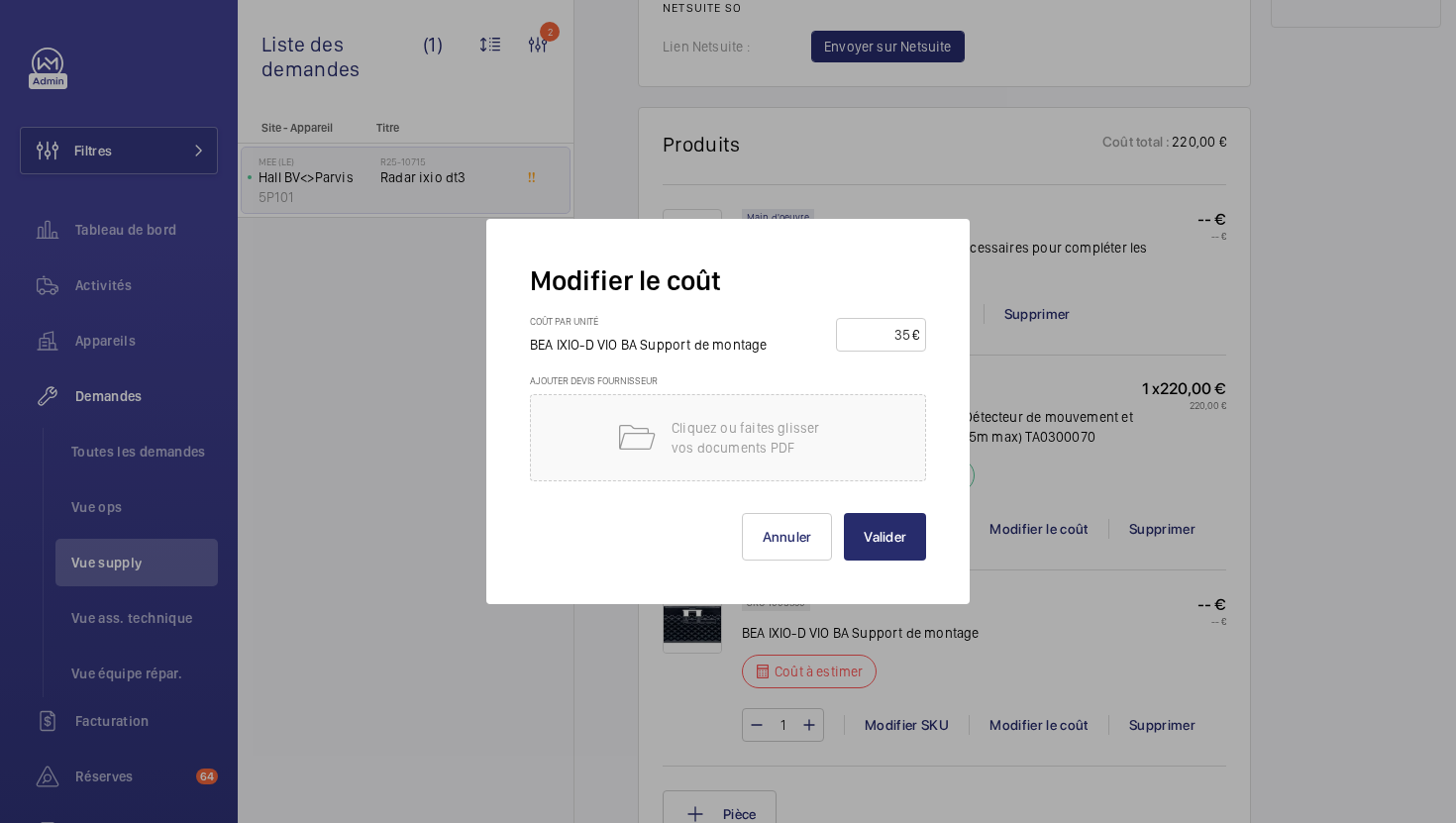 type on "3" 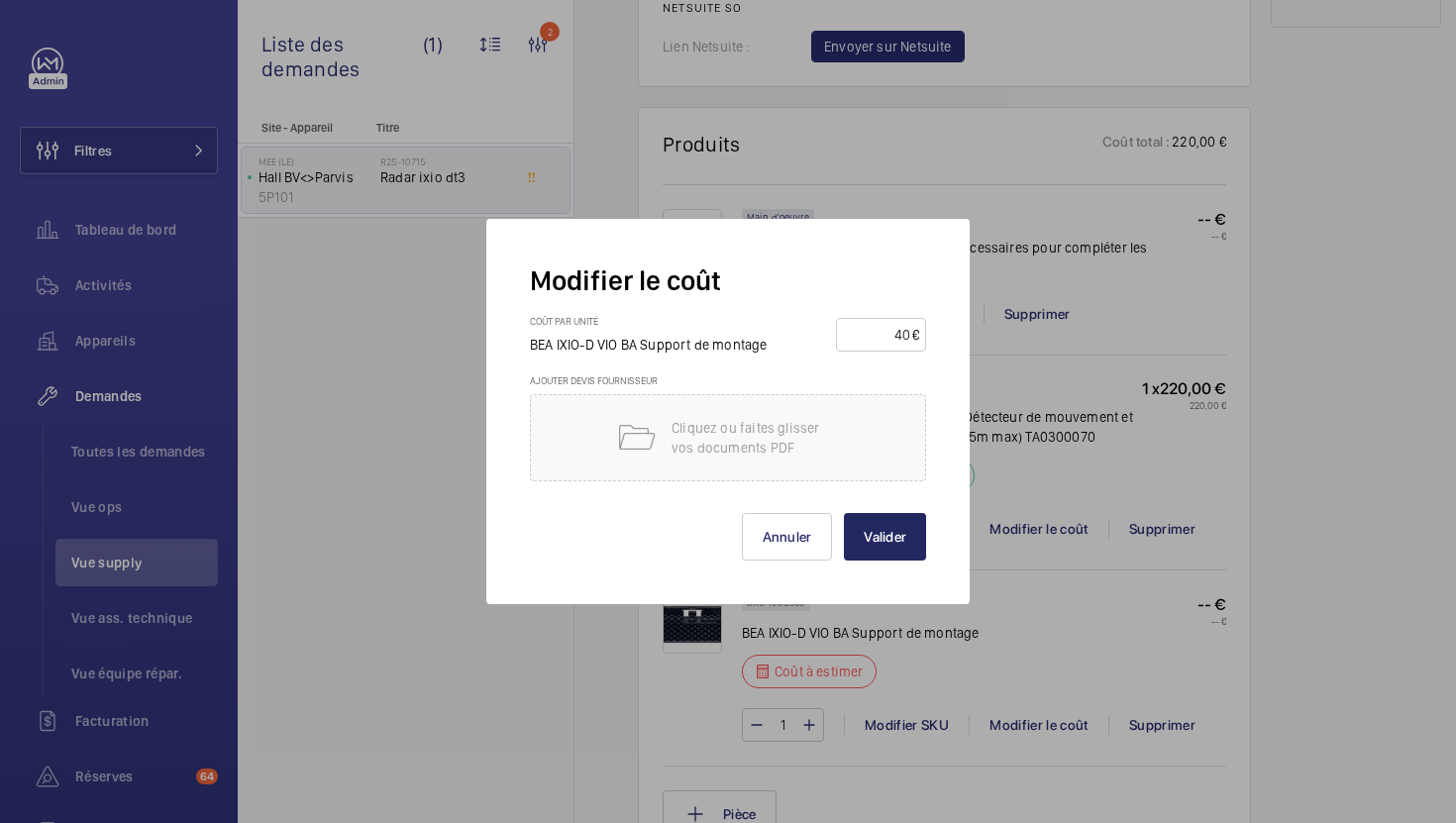 type on "40" 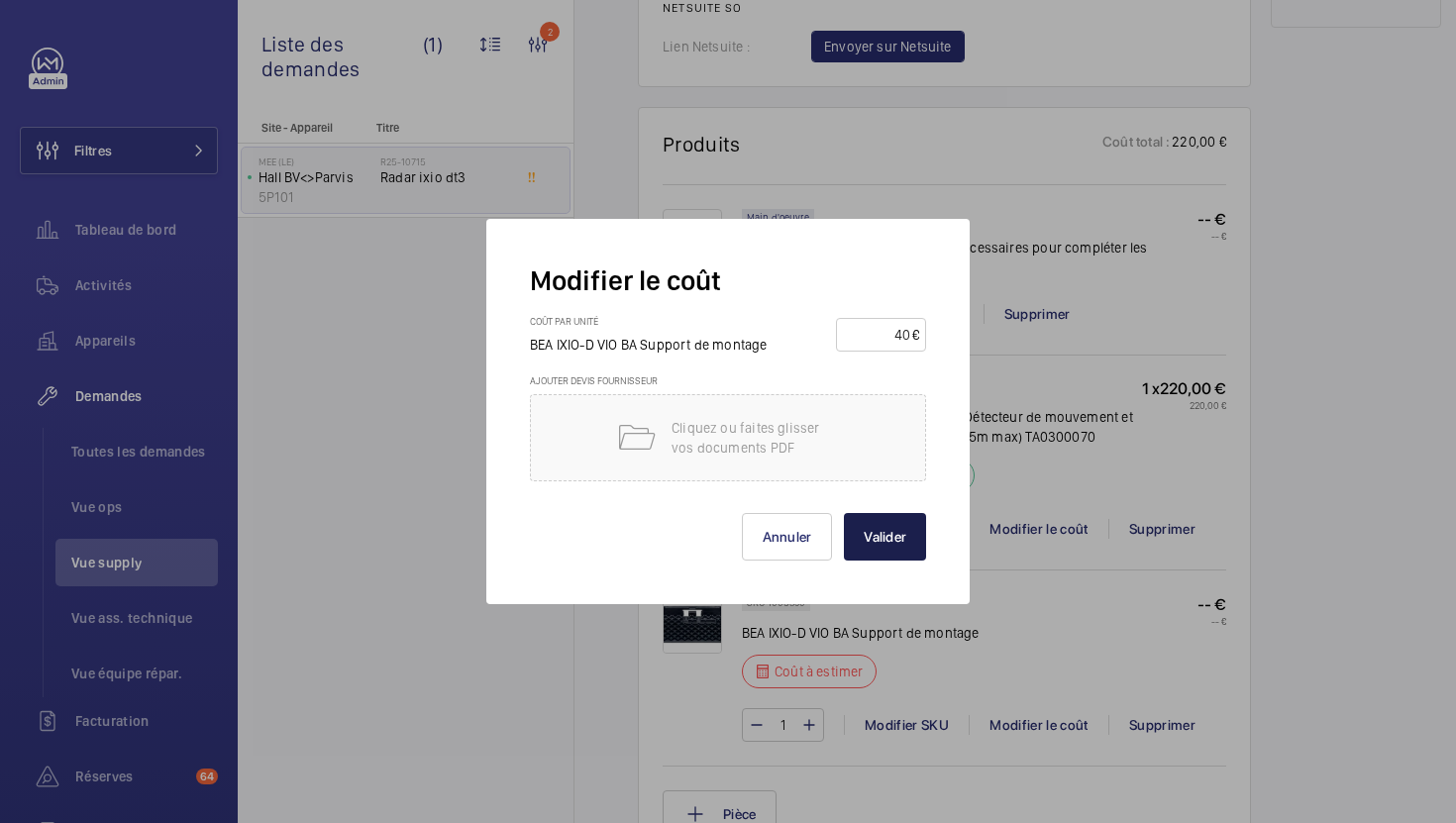 click on "Valider" at bounding box center (884, 537) 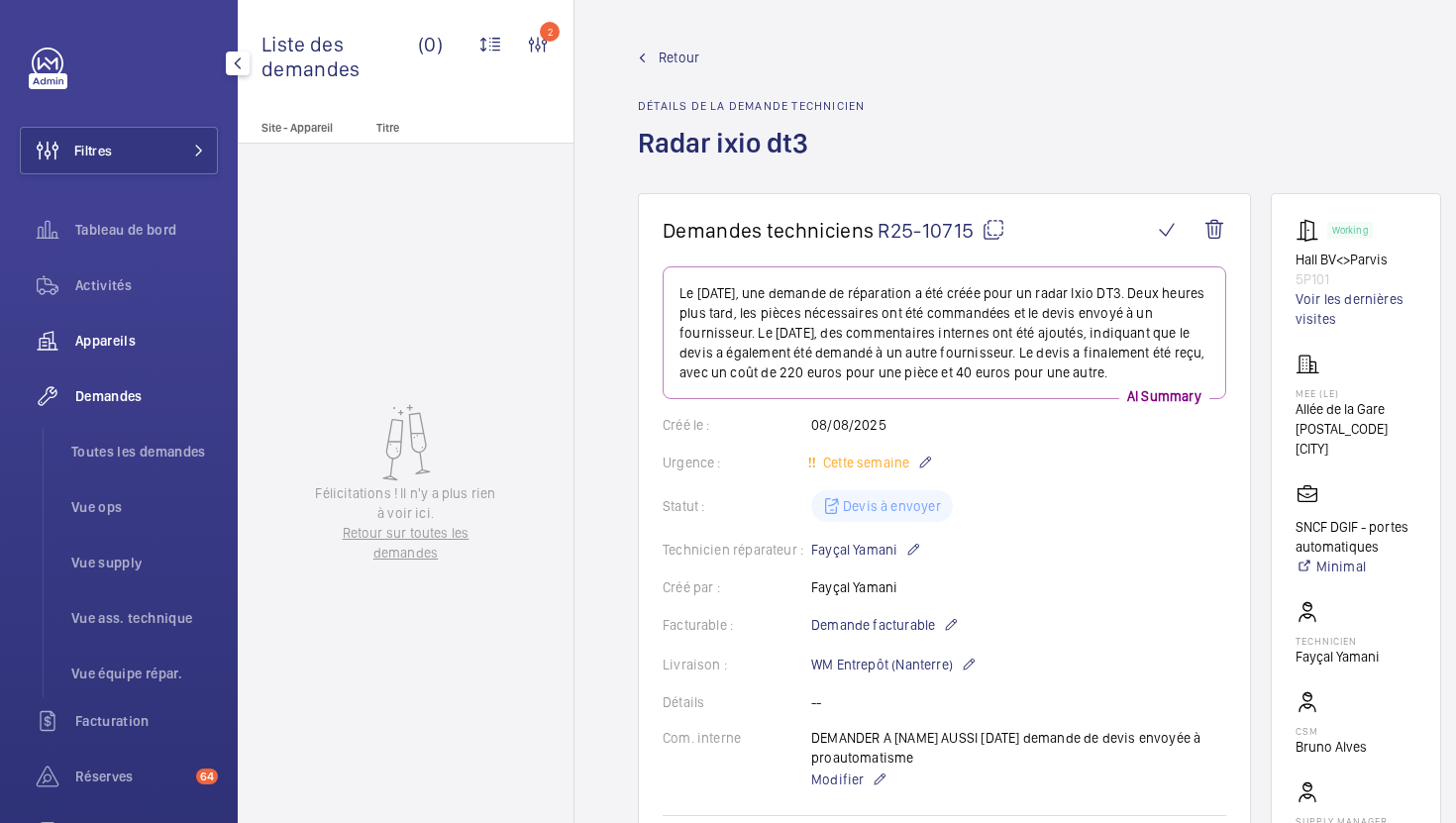 scroll, scrollTop: 172, scrollLeft: 0, axis: vertical 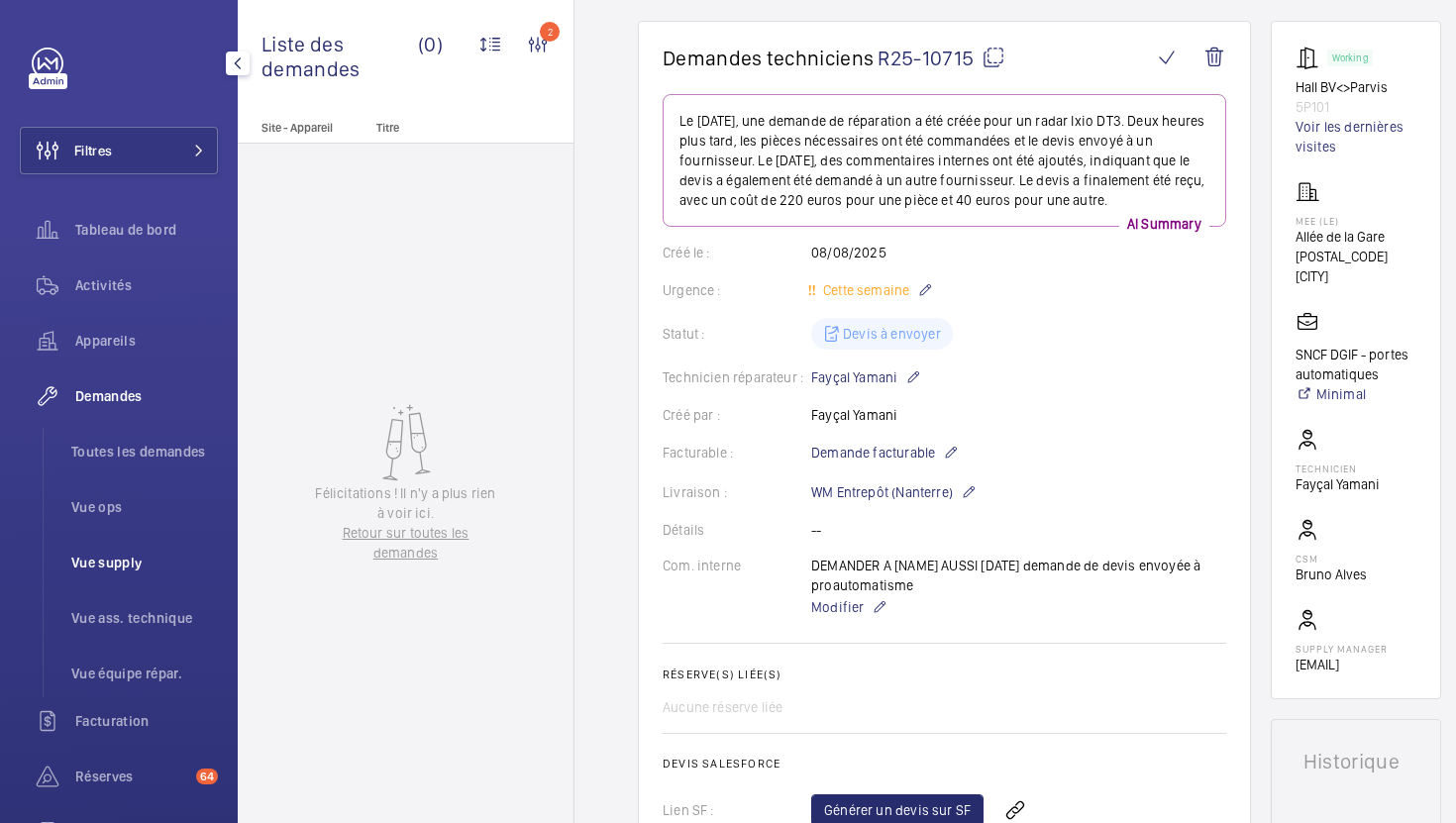 click on "Vue supply" 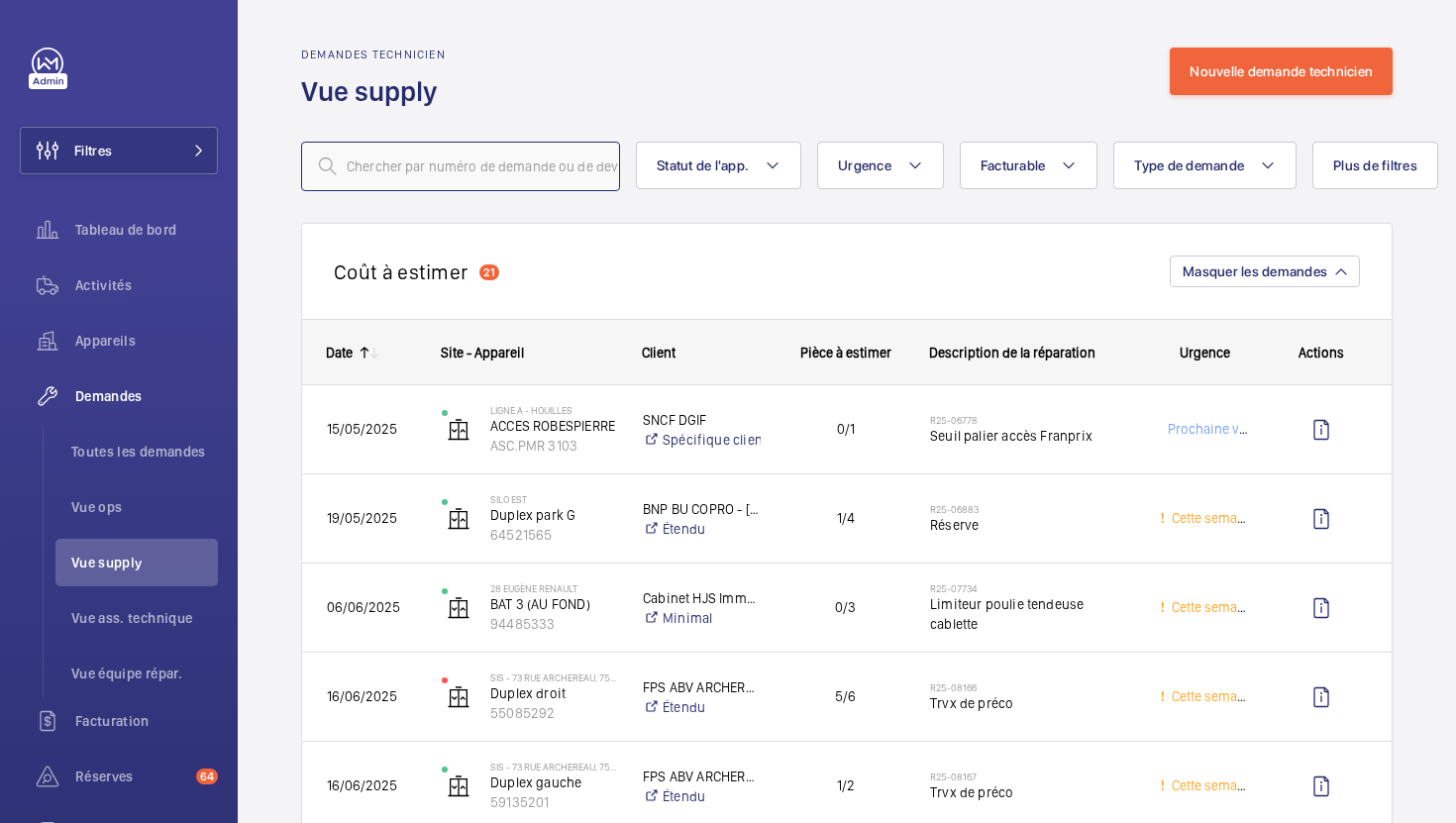 click 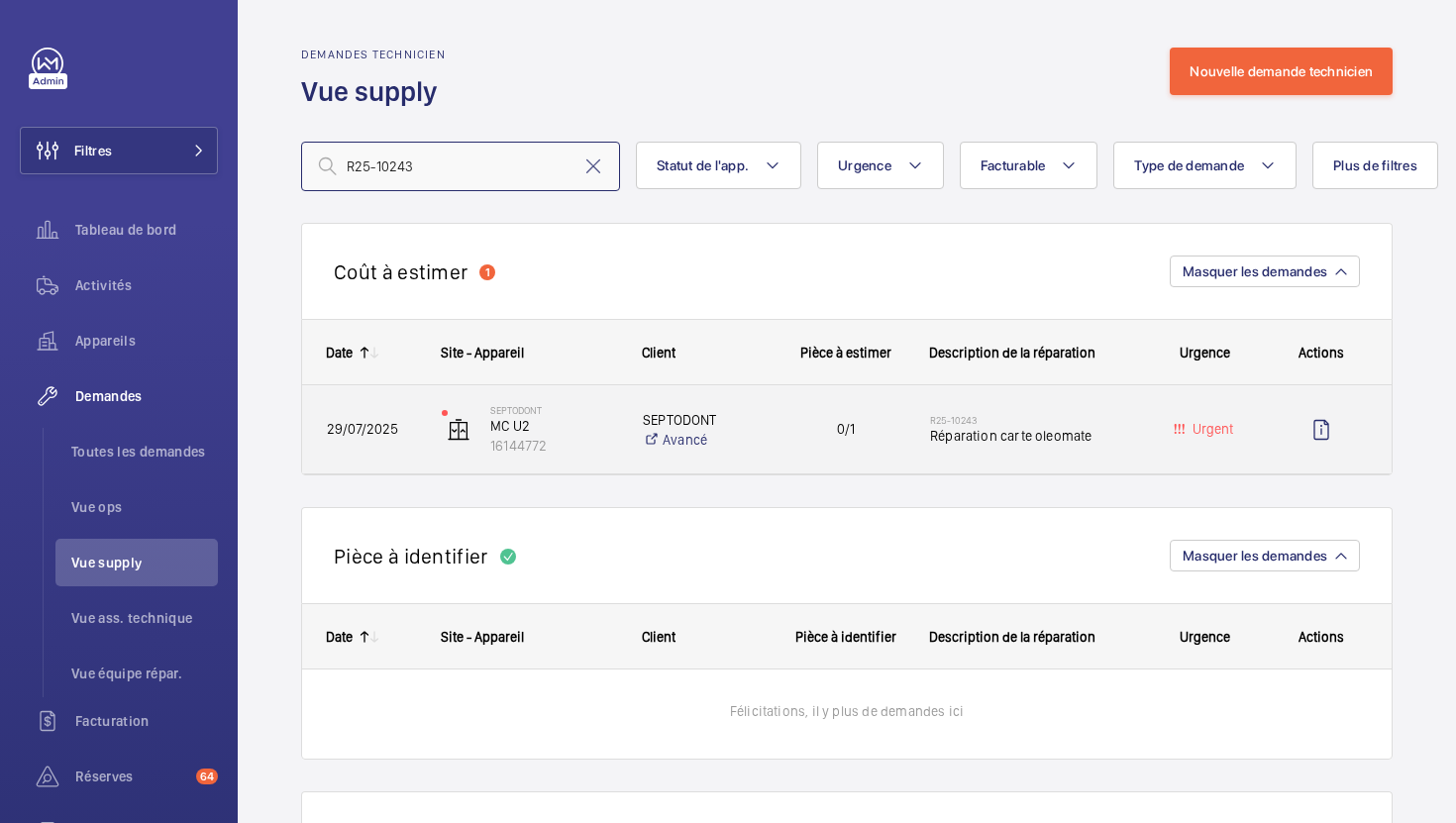 type on "R25-10243" 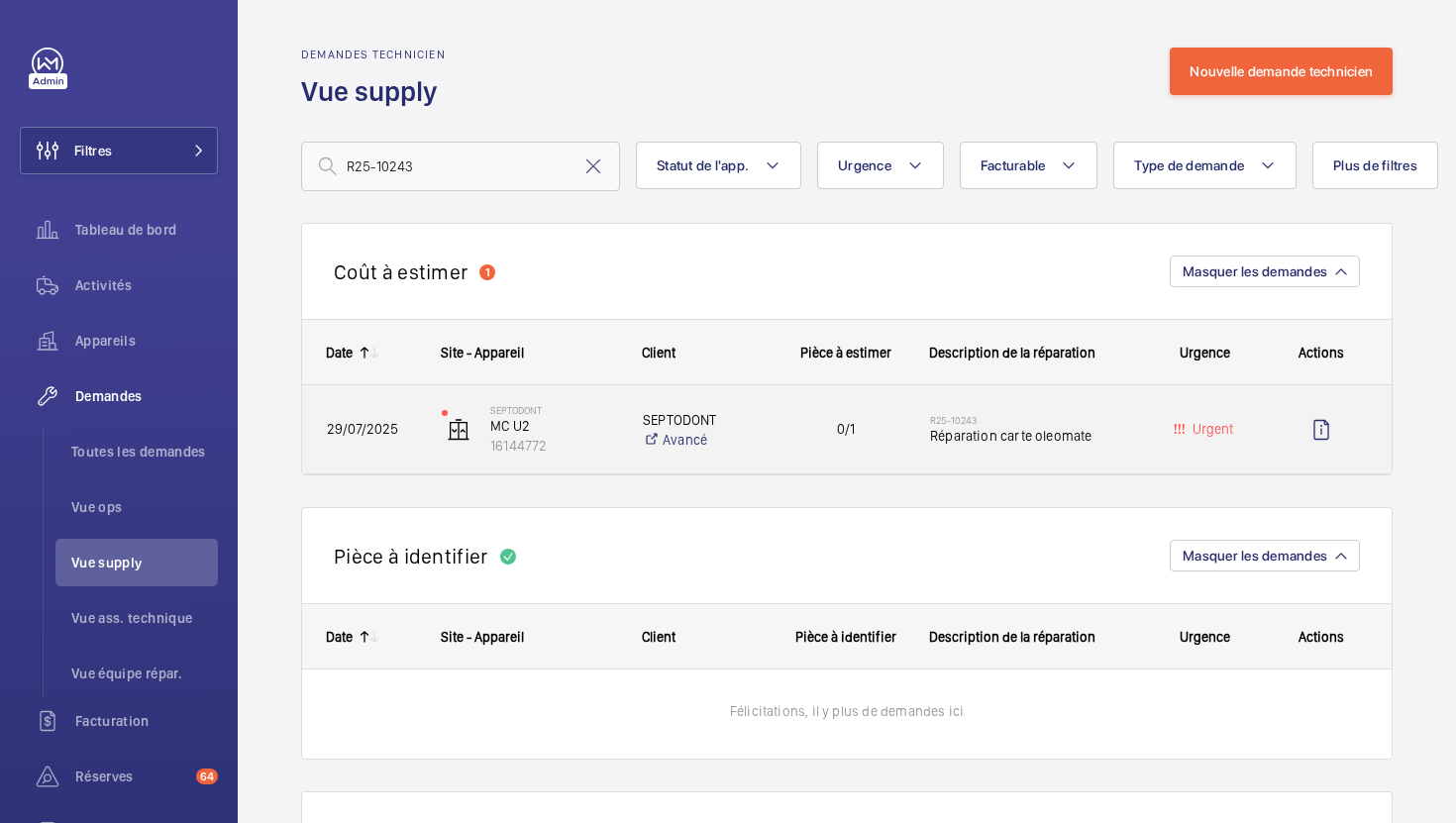 click on "R25-10243   Réparation carte oleomate" 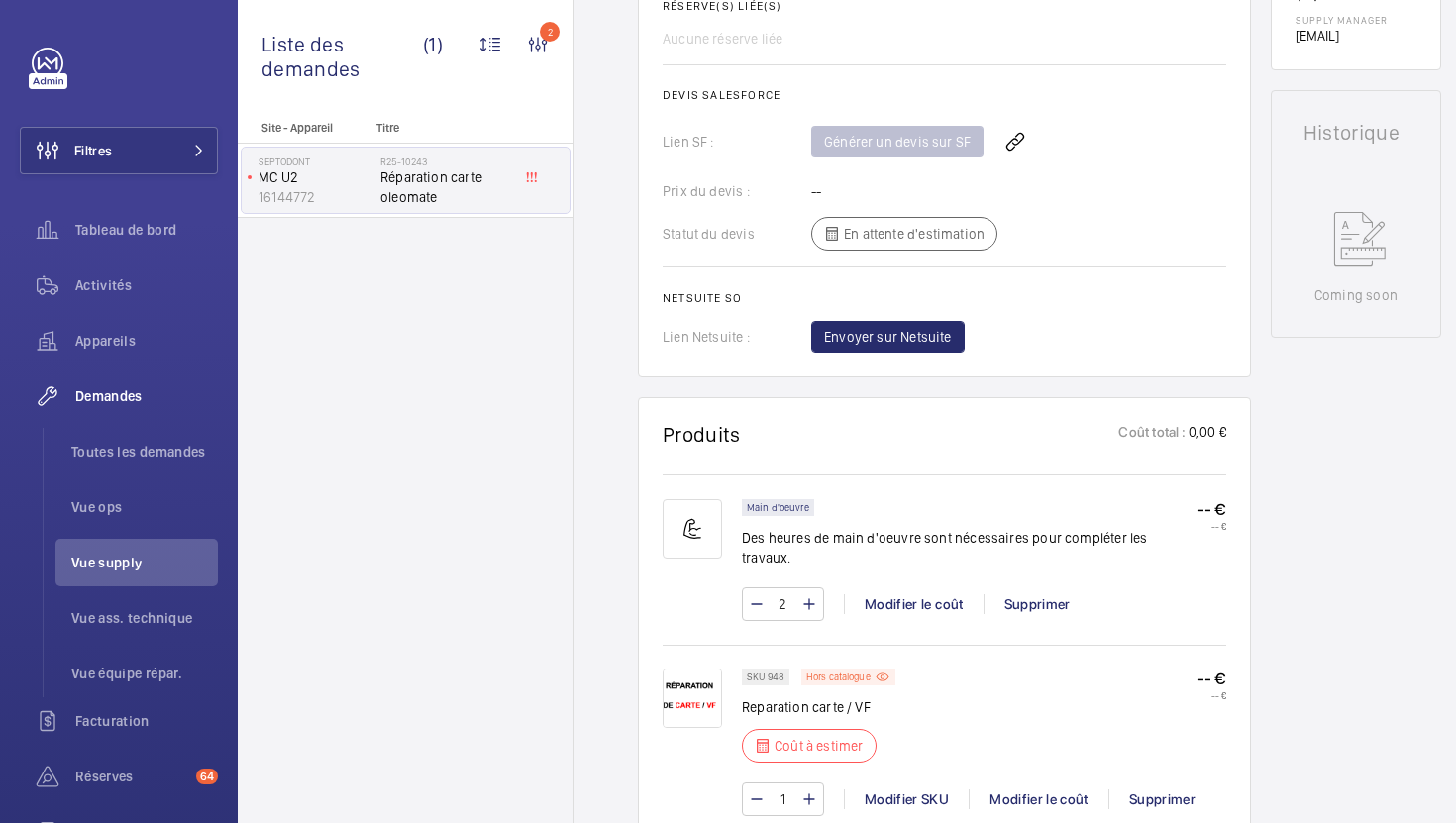 scroll, scrollTop: 911, scrollLeft: 0, axis: vertical 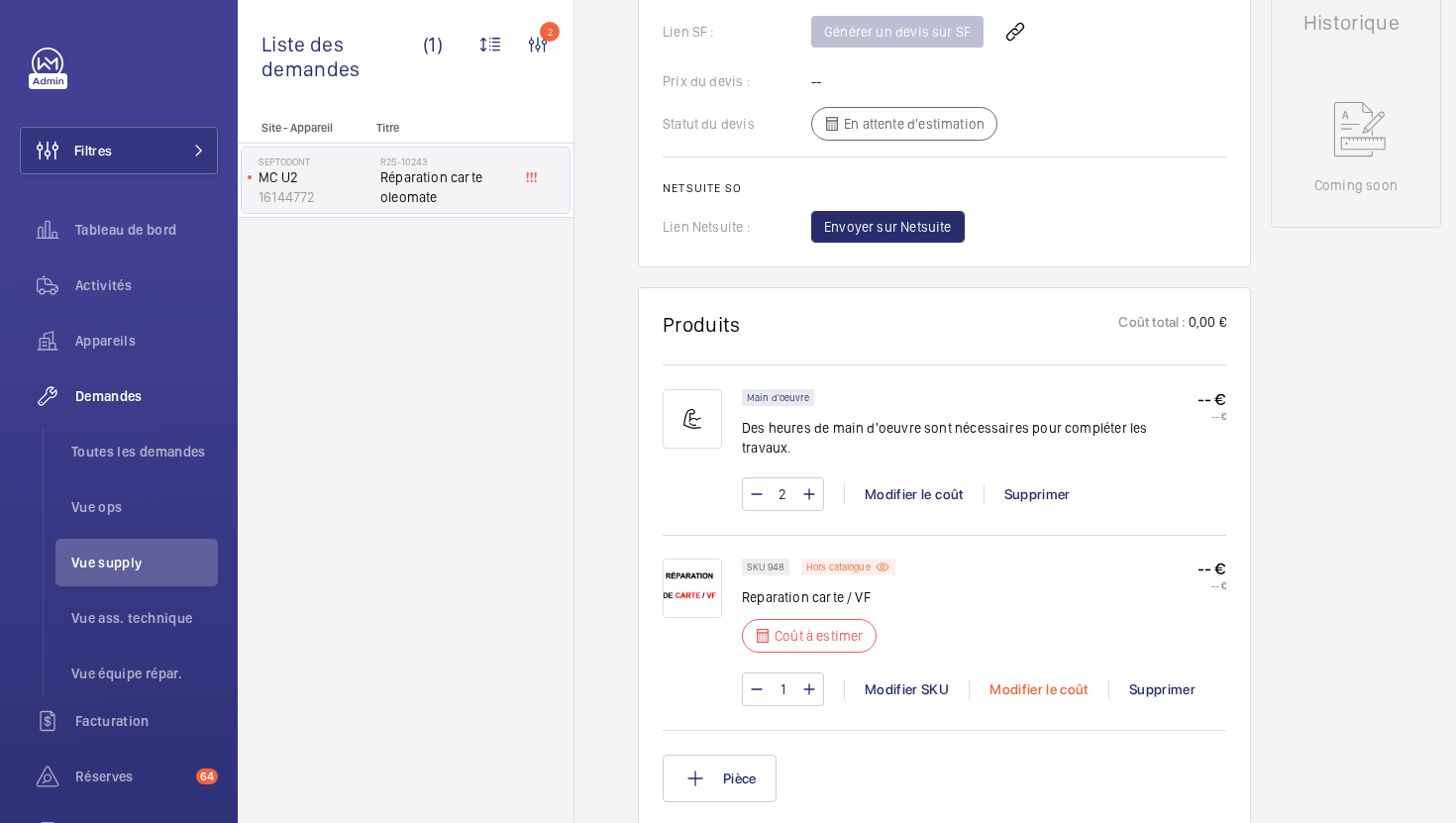 click on "Modifier le coût" 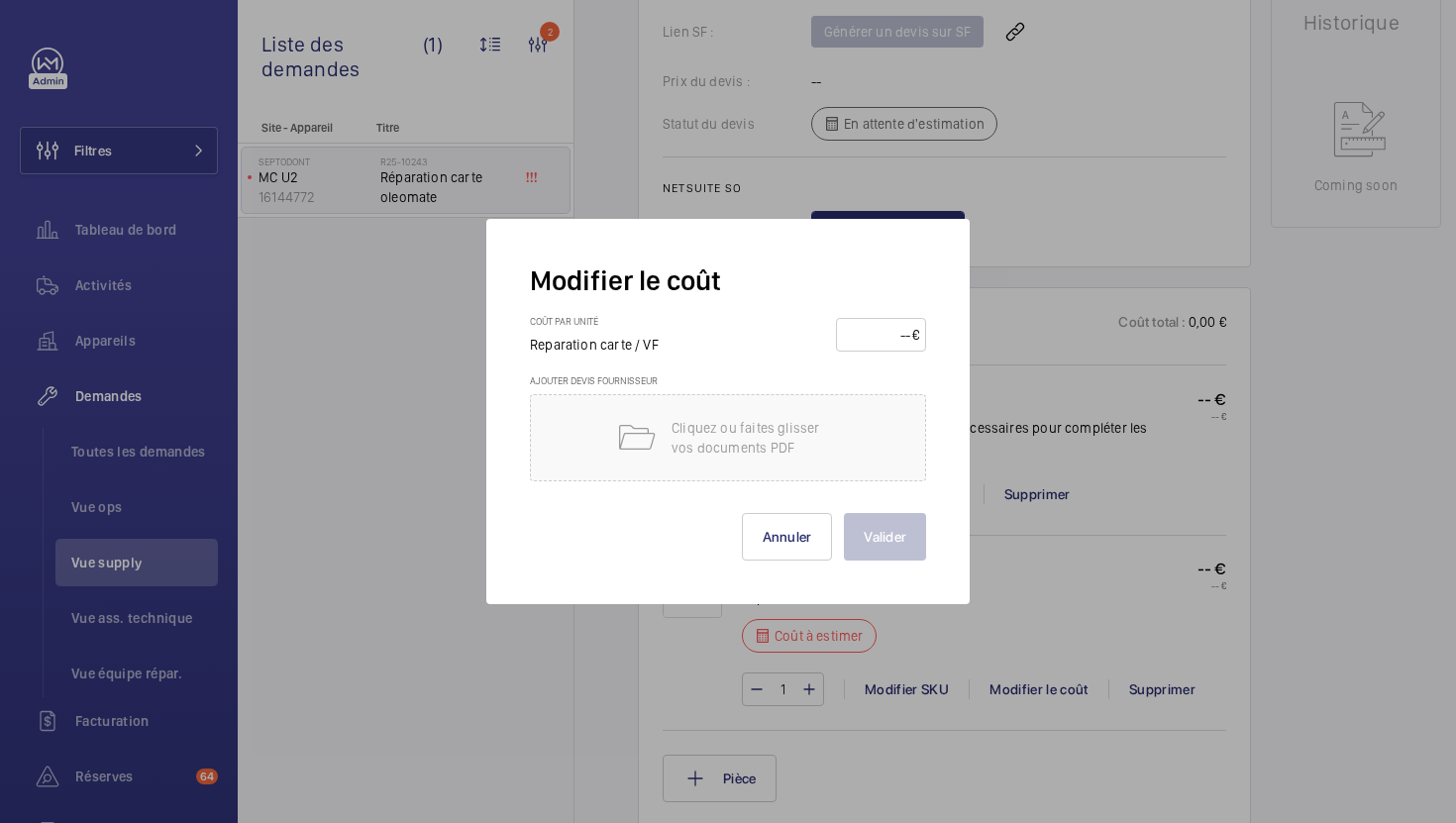 click at bounding box center [878, 335] 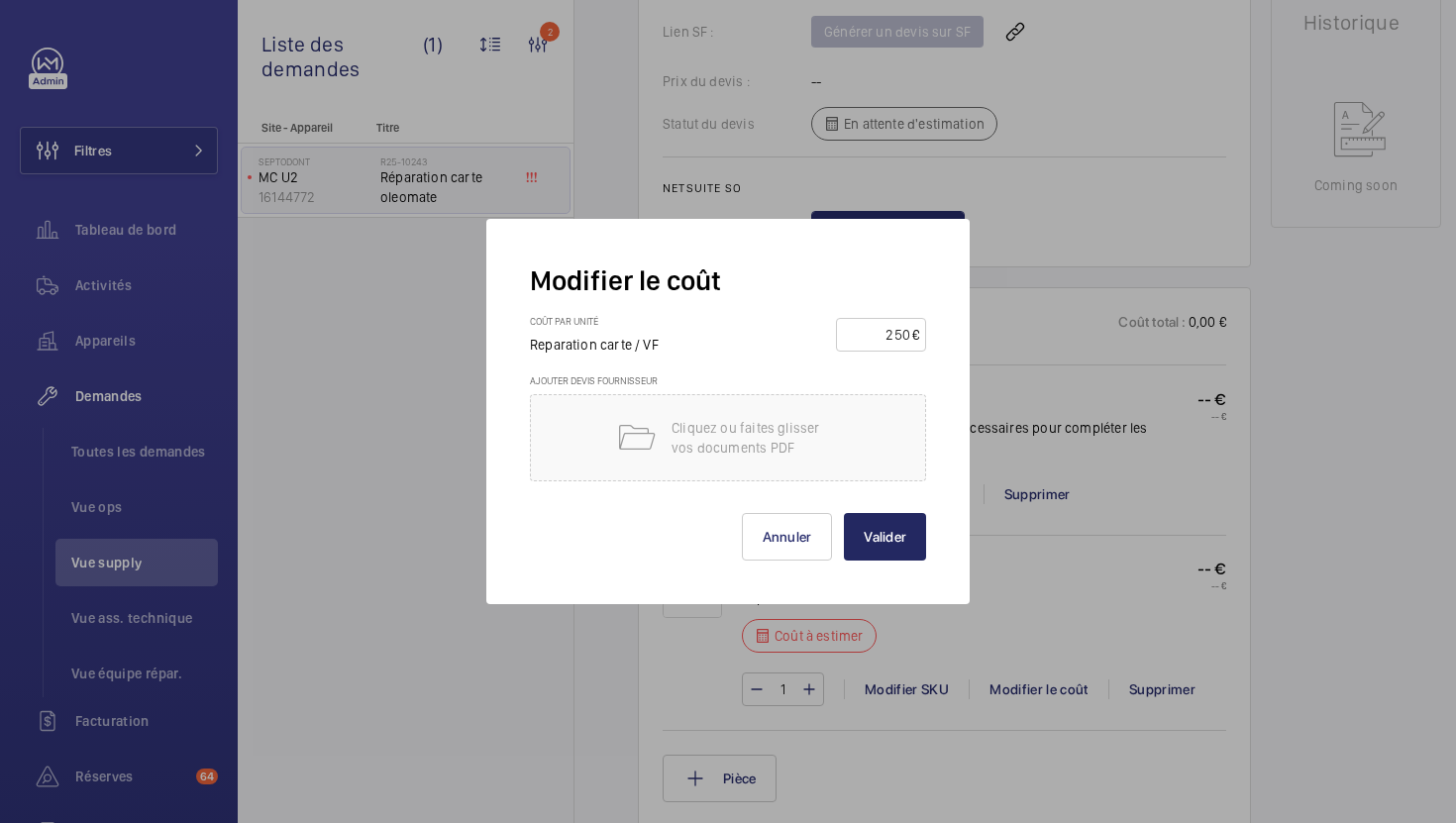 type on "250" 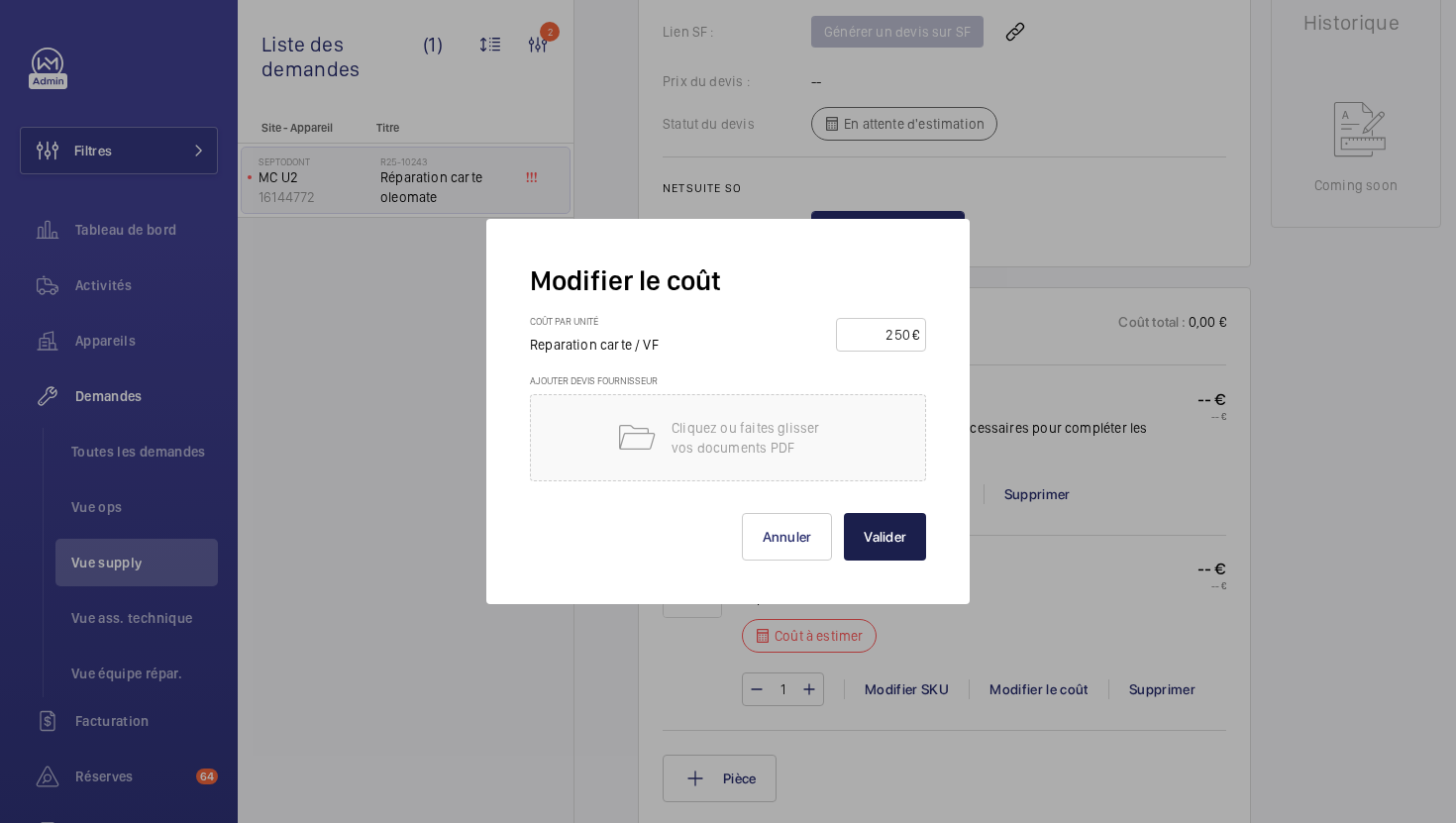 click on "Valider" at bounding box center [884, 537] 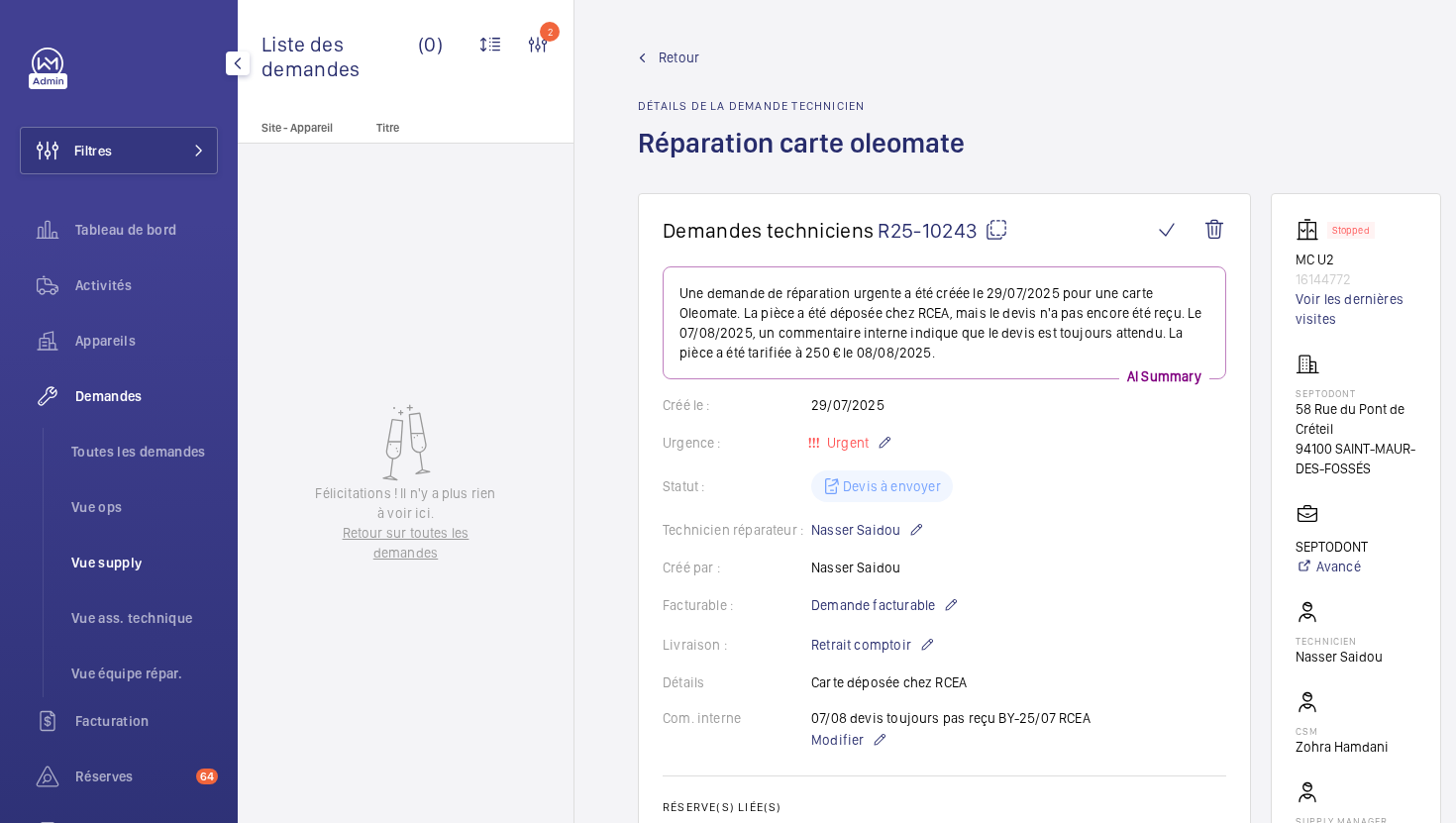 click on "Vue supply" 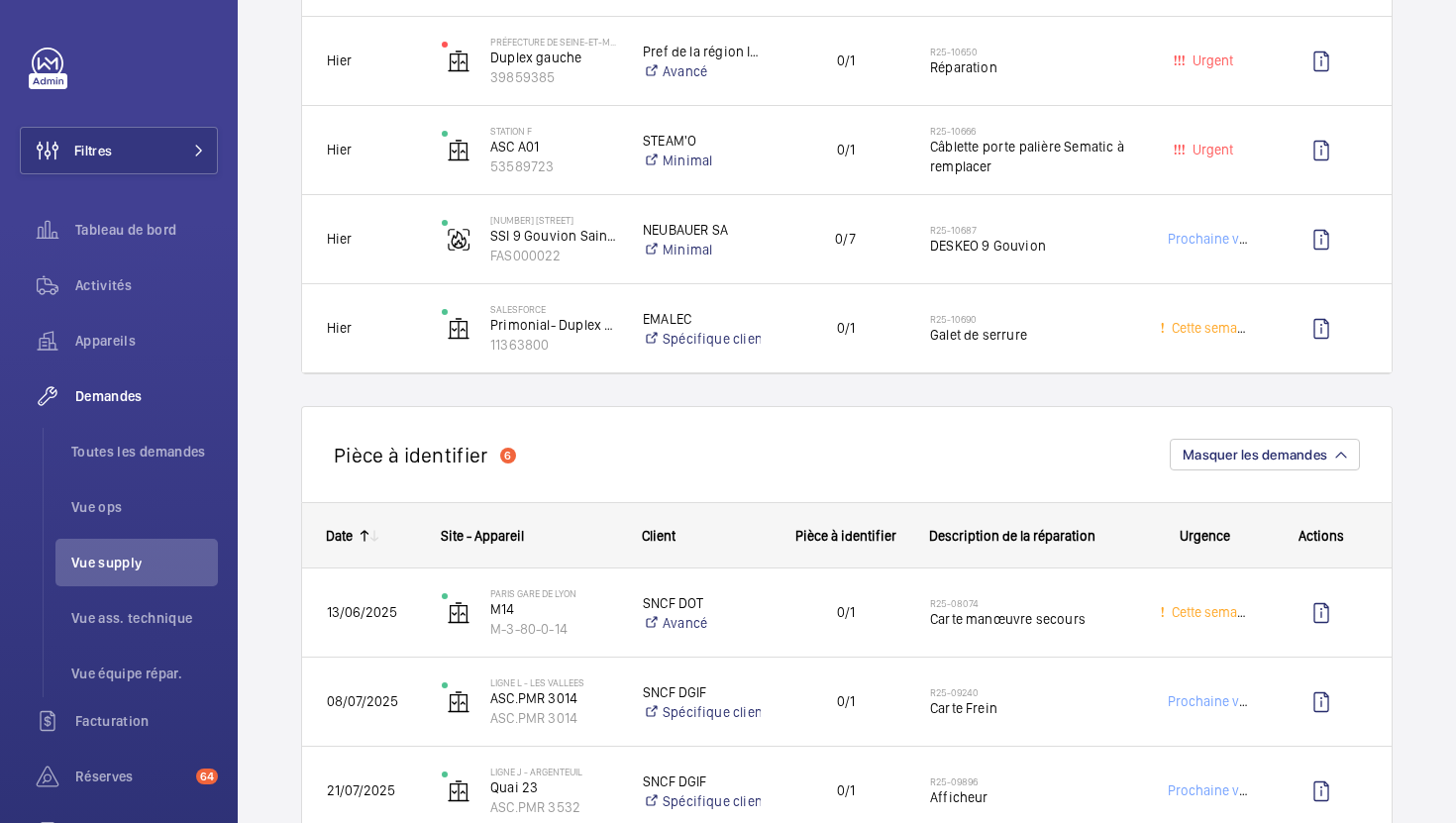 scroll, scrollTop: 1817, scrollLeft: 0, axis: vertical 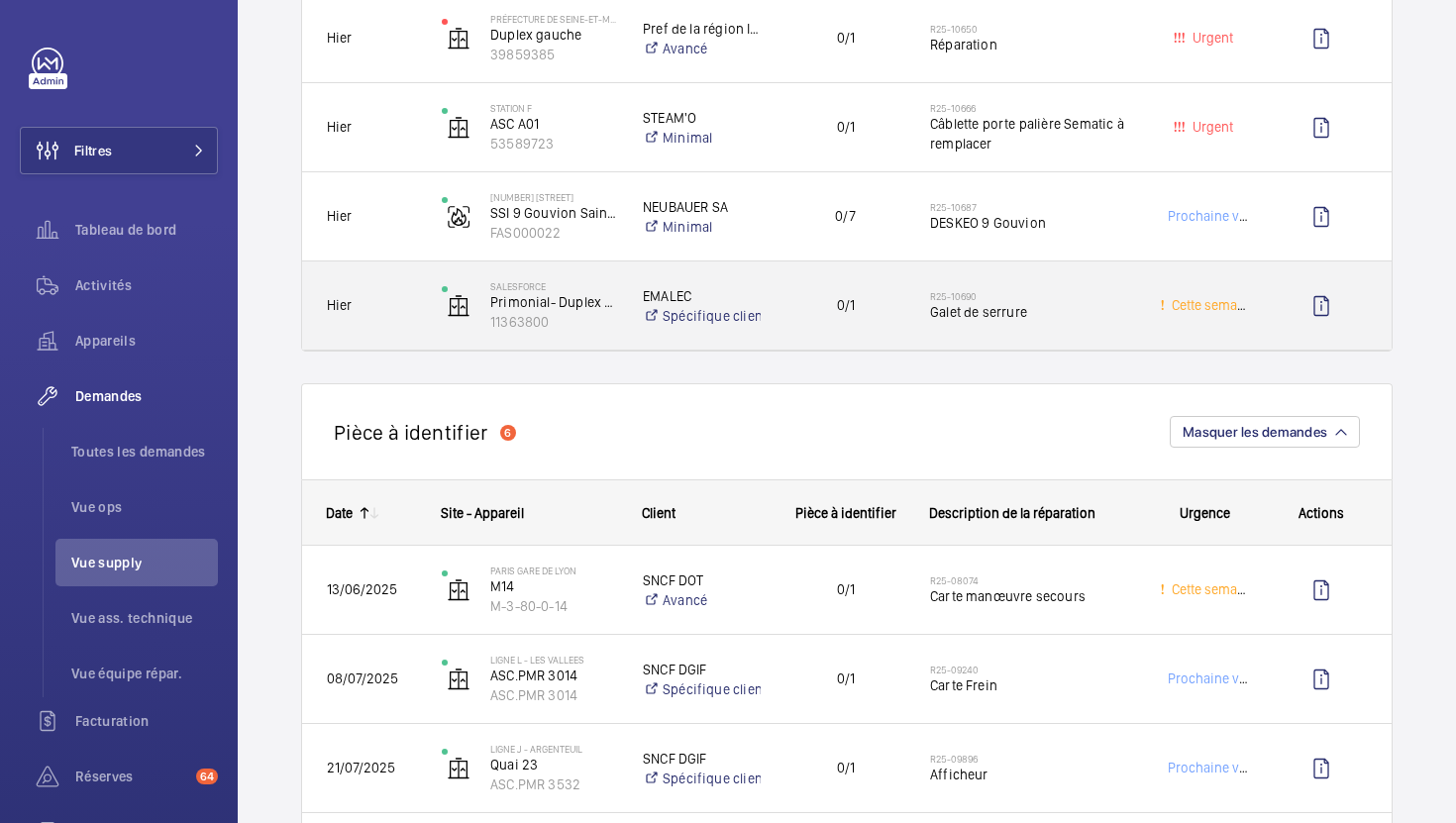 click on "R25-10690   Galet de serrure" 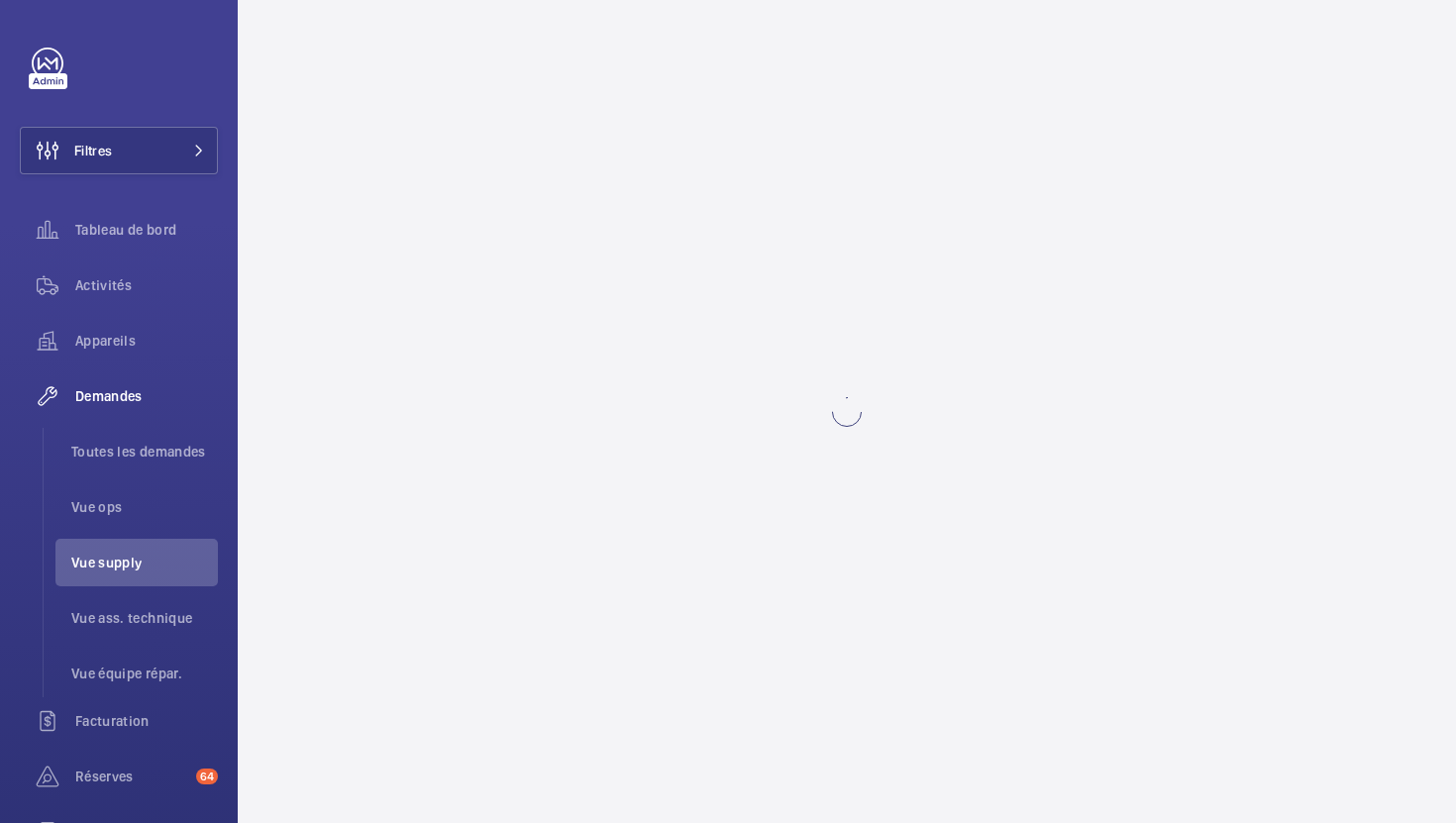 scroll, scrollTop: 0, scrollLeft: 0, axis: both 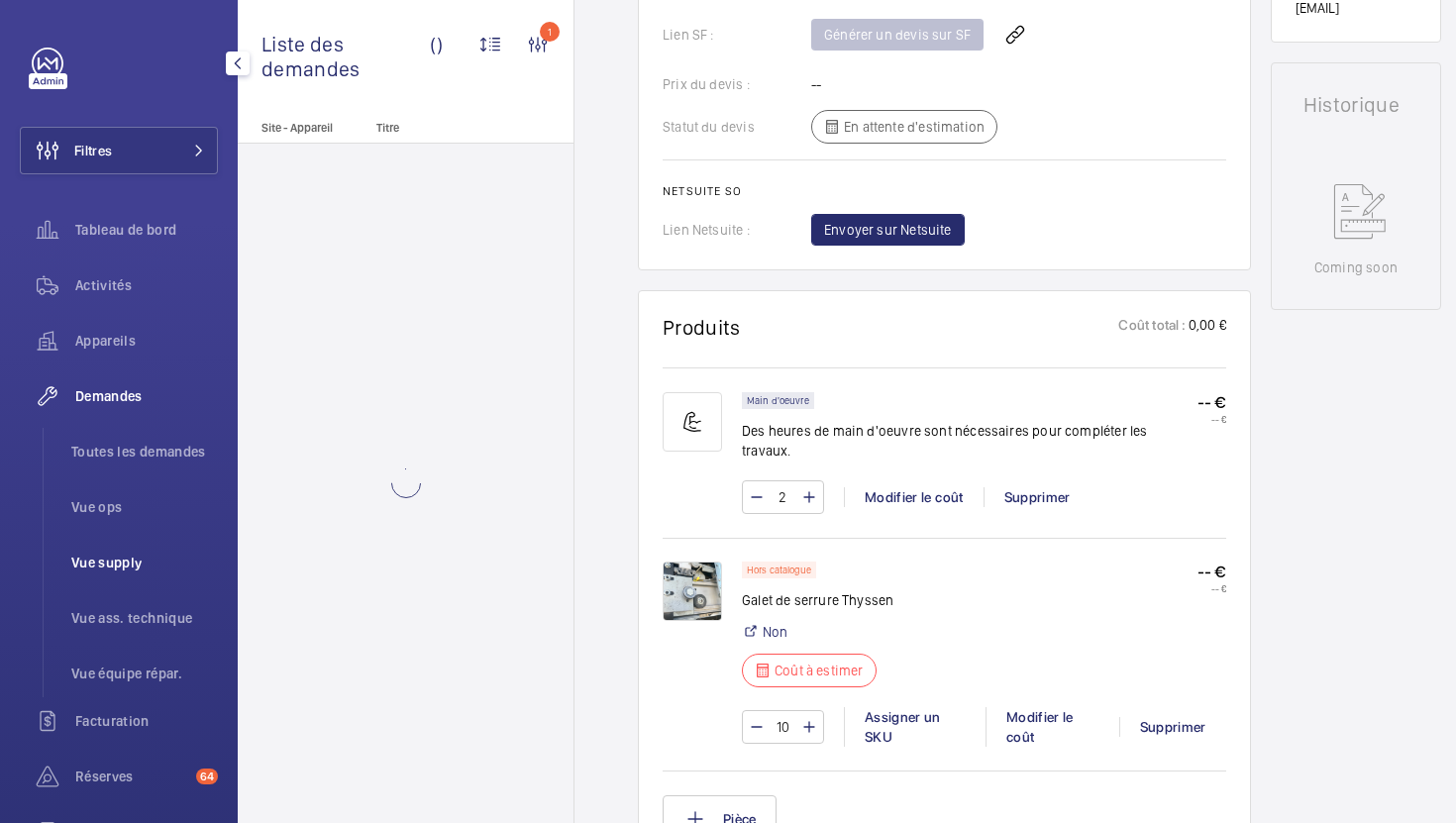 click on "Vue supply" 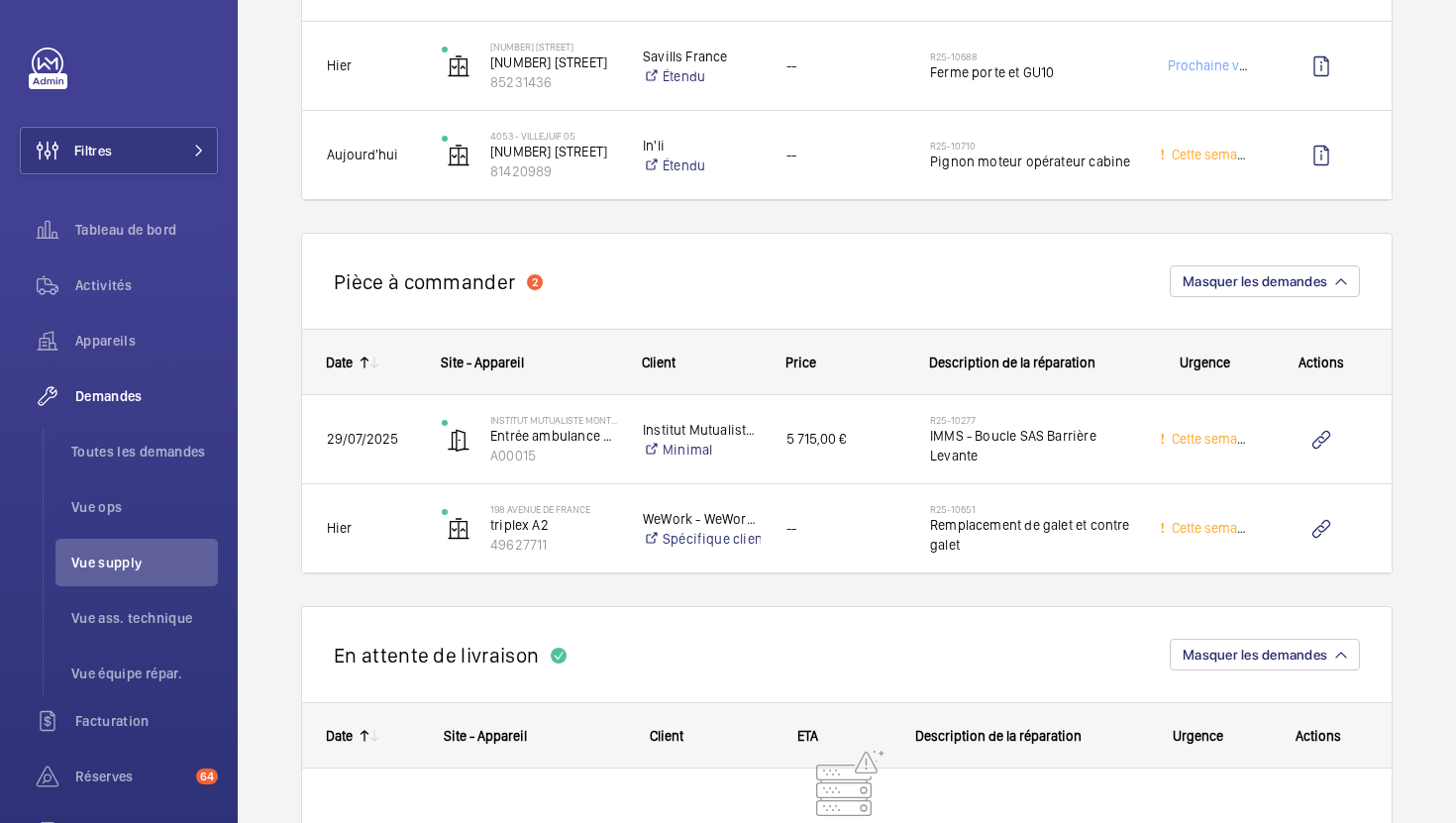 scroll, scrollTop: 4058, scrollLeft: 0, axis: vertical 